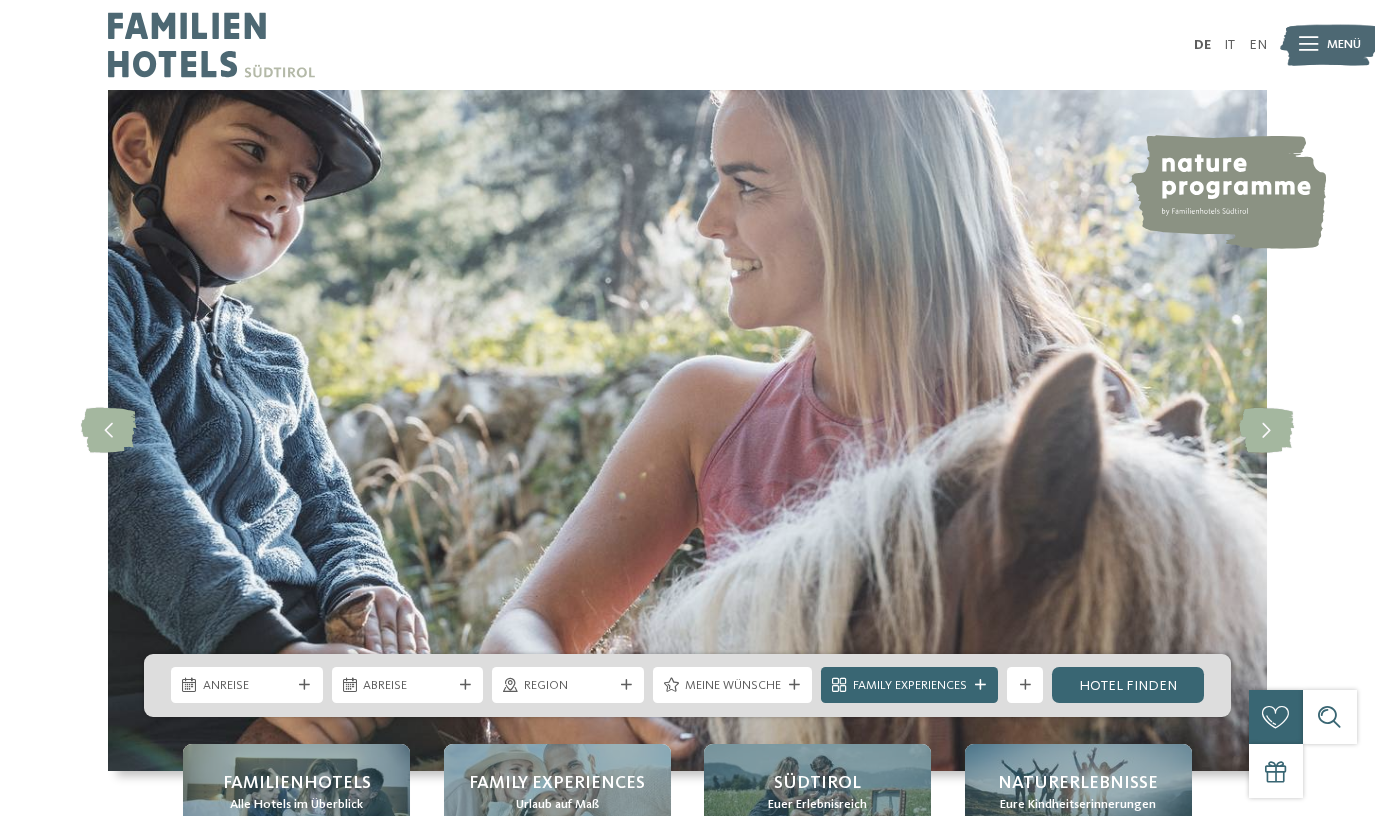 scroll, scrollTop: 0, scrollLeft: 0, axis: both 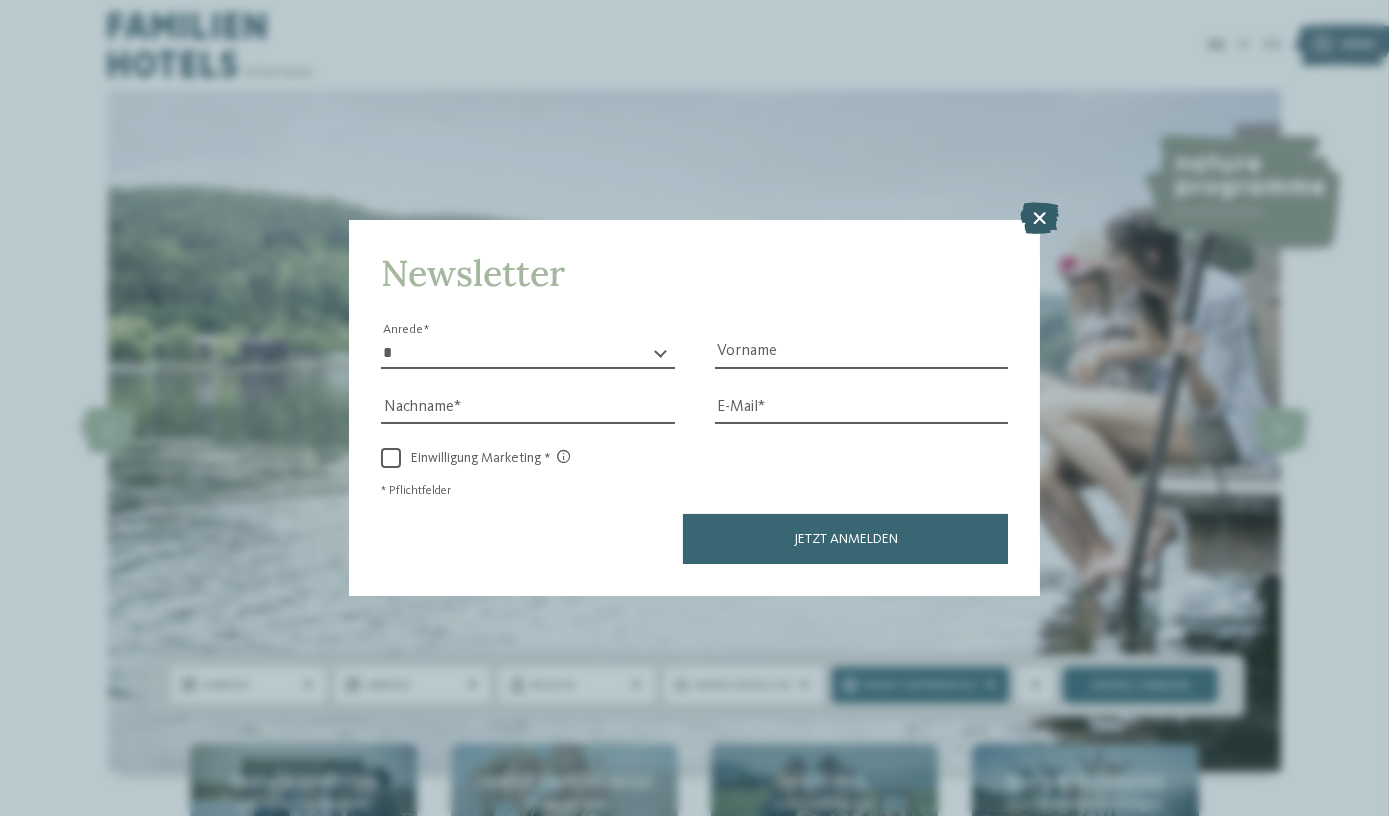 click at bounding box center (1039, 219) 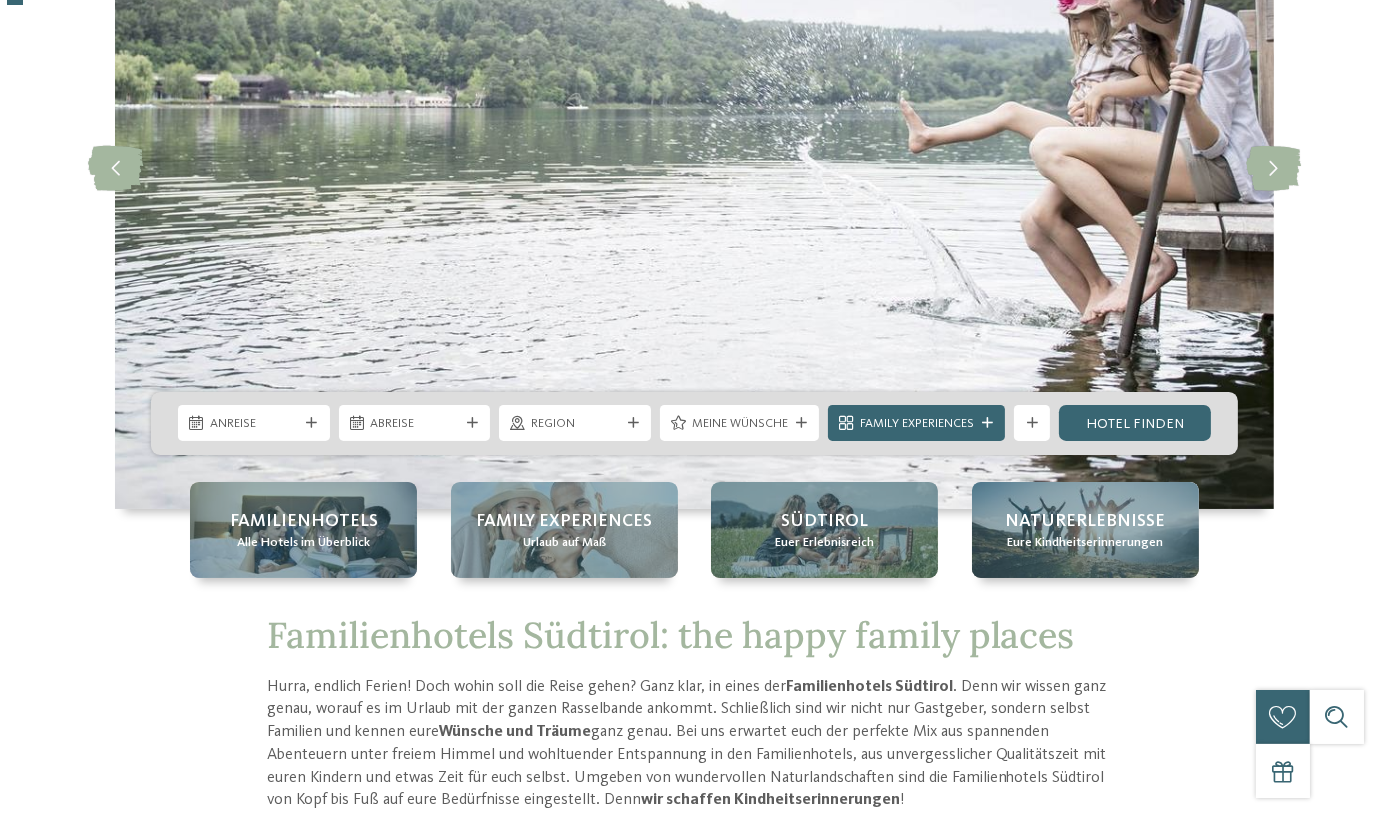 scroll, scrollTop: 545, scrollLeft: 0, axis: vertical 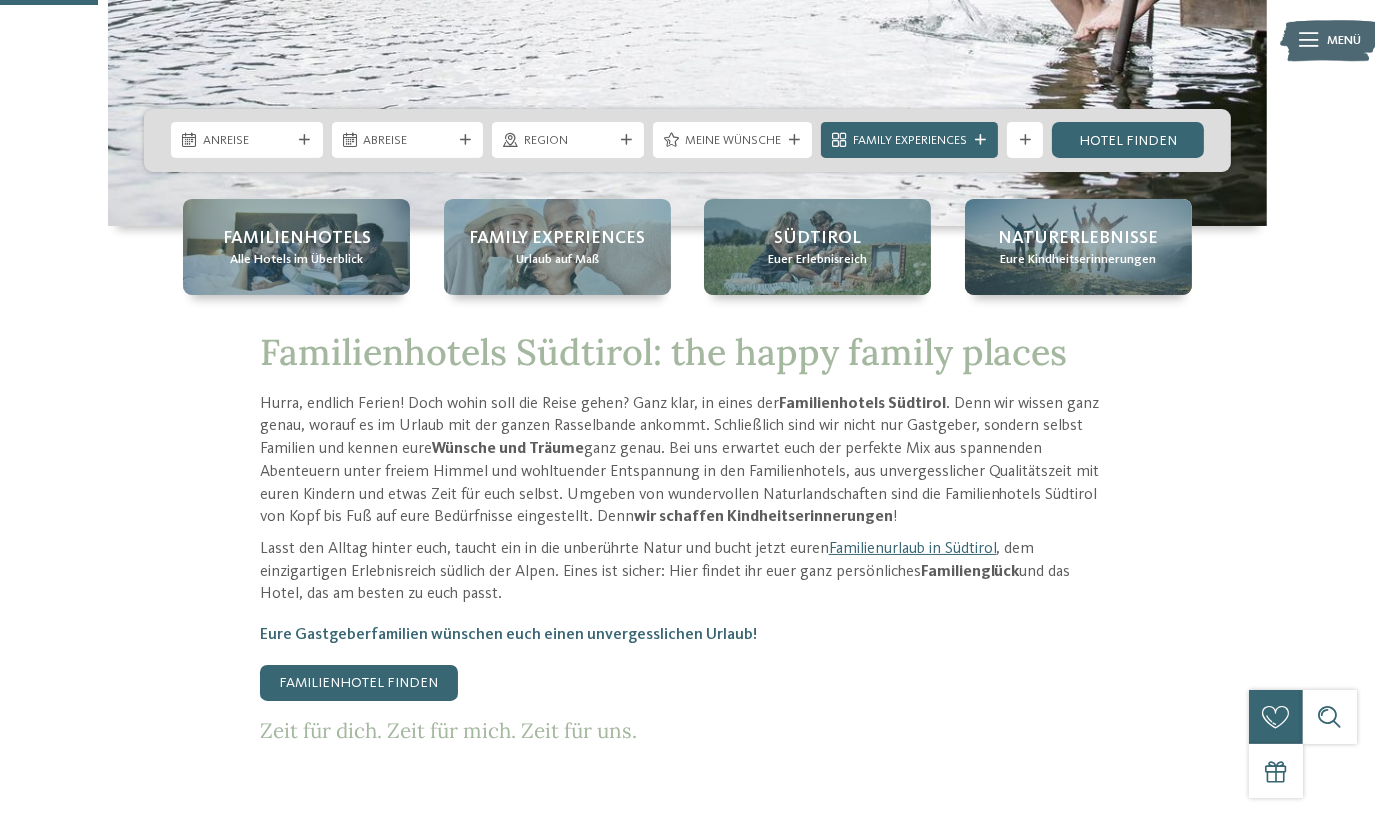 drag, startPoint x: 1329, startPoint y: 717, endPoint x: 1295, endPoint y: 715, distance: 34.058773 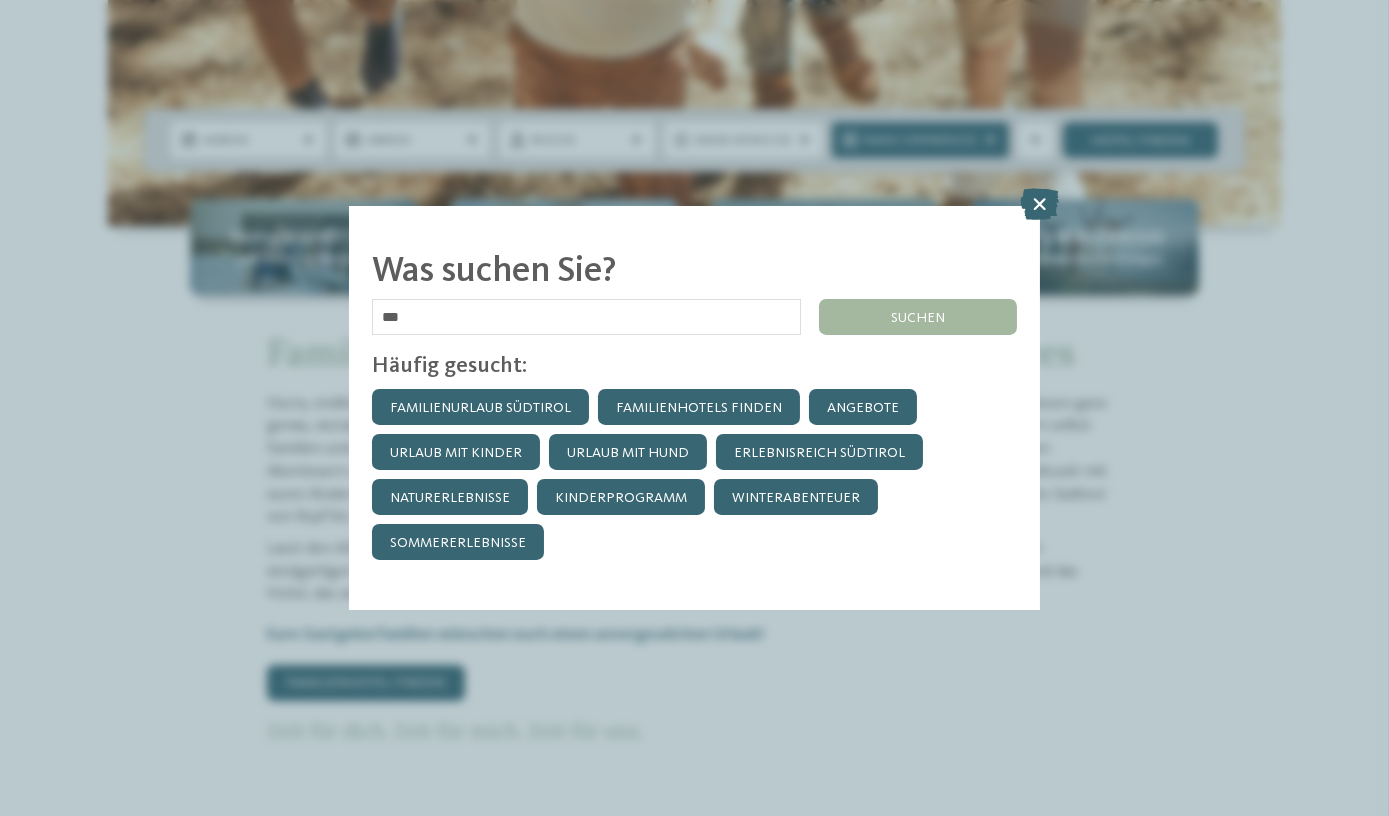 type on "******" 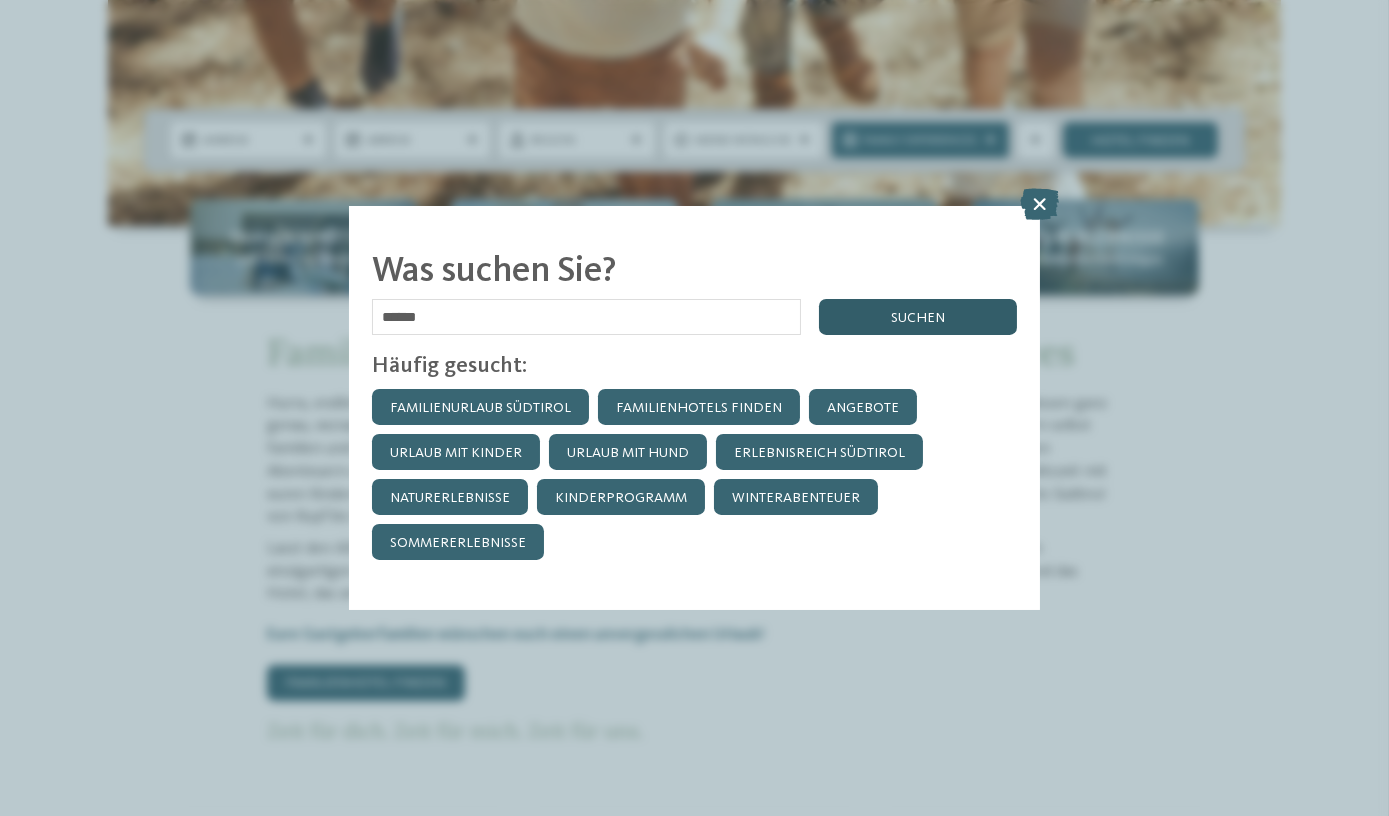 click on "suchen" at bounding box center (918, 317) 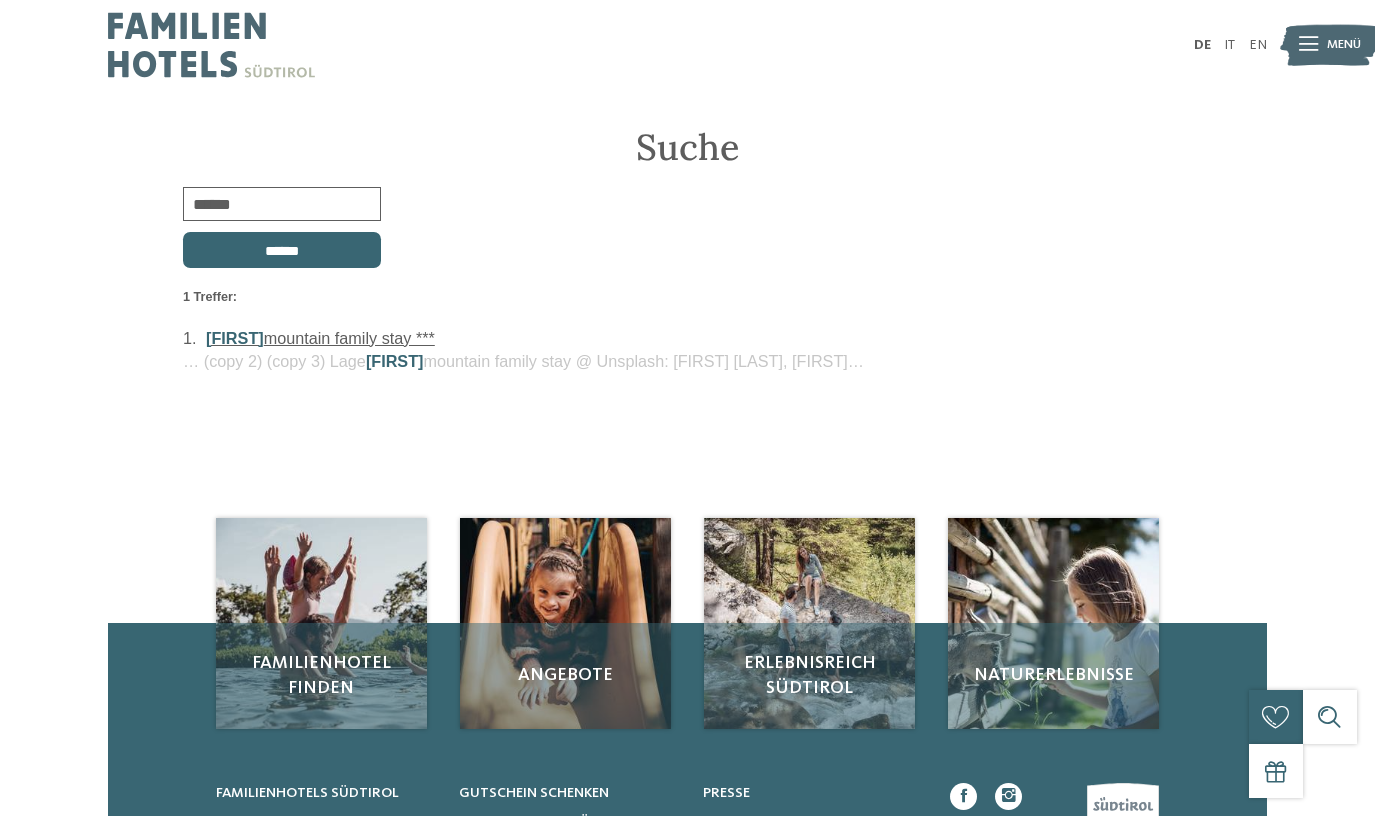 scroll, scrollTop: 0, scrollLeft: 0, axis: both 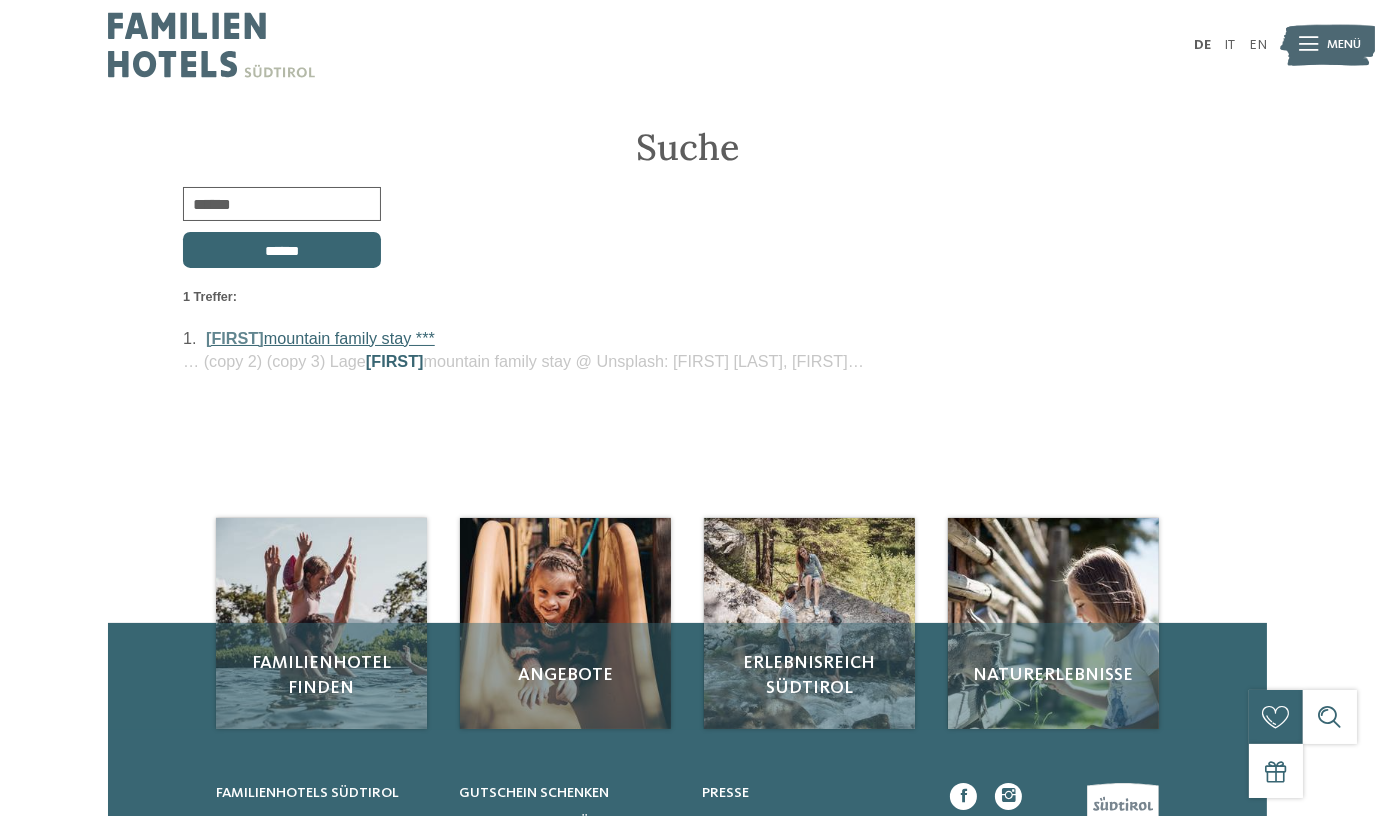 click on "[FIRST] mountain family stay ***" at bounding box center (320, 338) 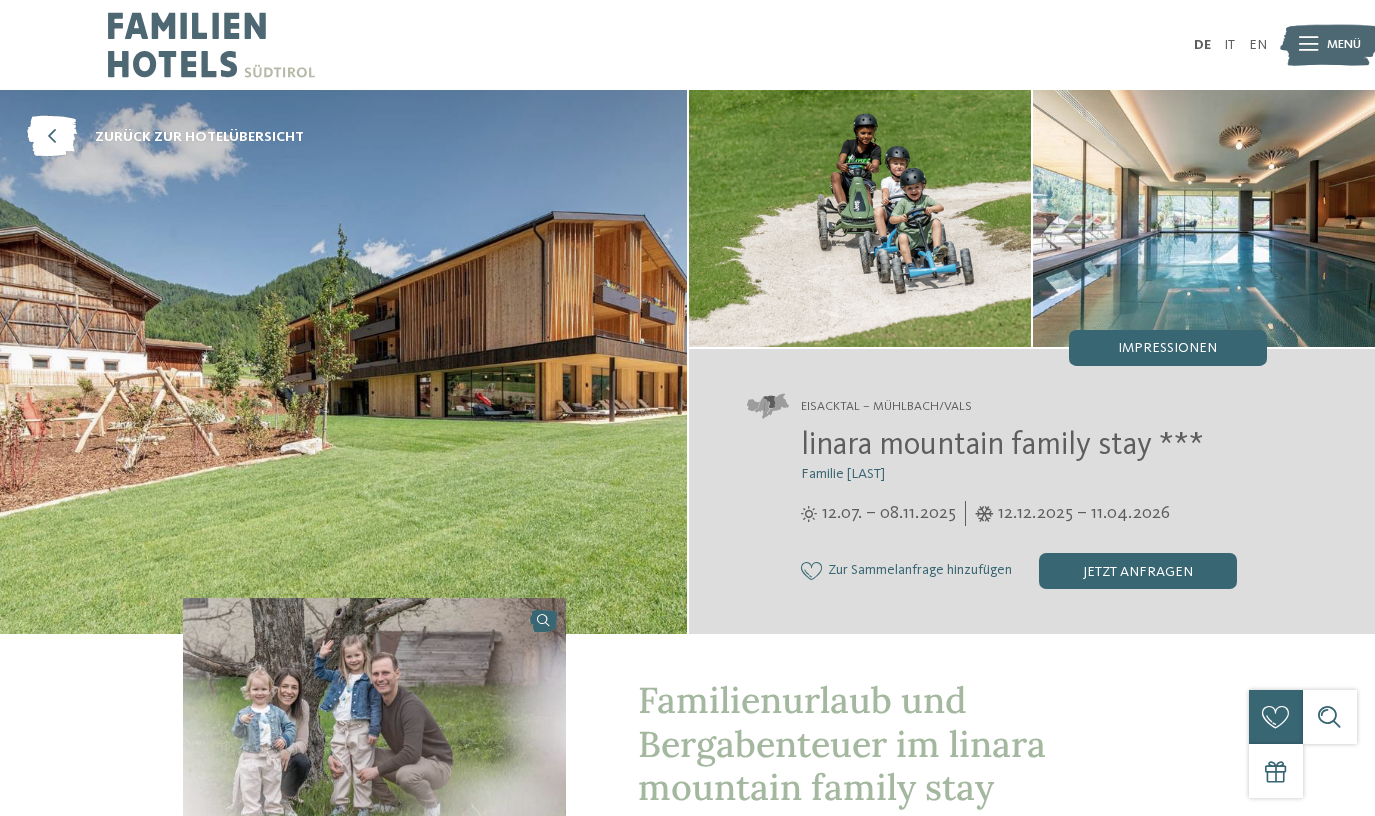 scroll, scrollTop: 0, scrollLeft: 0, axis: both 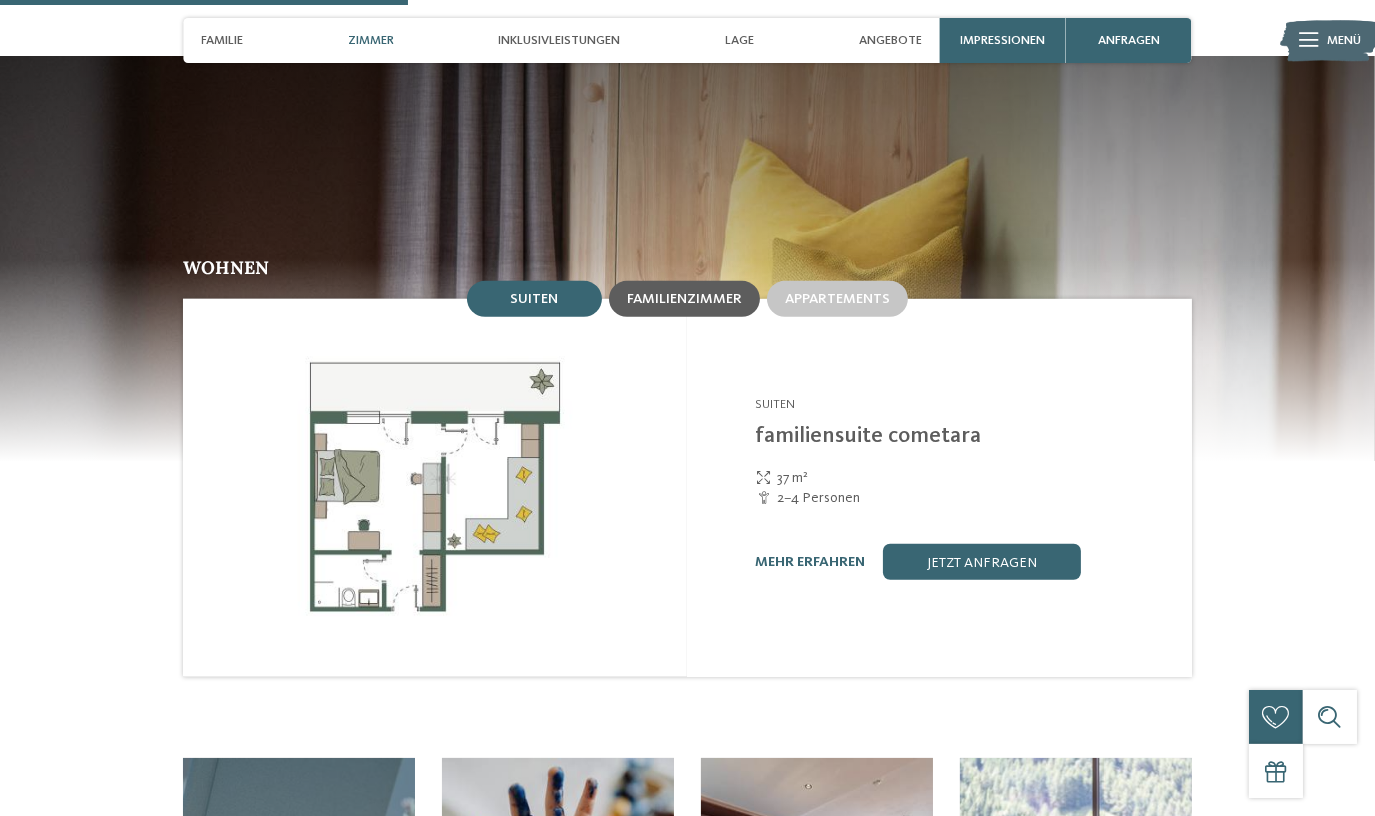 click on "Familienzimmer" at bounding box center [684, 299] 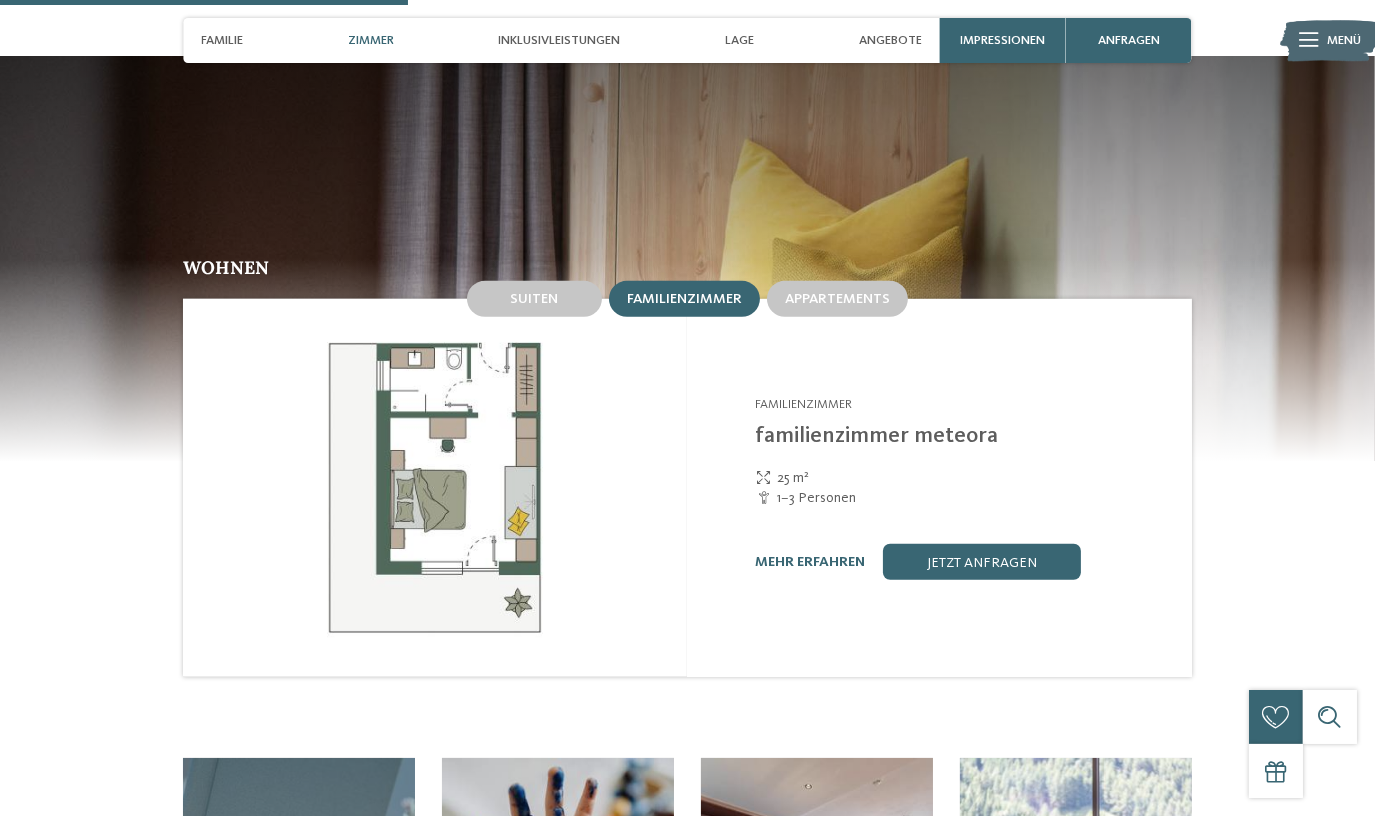 click on "Suiten" at bounding box center [534, 298] 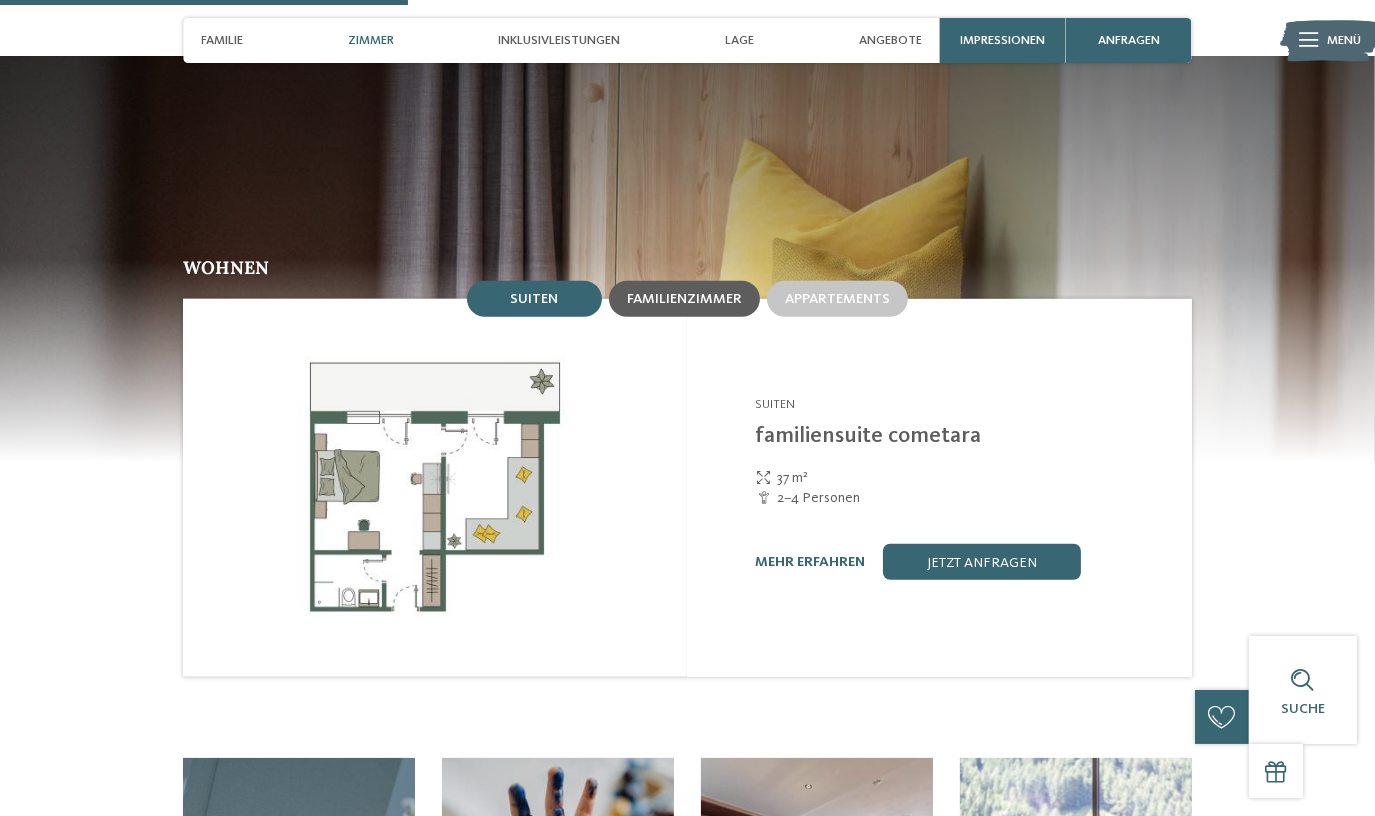 click on "Familienzimmer" at bounding box center (684, 299) 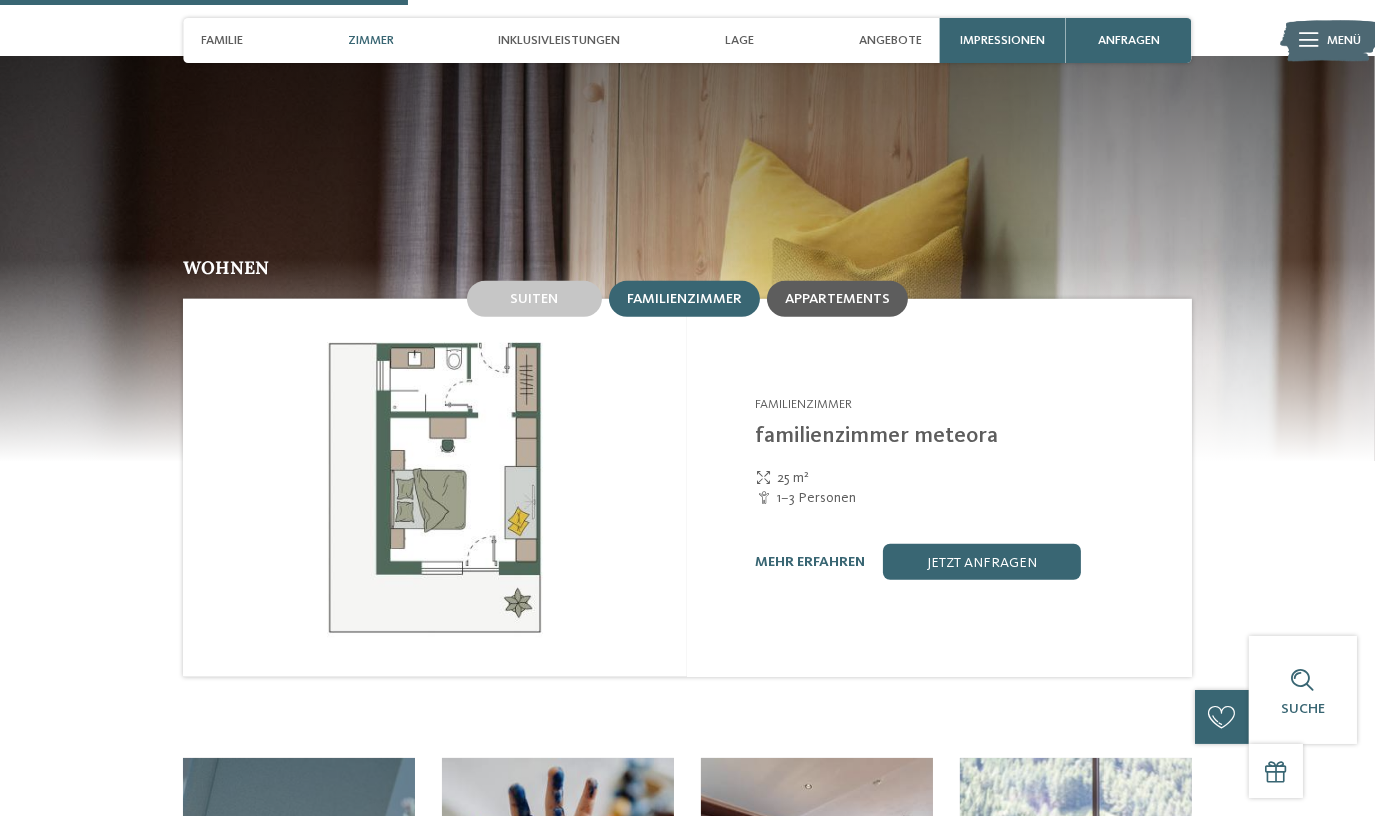 click on "Appartements" at bounding box center (837, 299) 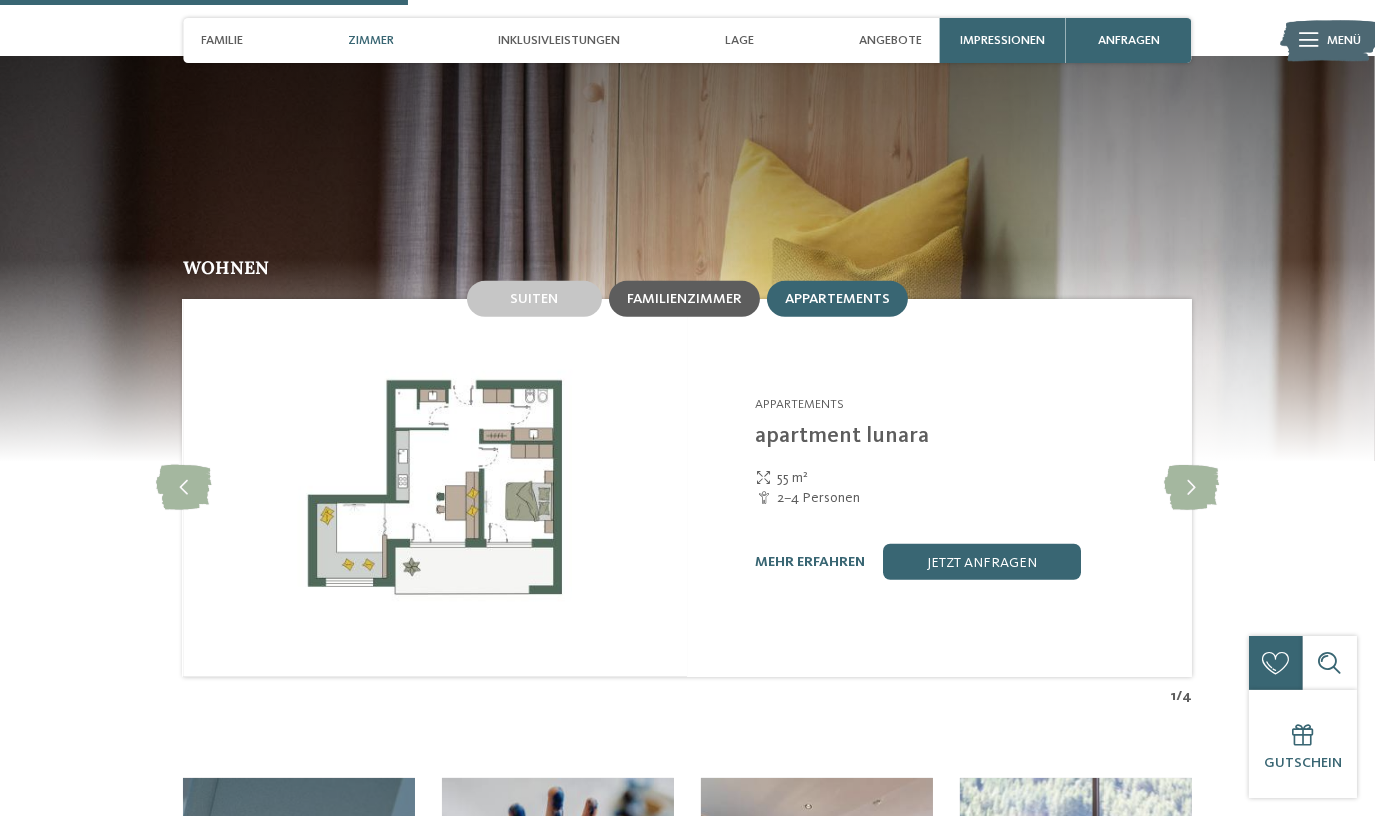 click on "Familienzimmer" at bounding box center [684, 299] 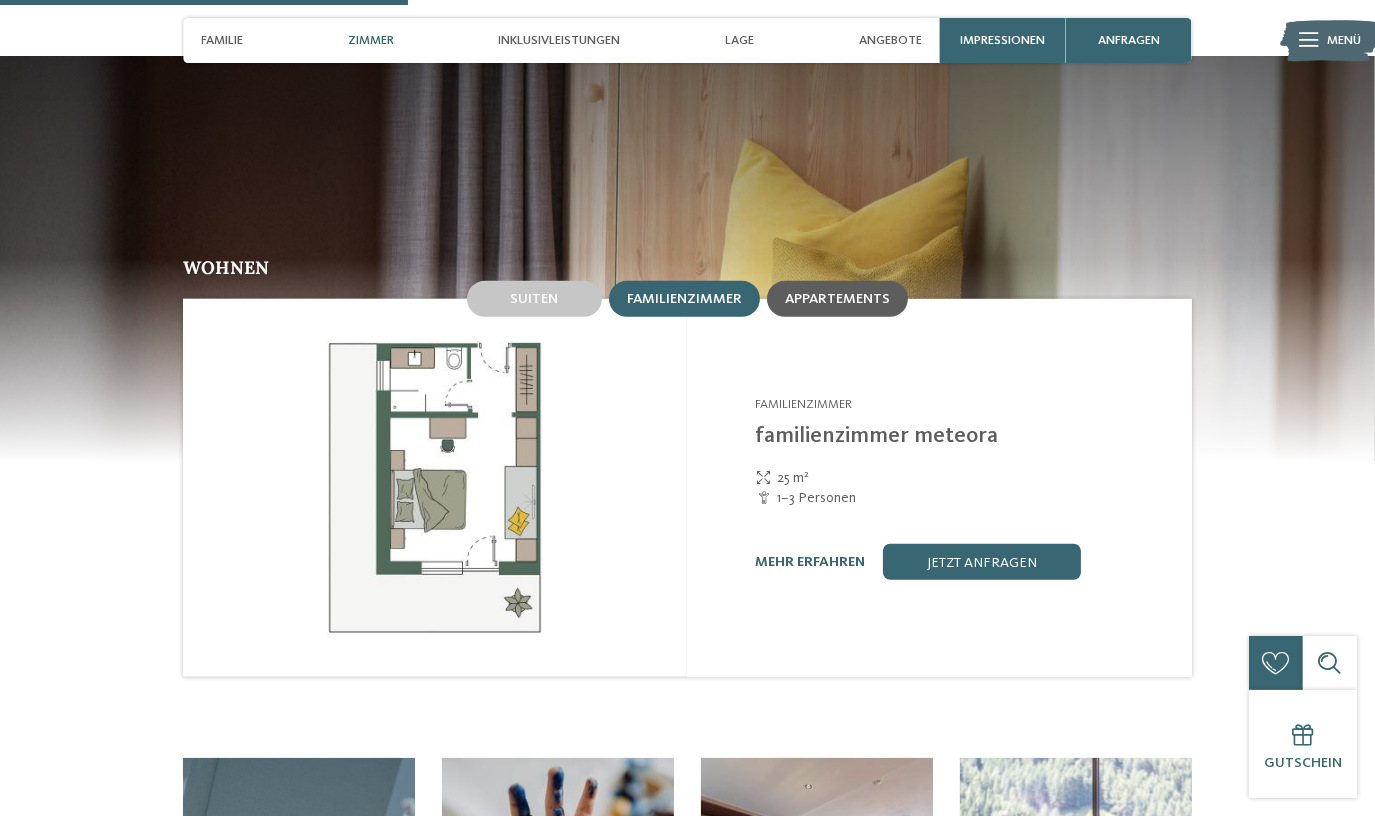 click on "Appartements" at bounding box center (837, 299) 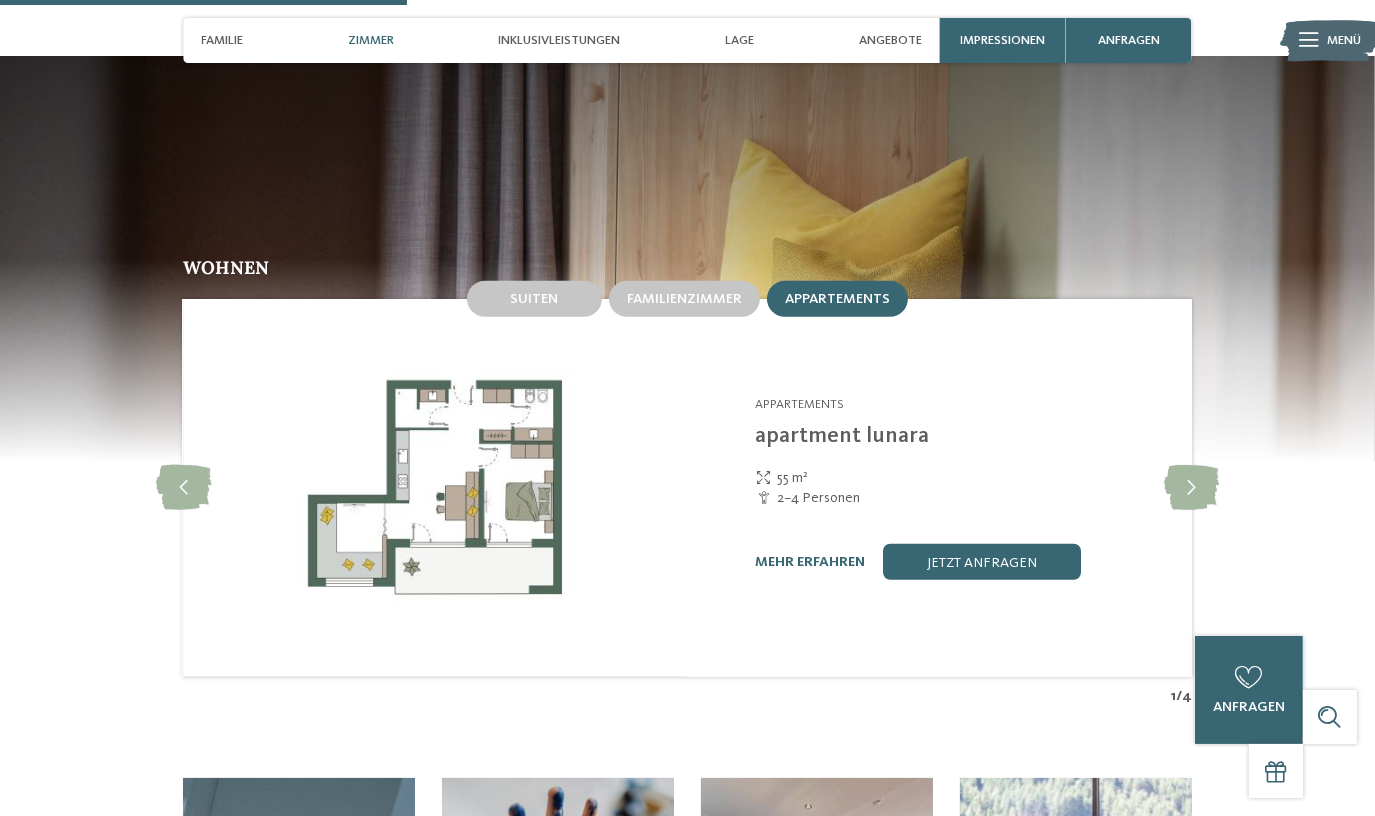scroll, scrollTop: 1727, scrollLeft: 0, axis: vertical 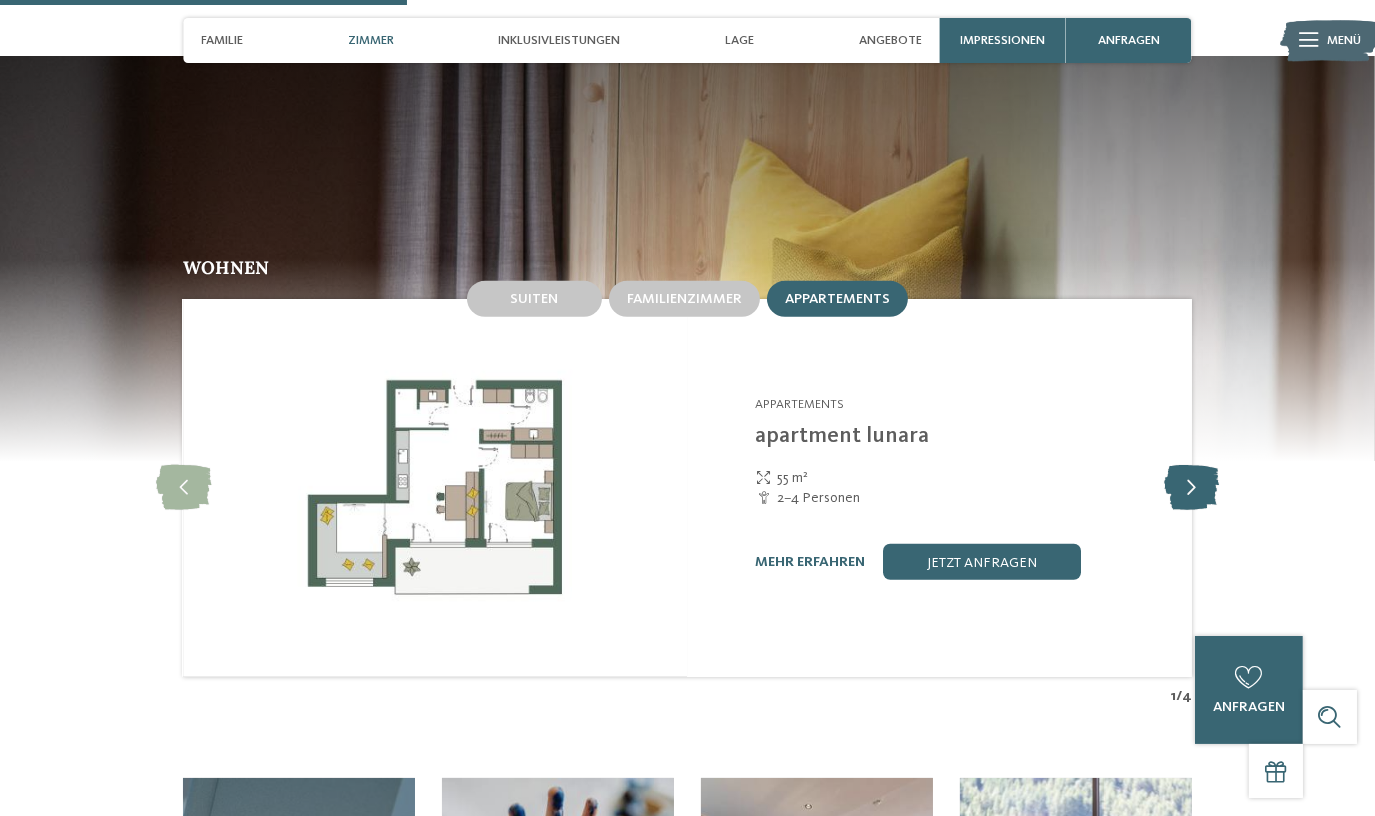click at bounding box center (1191, 488) 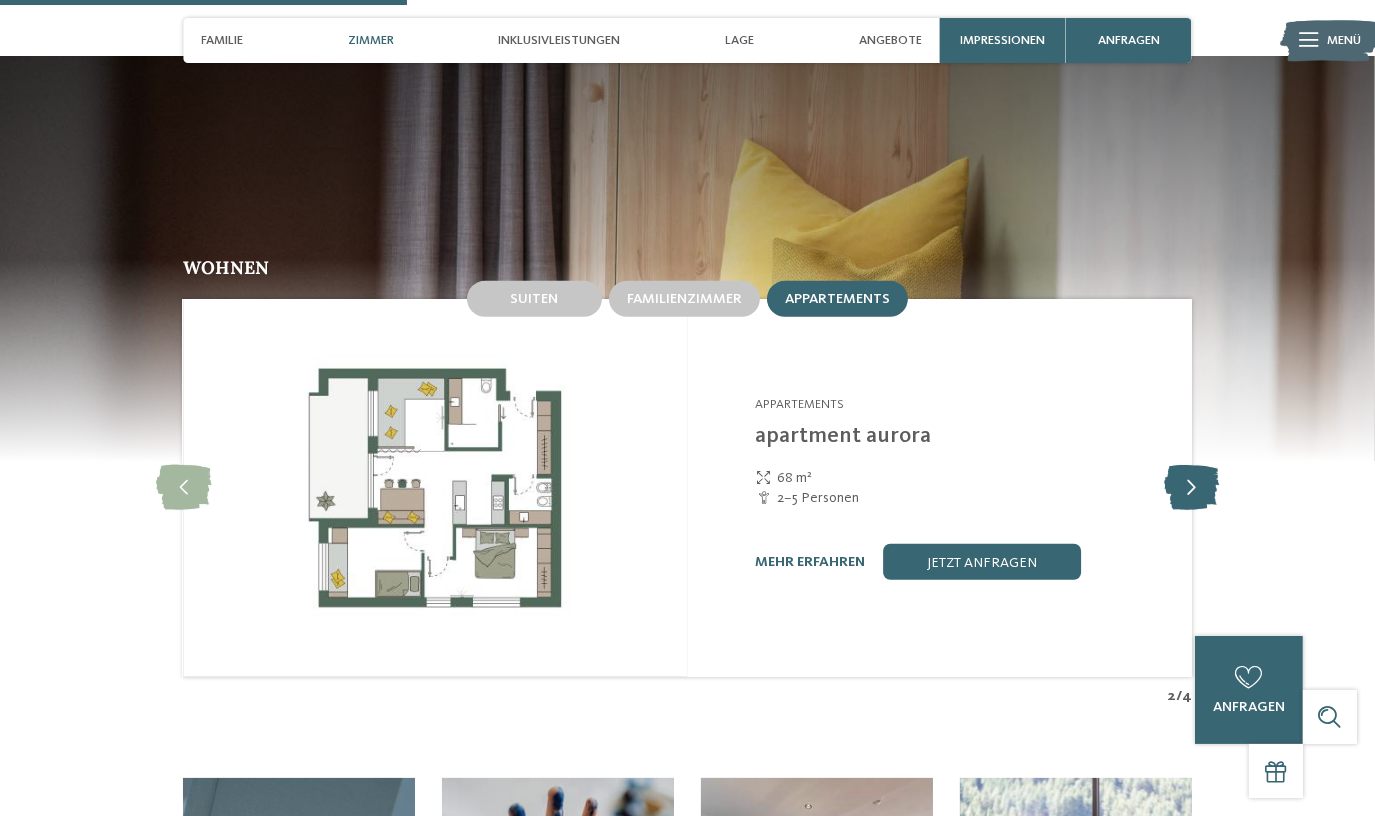 click at bounding box center (1191, 488) 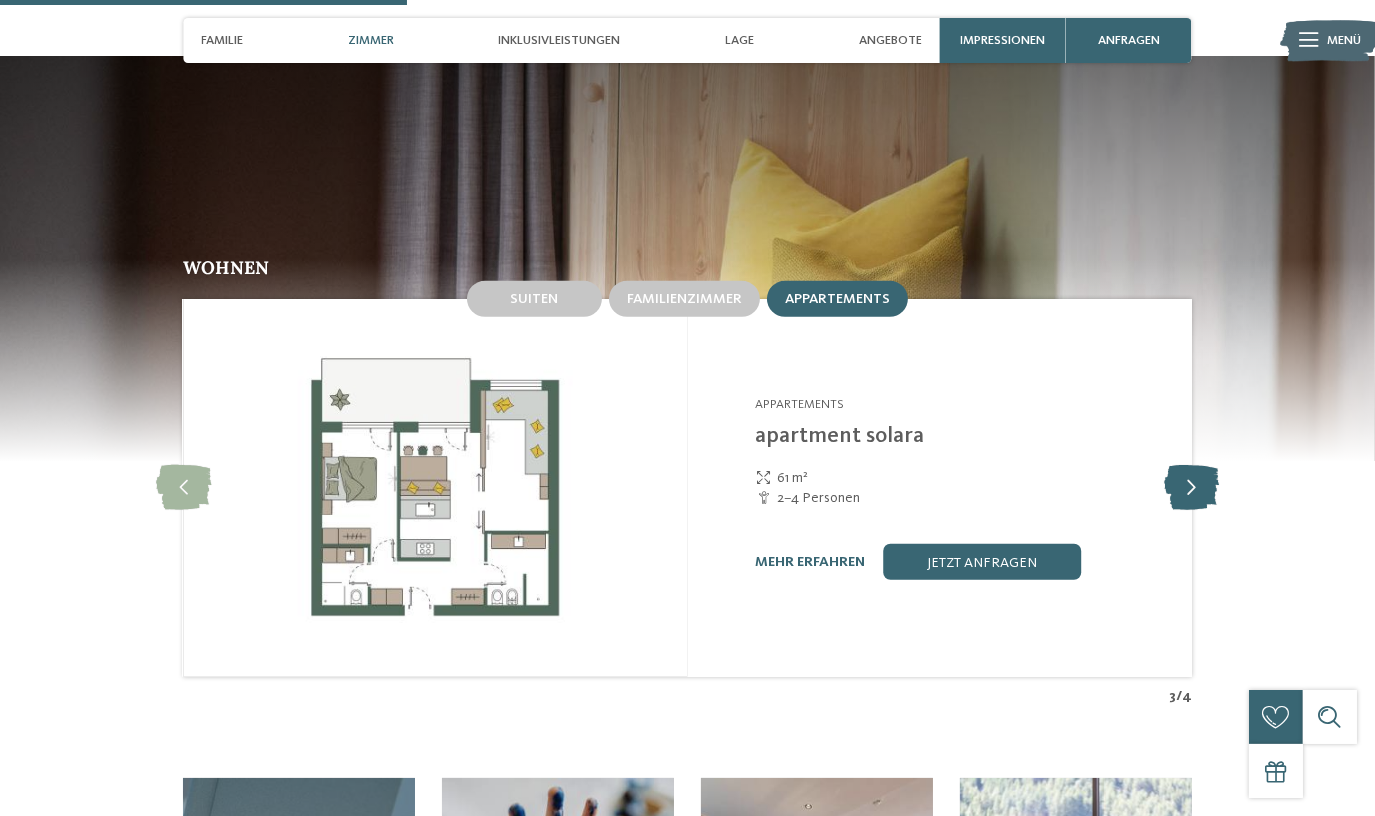 click at bounding box center (1191, 488) 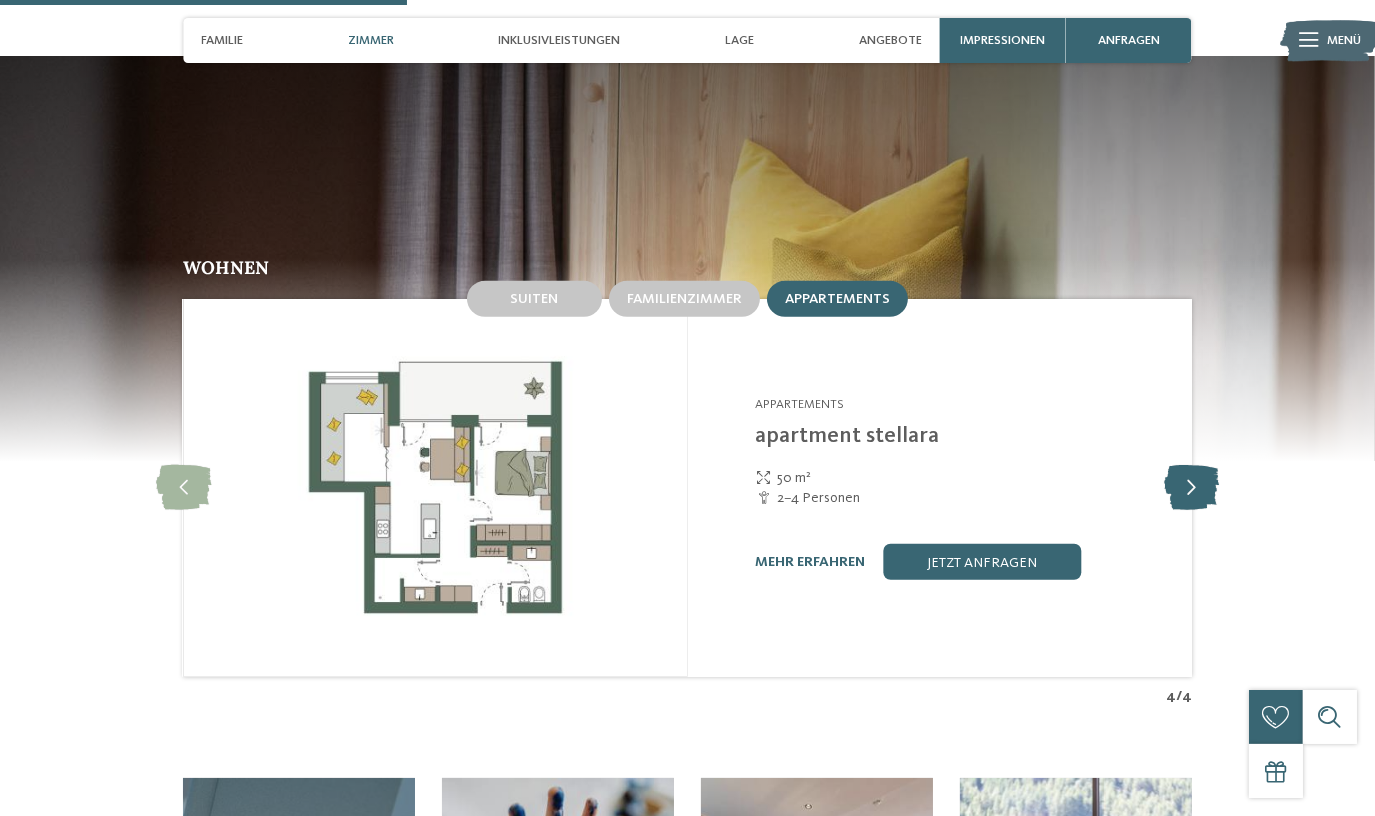 click at bounding box center (1191, 488) 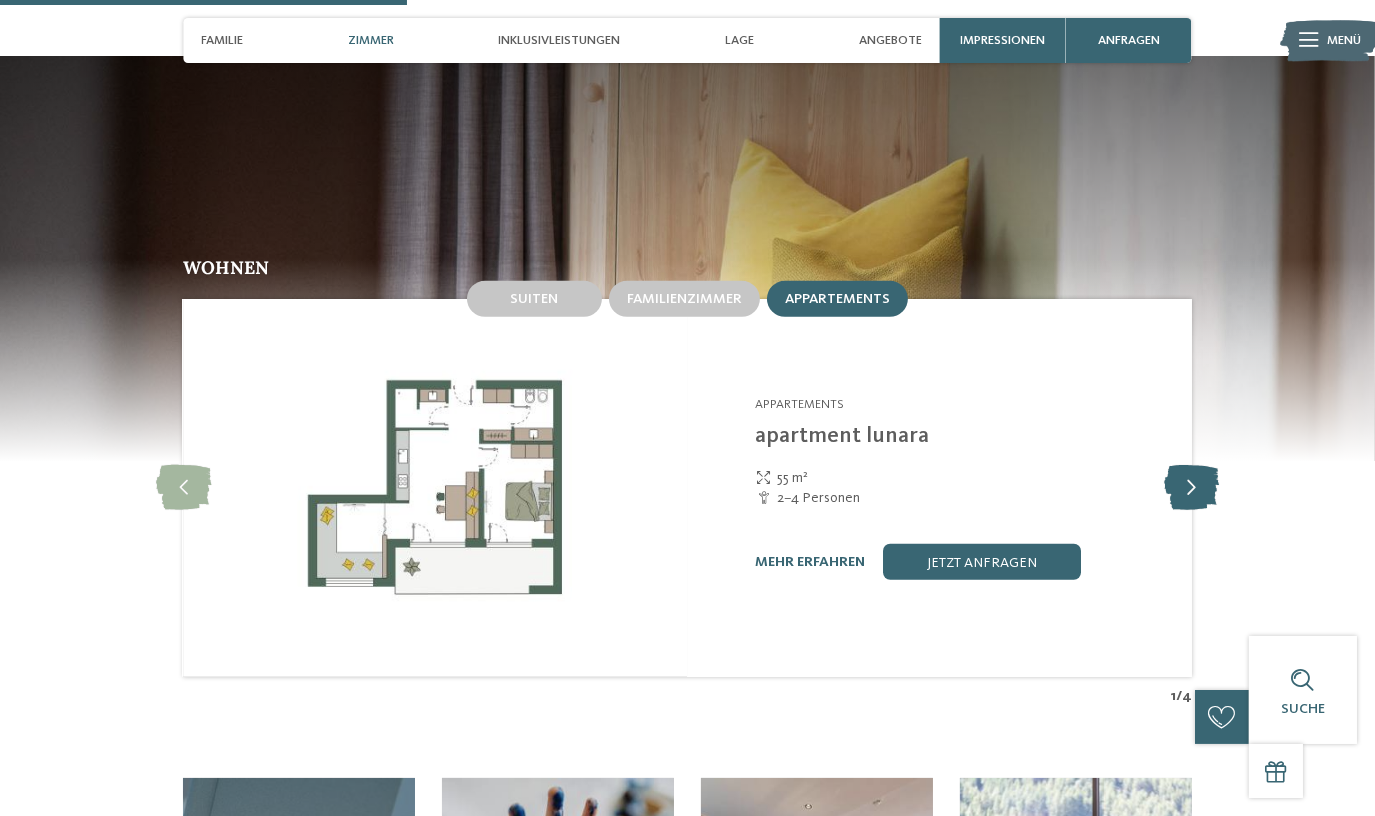 click at bounding box center (1191, 488) 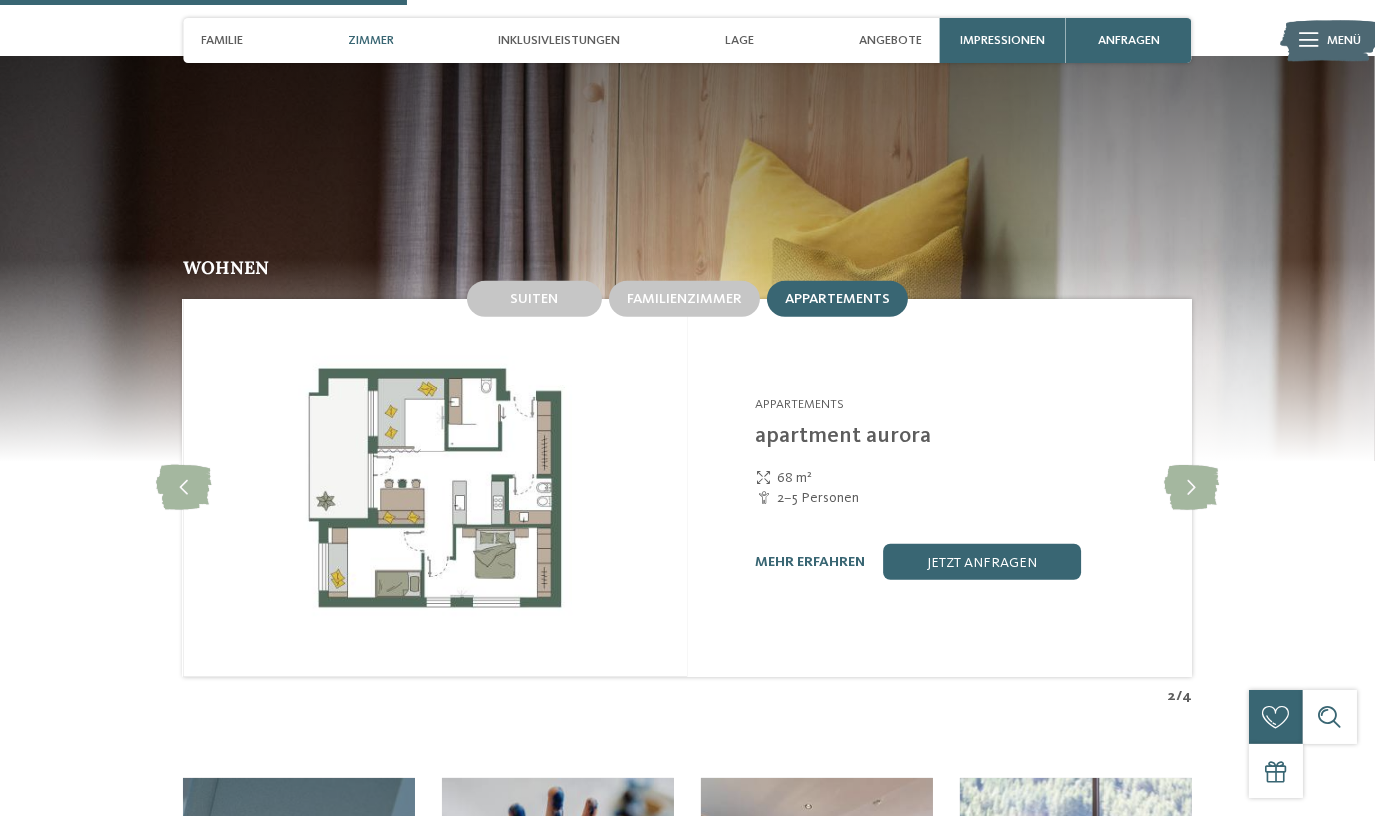 click at bounding box center [435, 488] 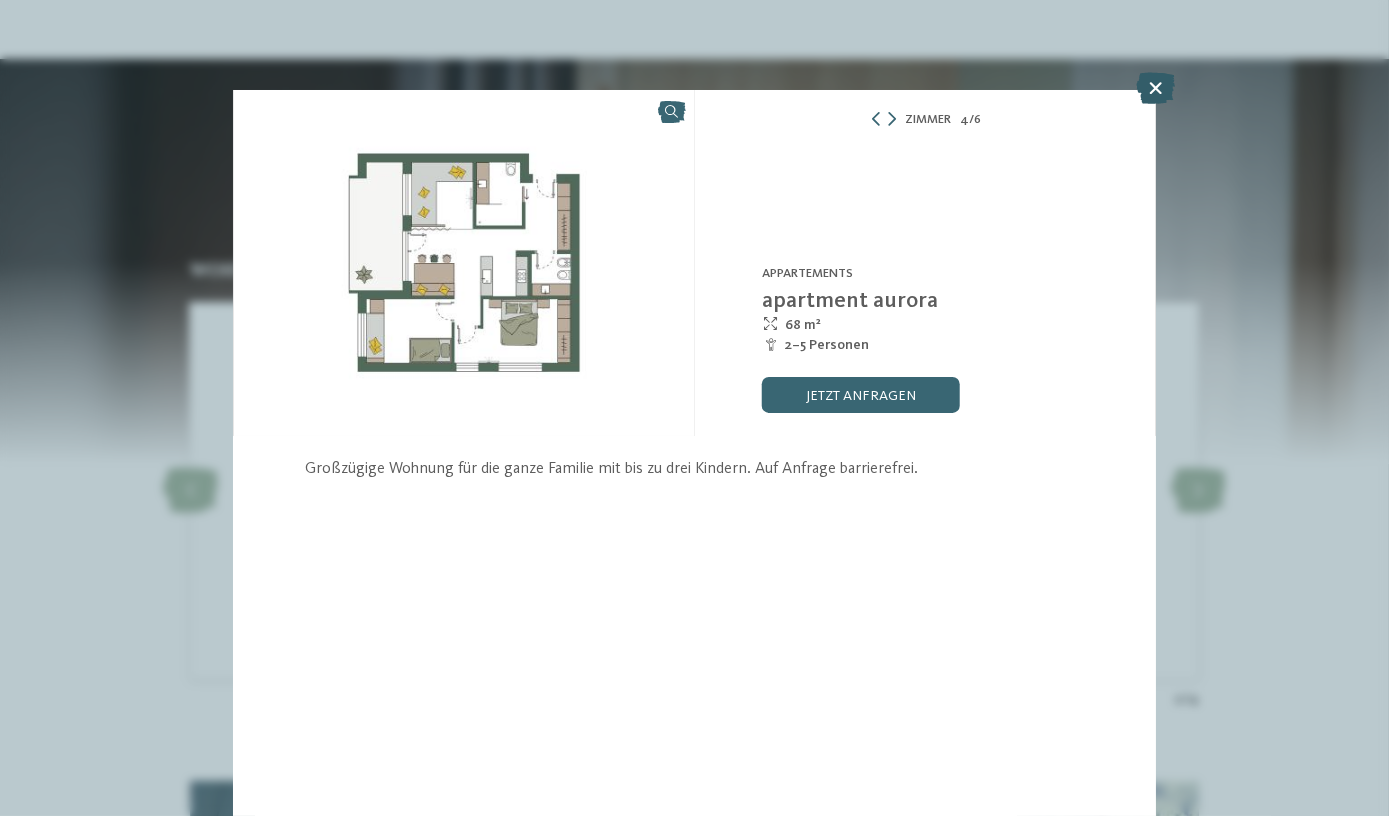 click at bounding box center [1155, 88] 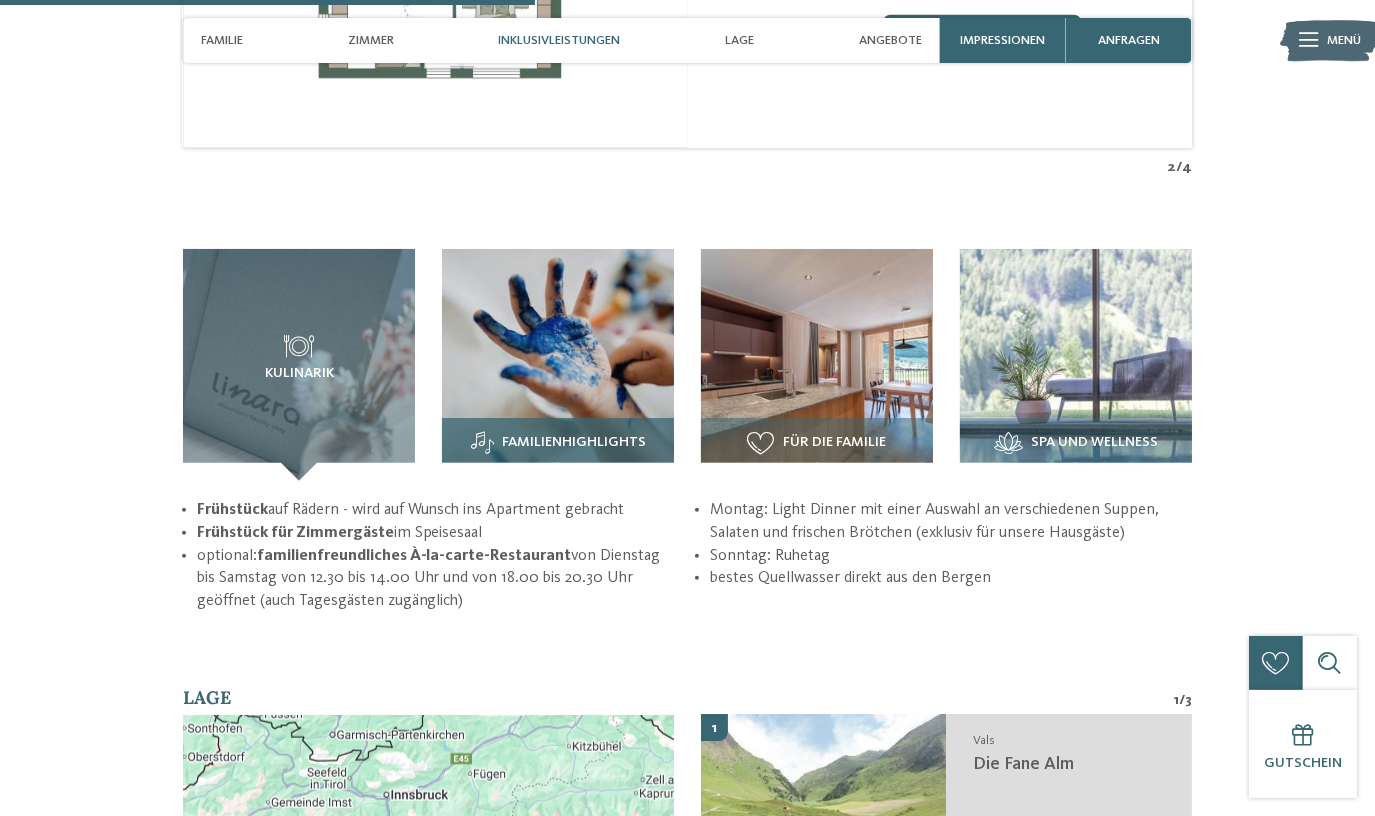 scroll, scrollTop: 2272, scrollLeft: 0, axis: vertical 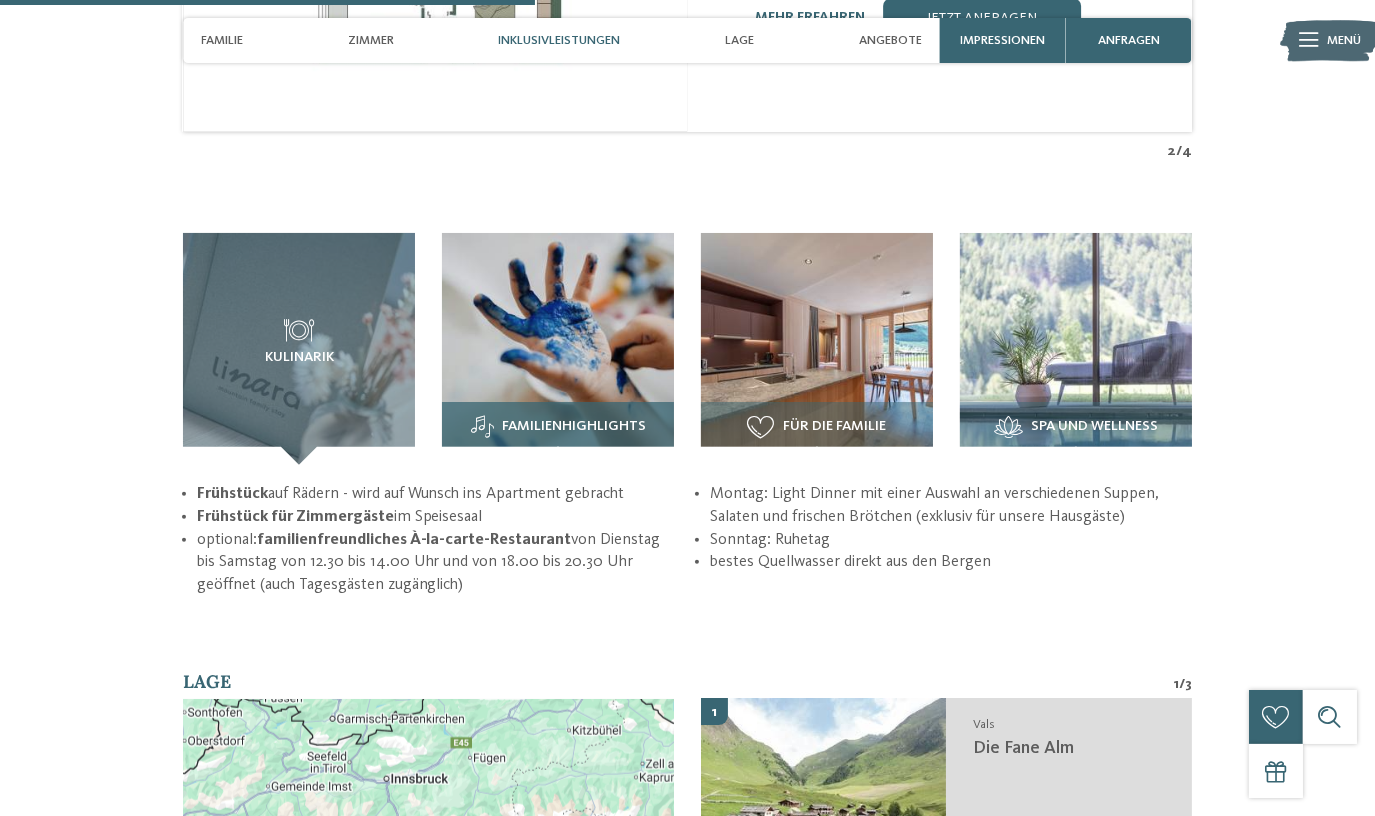 click at bounding box center (558, 349) 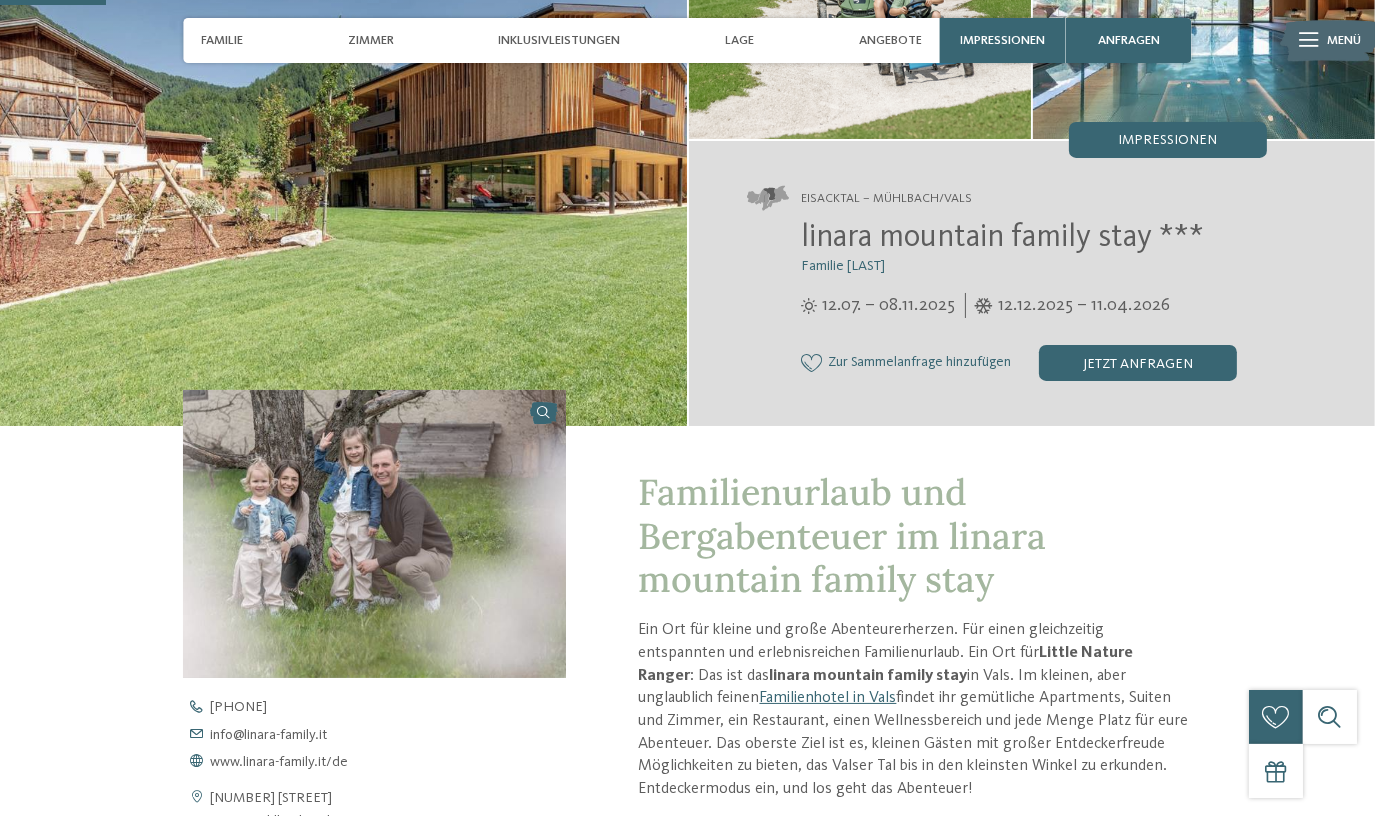 scroll, scrollTop: 0, scrollLeft: 0, axis: both 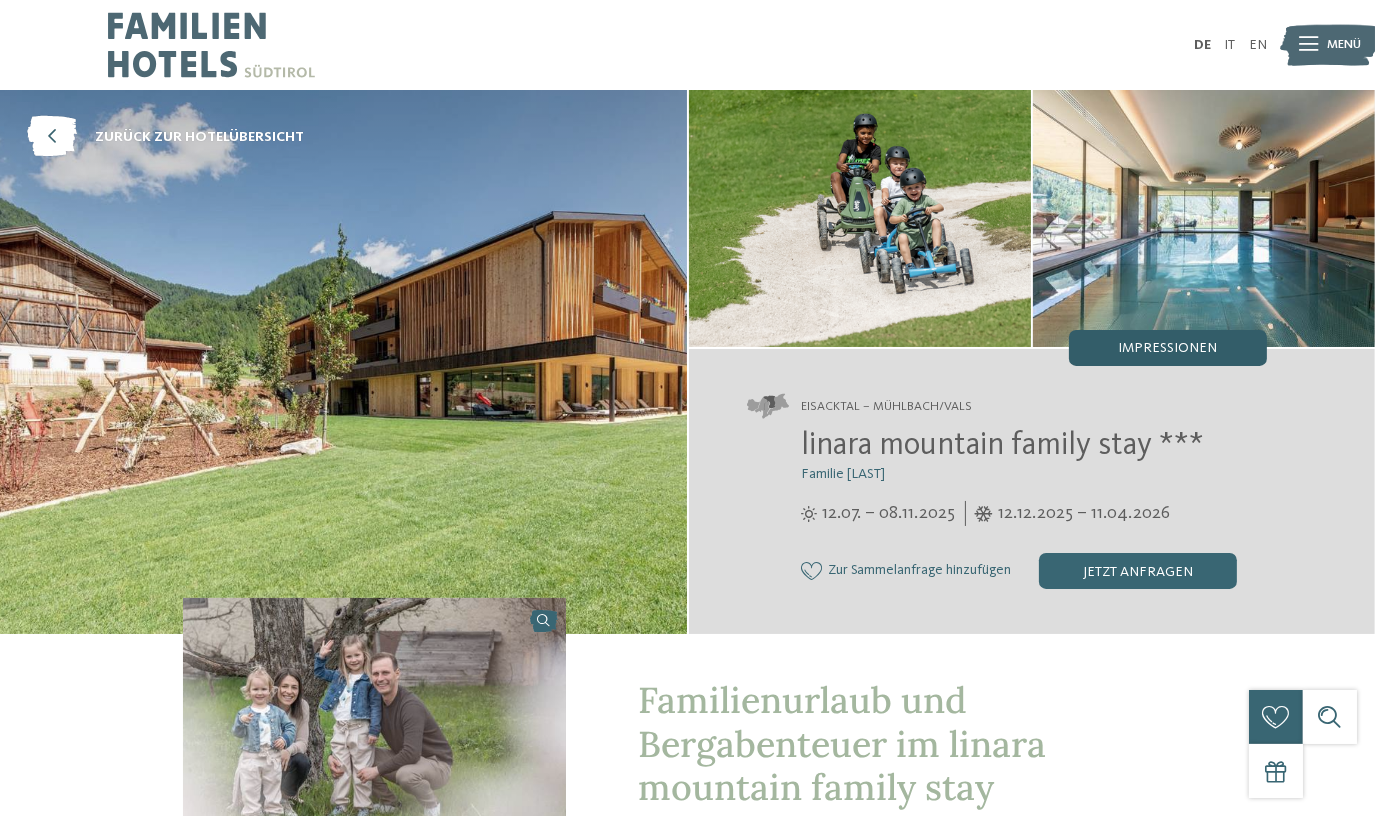 click on "Impressionen" at bounding box center (1167, 348) 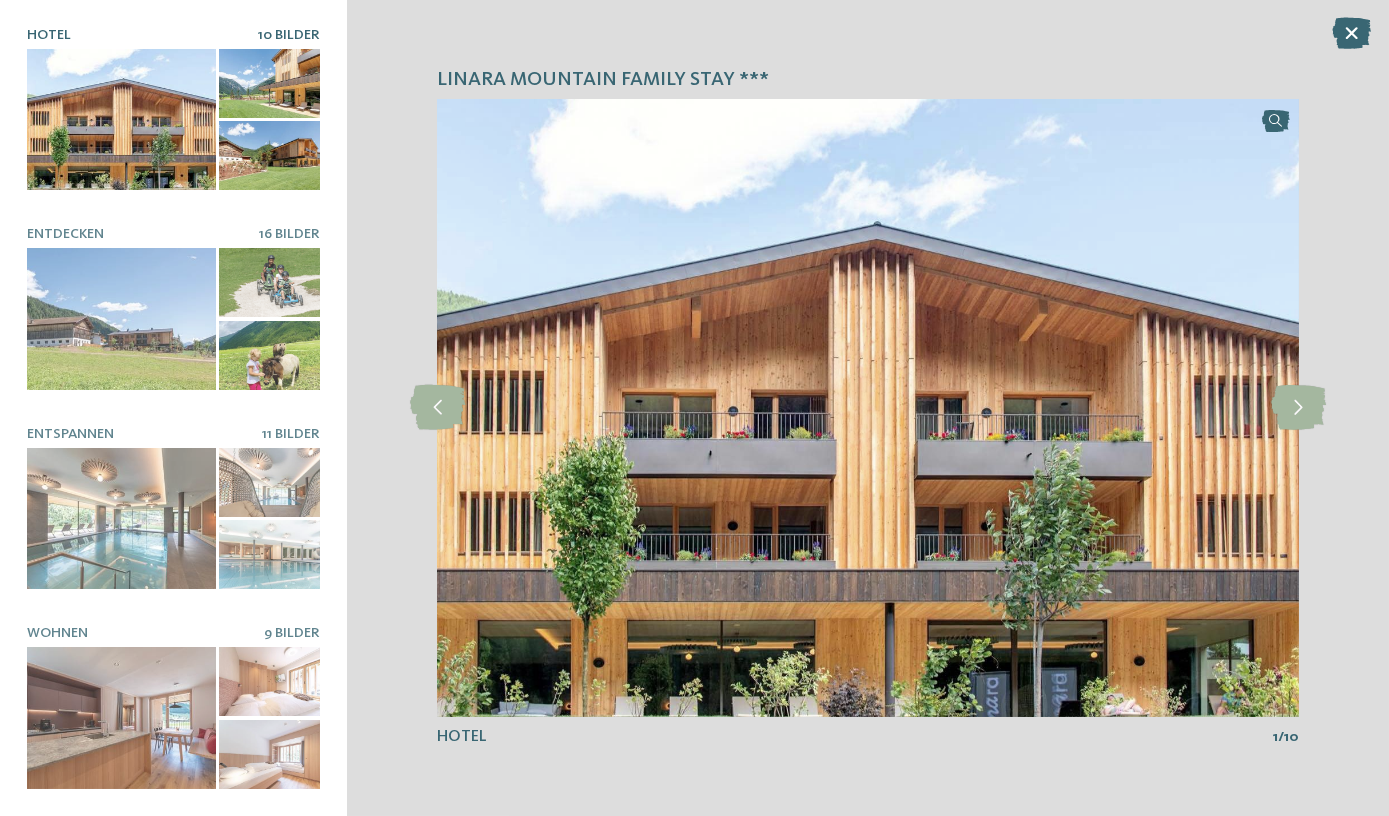 click at bounding box center [121, 120] 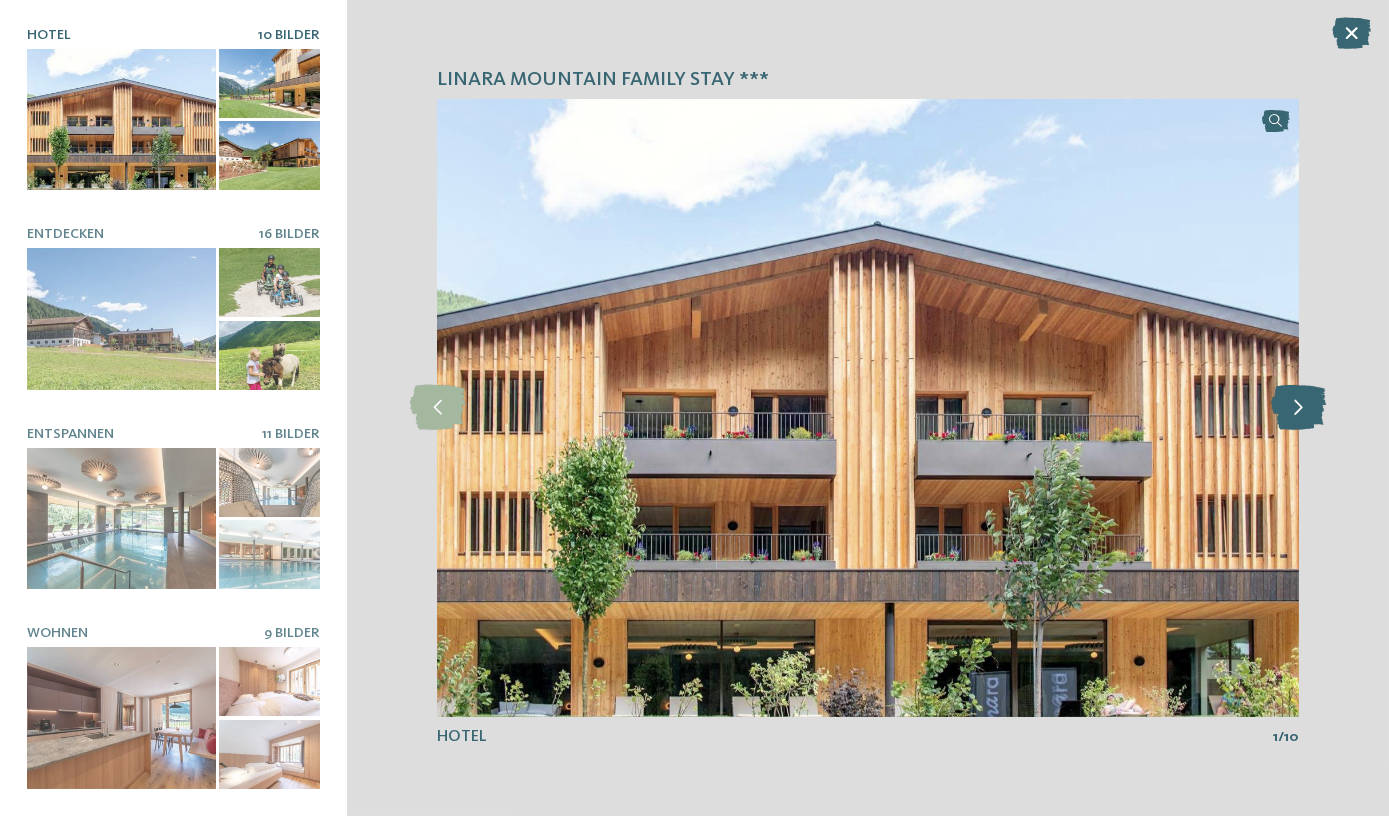 click at bounding box center [1298, 407] 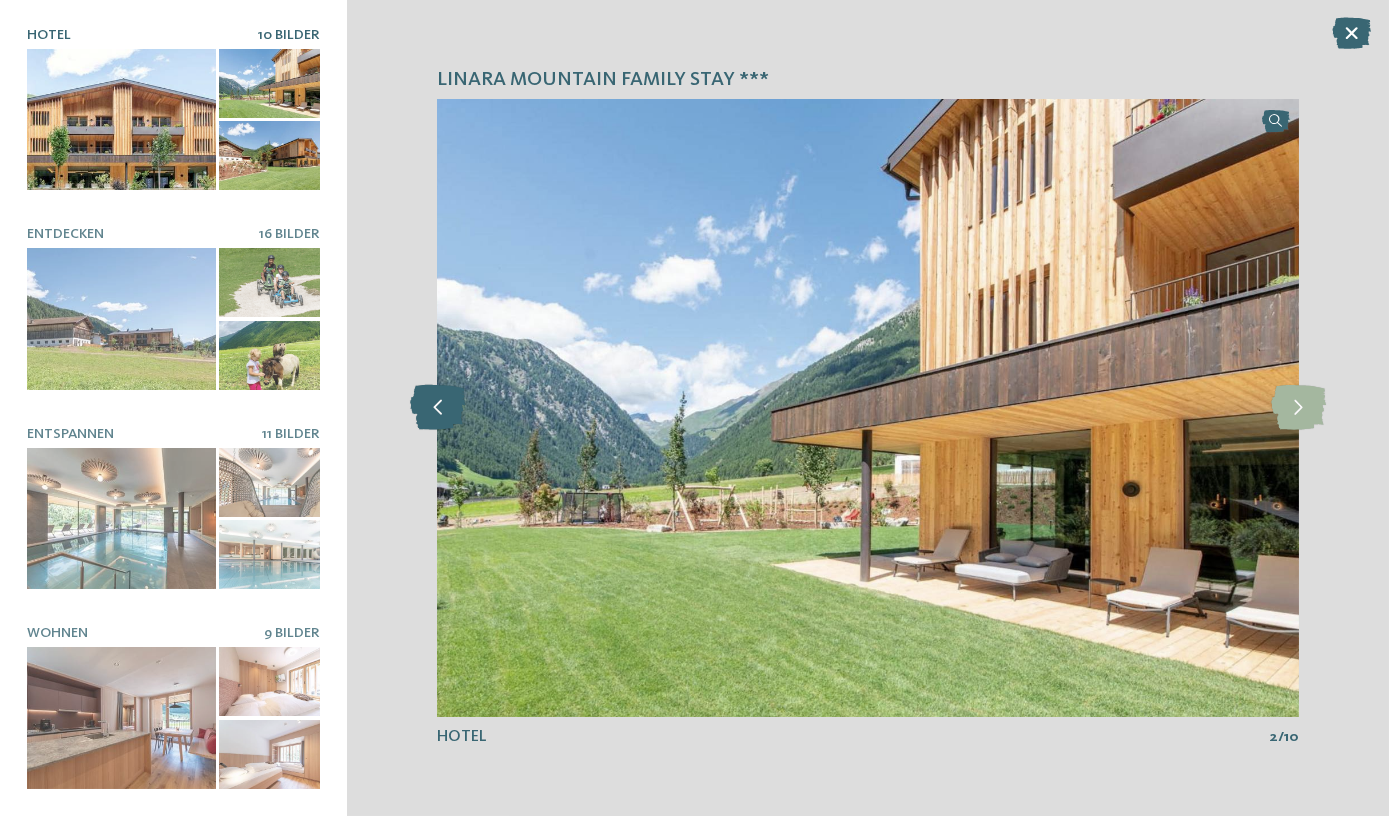click at bounding box center [437, 407] 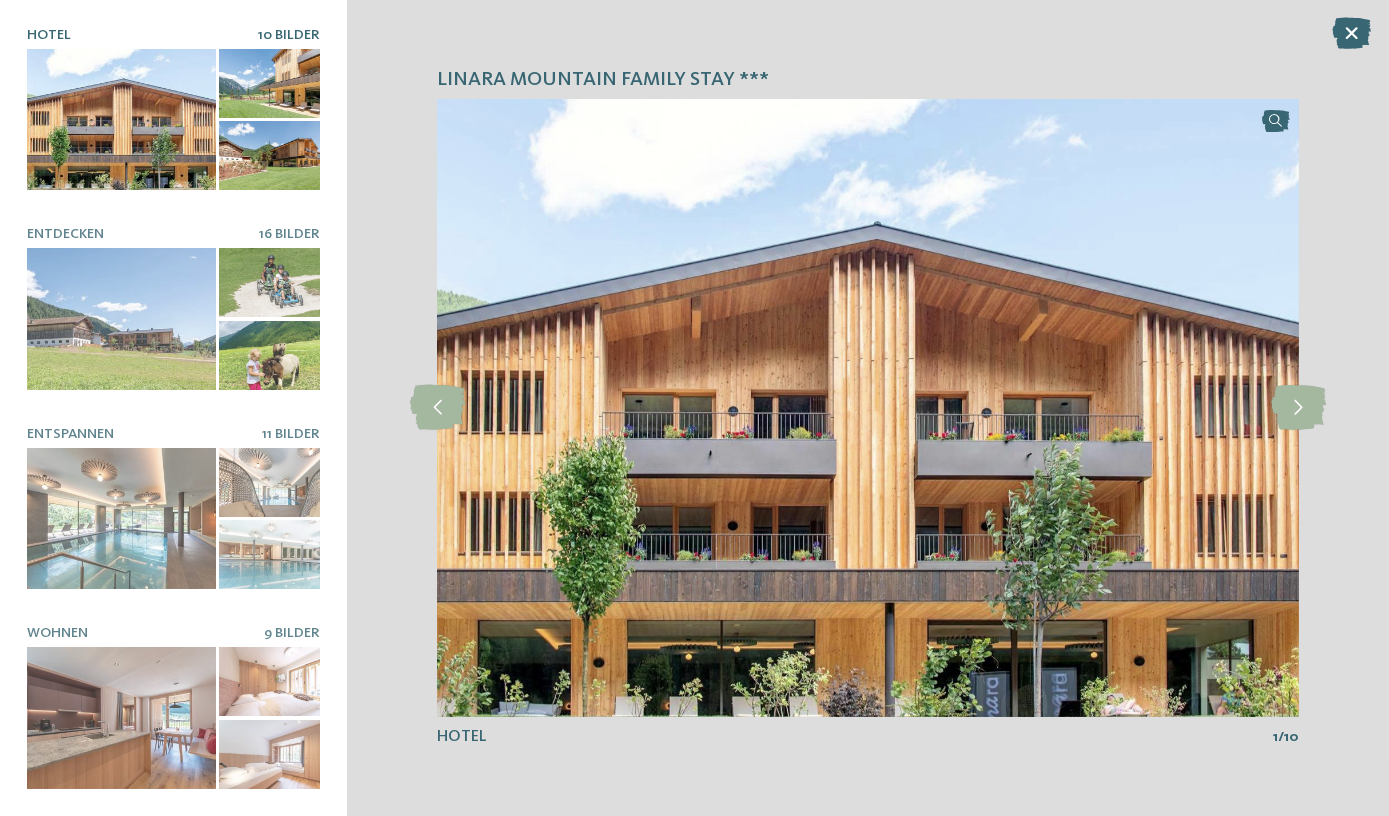drag, startPoint x: 1193, startPoint y: 706, endPoint x: 964, endPoint y: 762, distance: 235.74774 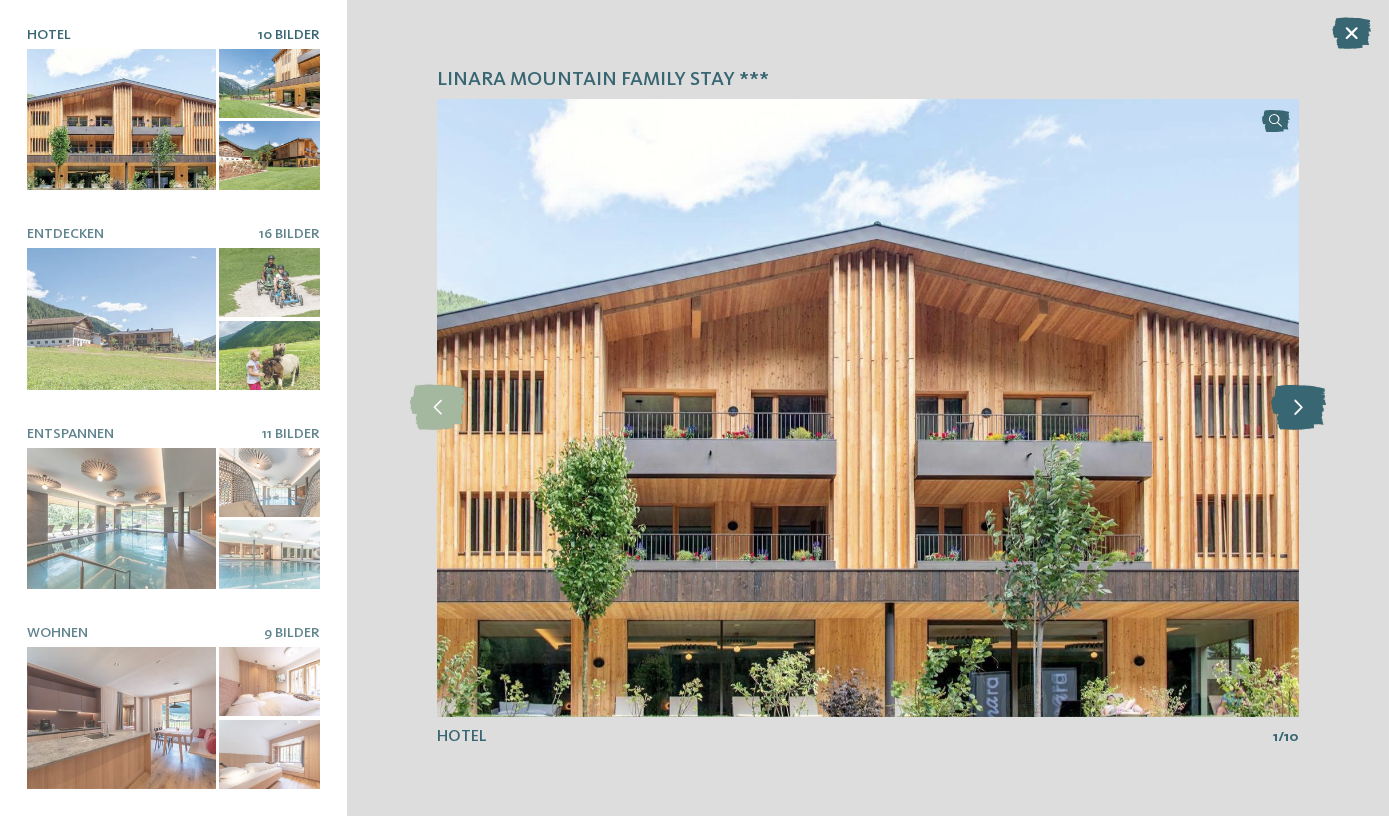 click at bounding box center [1298, 407] 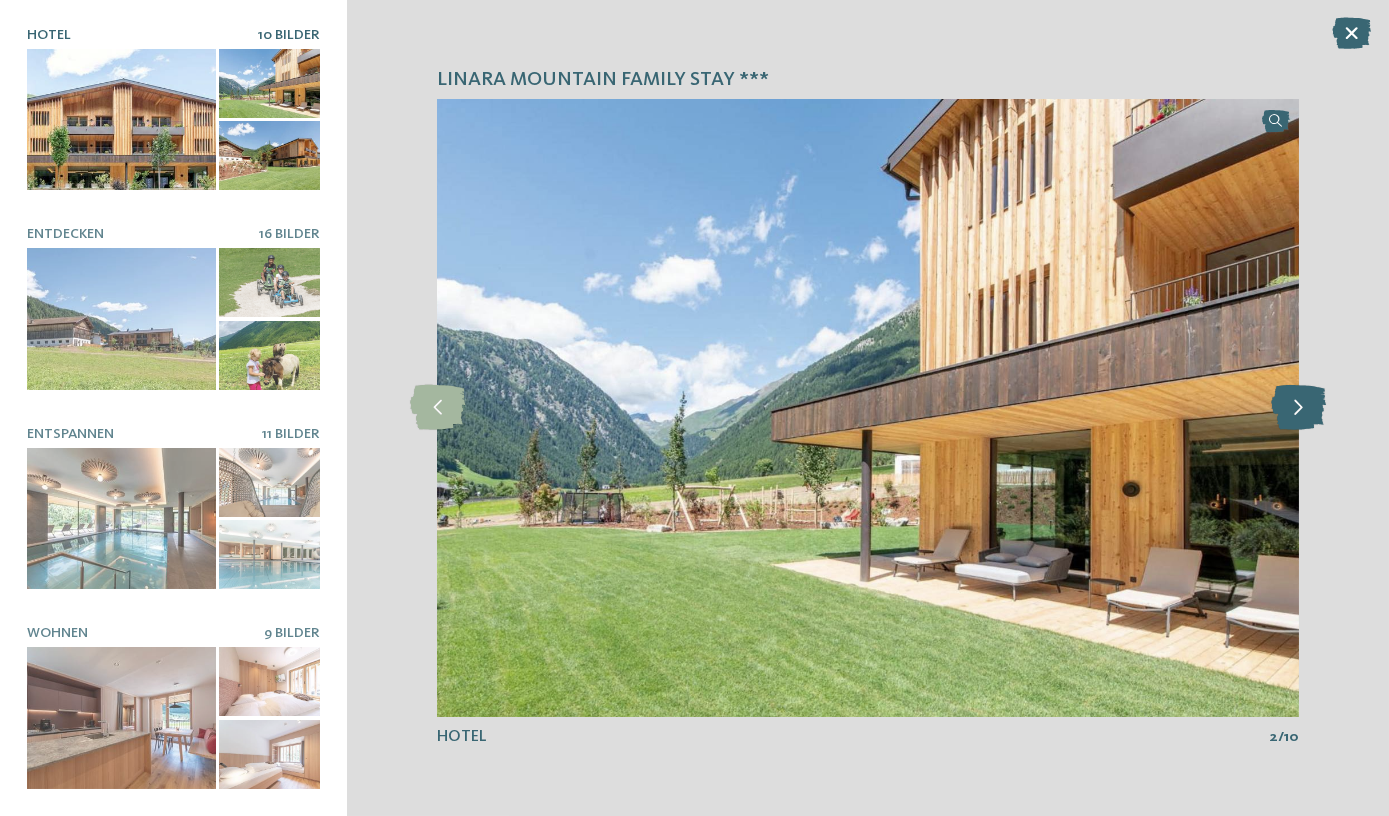 click at bounding box center [1298, 407] 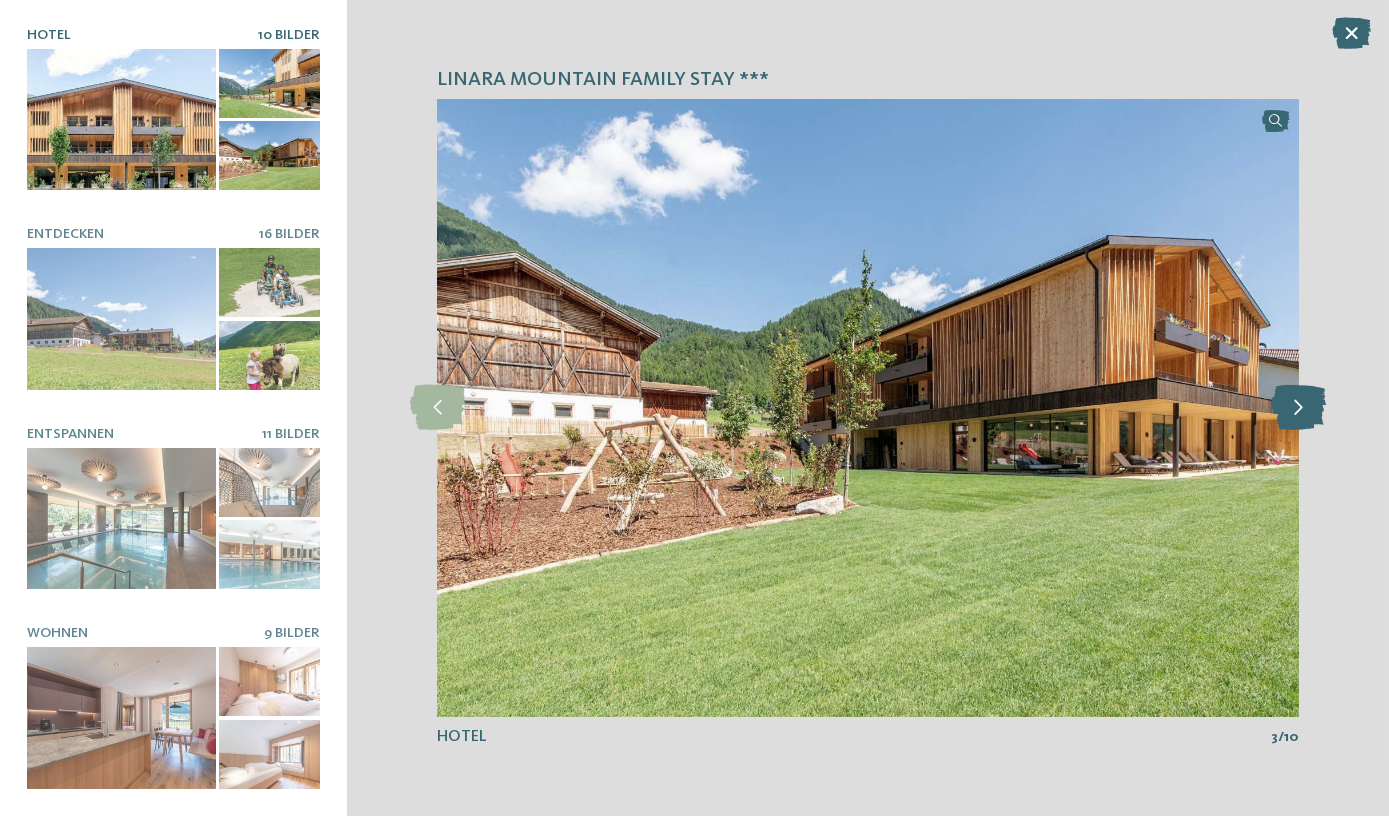click at bounding box center [1298, 407] 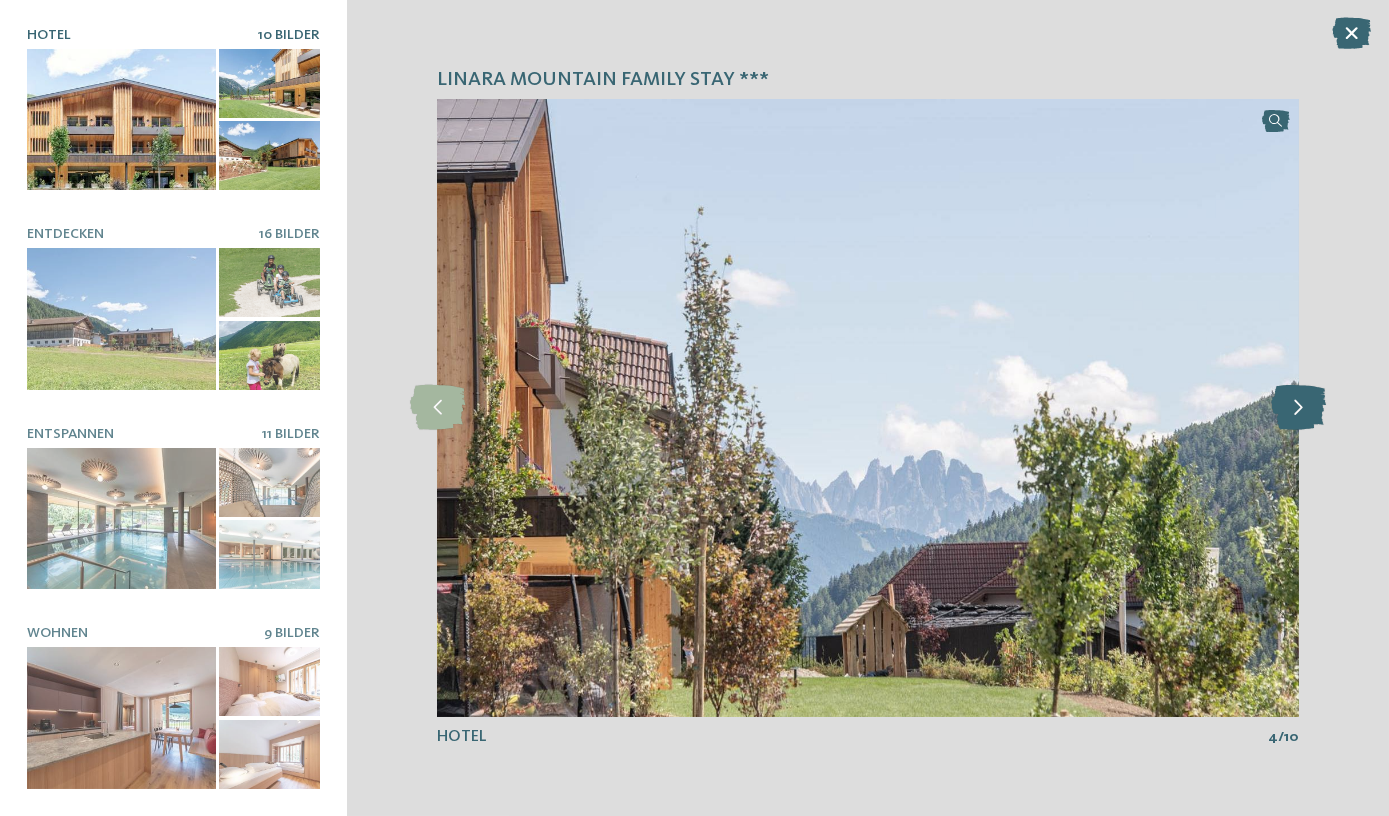 click at bounding box center [1298, 407] 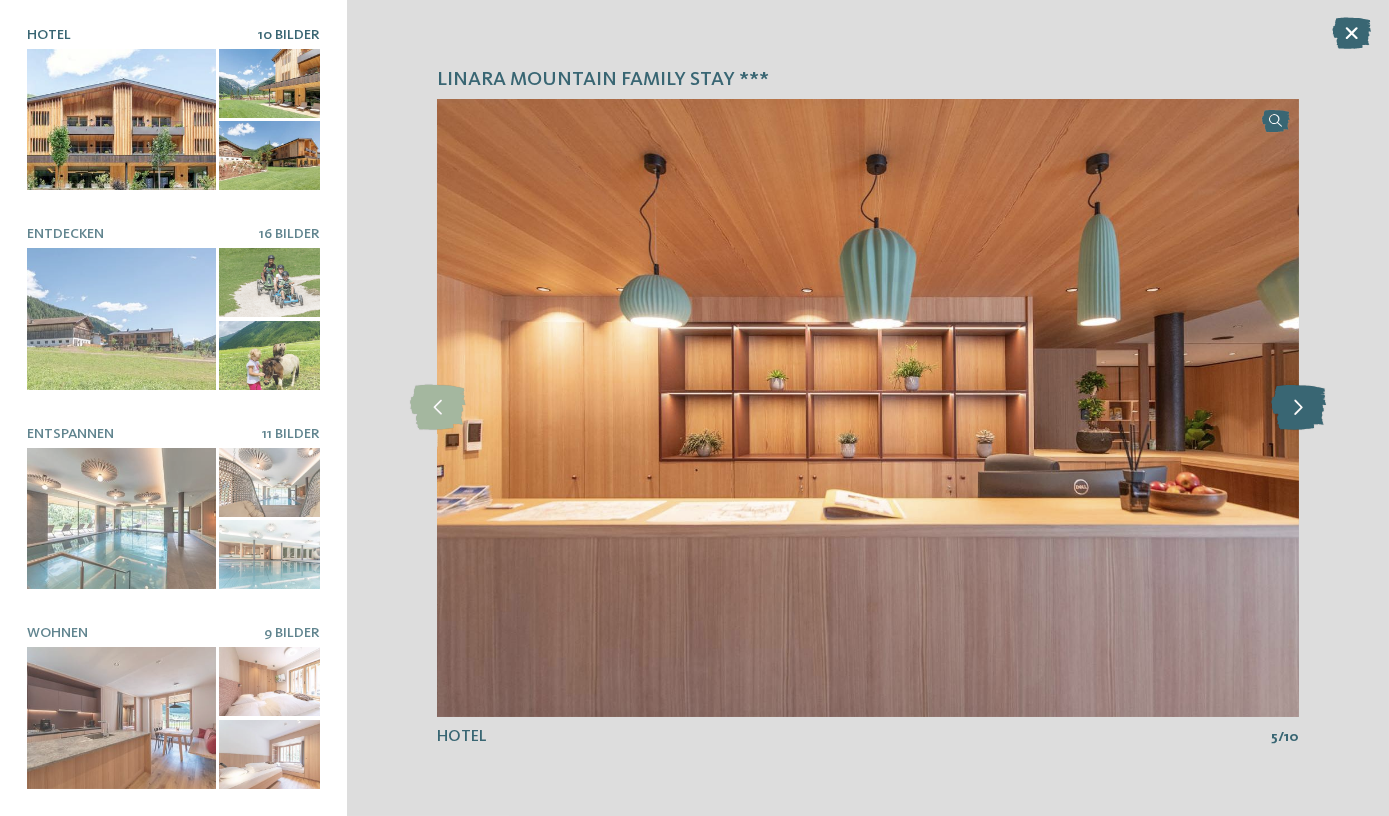 click at bounding box center [1298, 407] 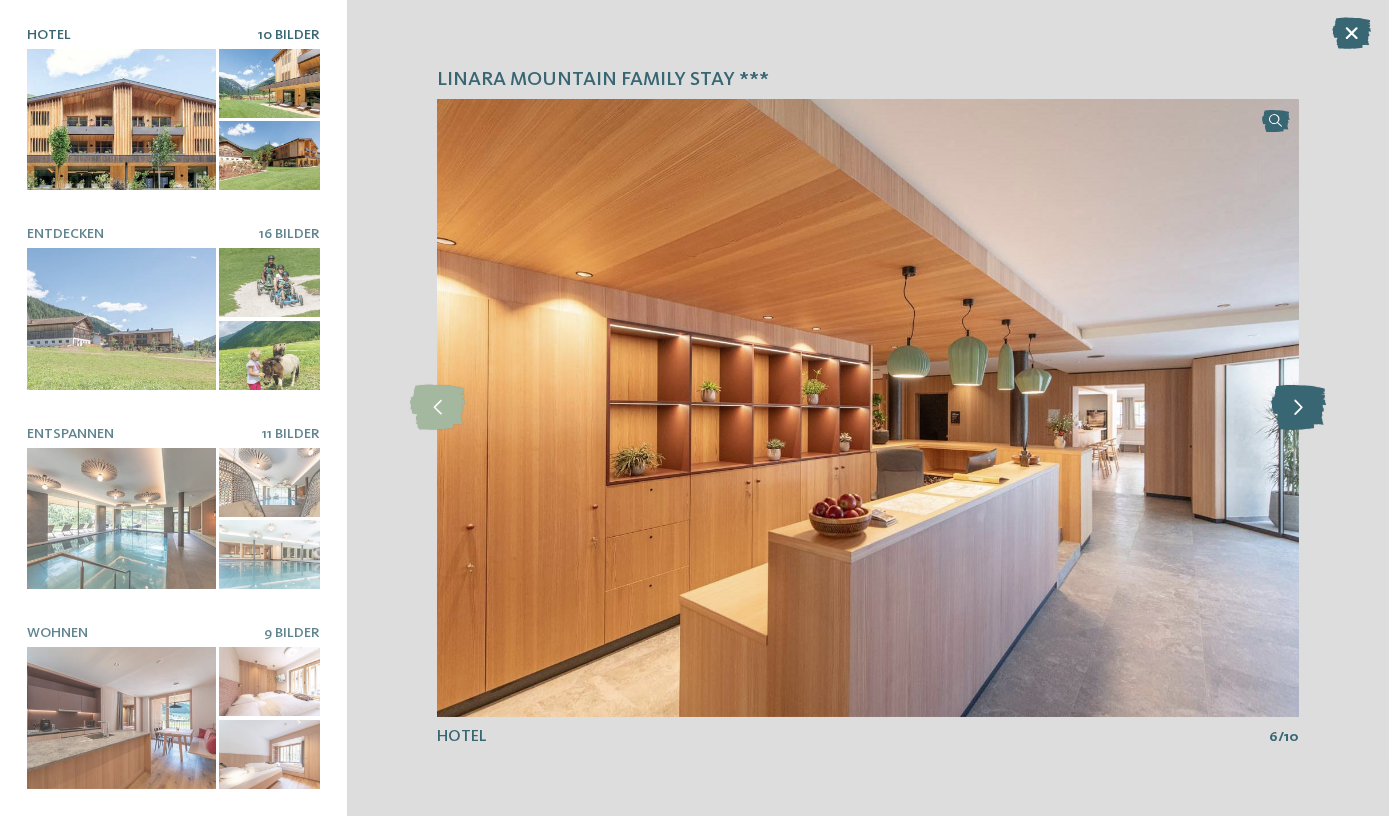 click at bounding box center [1298, 407] 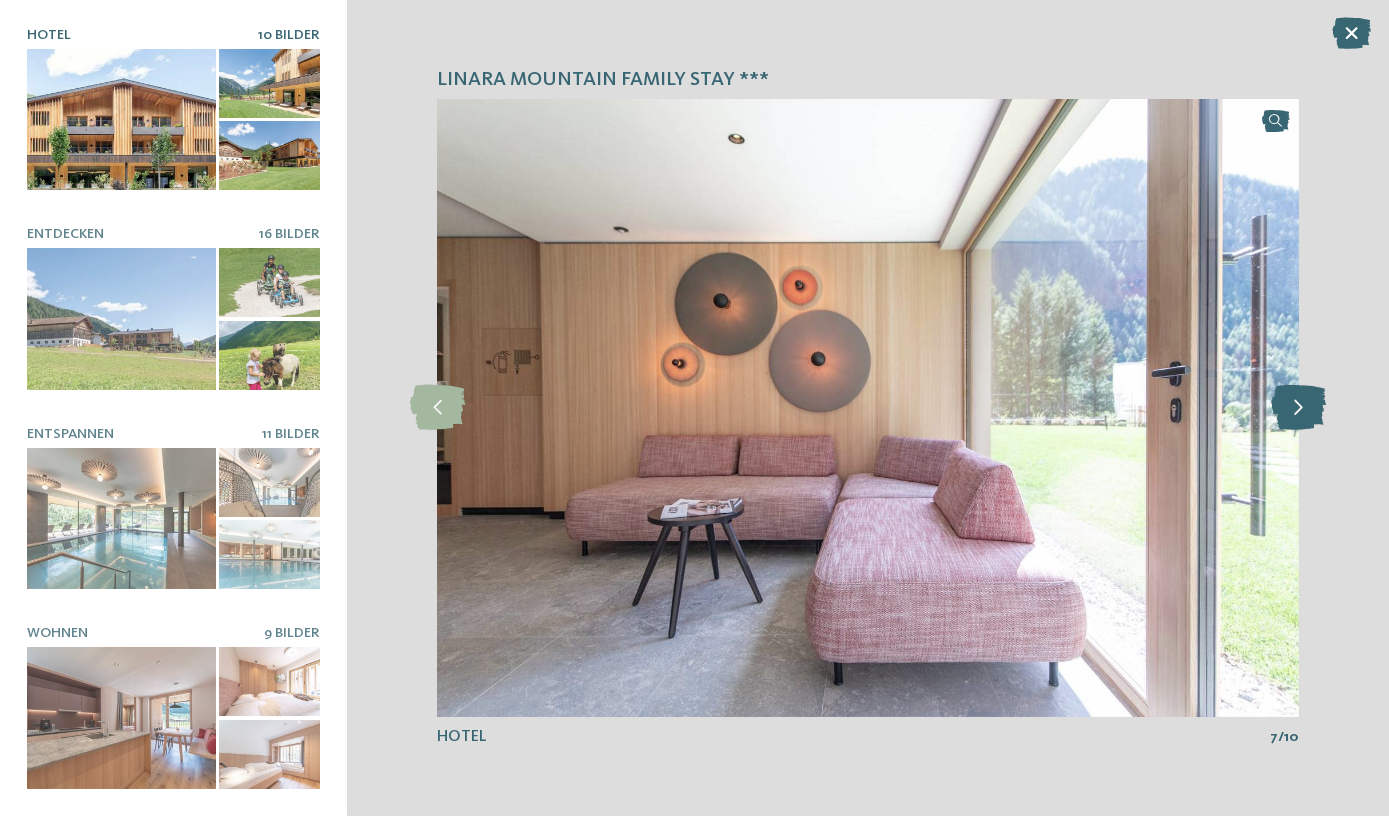 click at bounding box center (1298, 407) 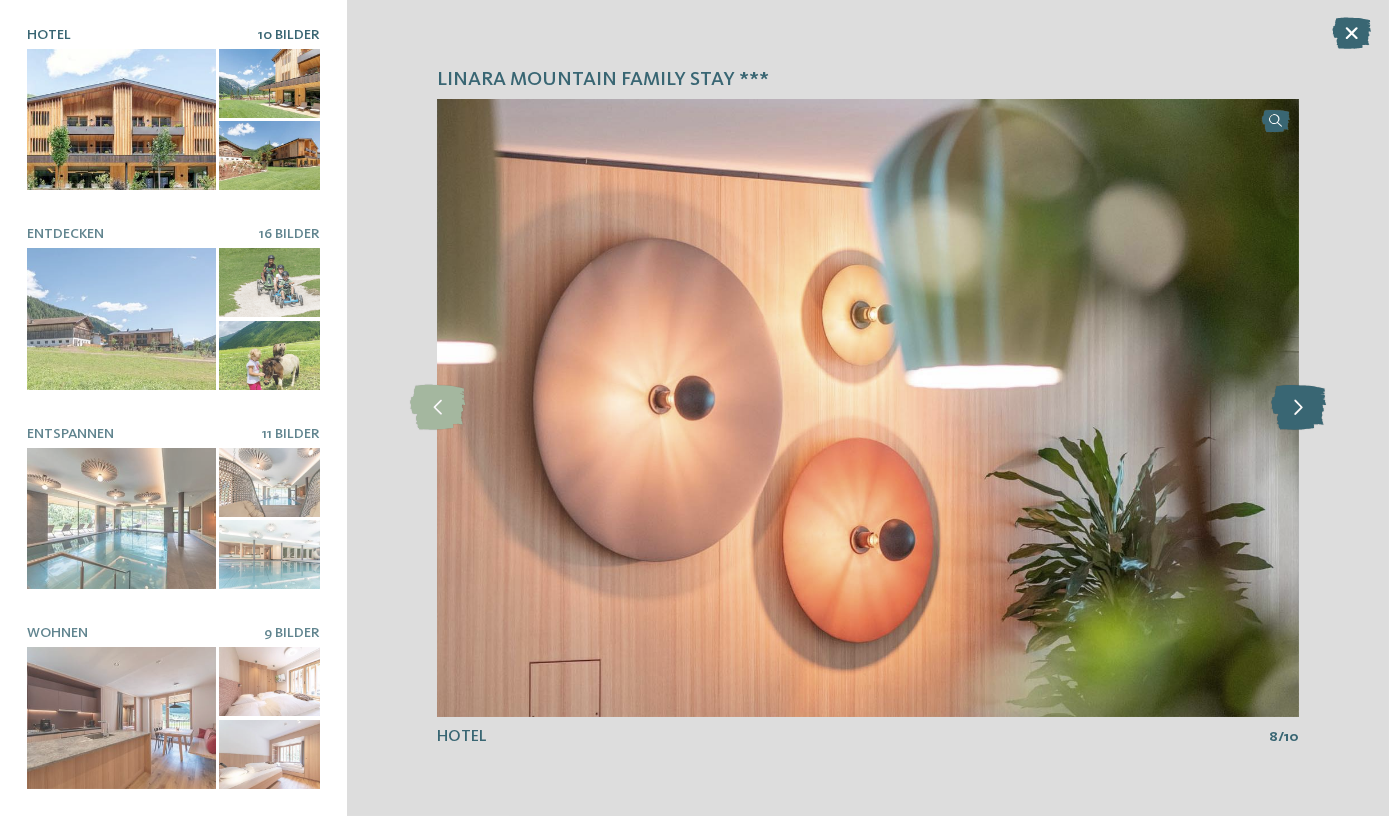 click at bounding box center [1298, 407] 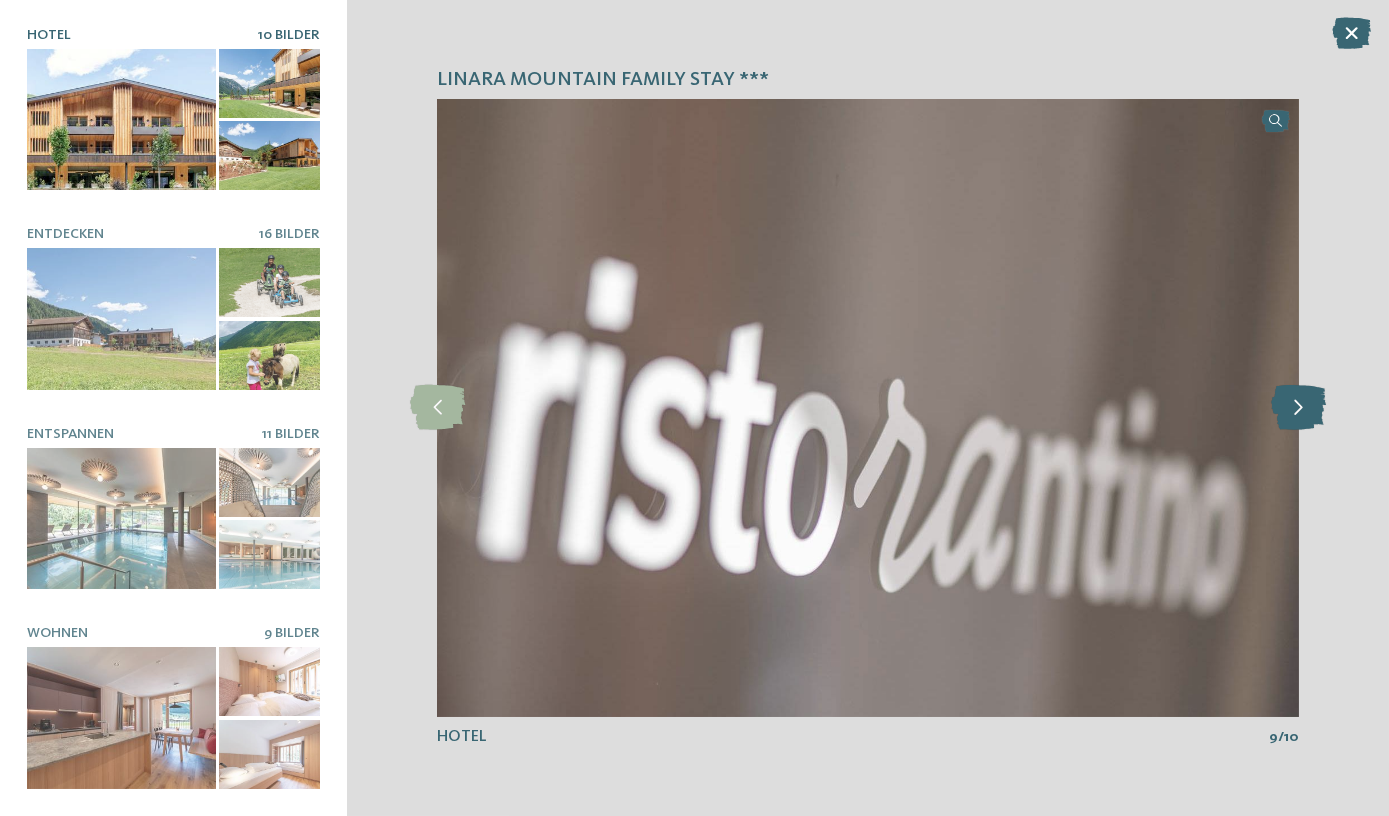 click at bounding box center [1298, 407] 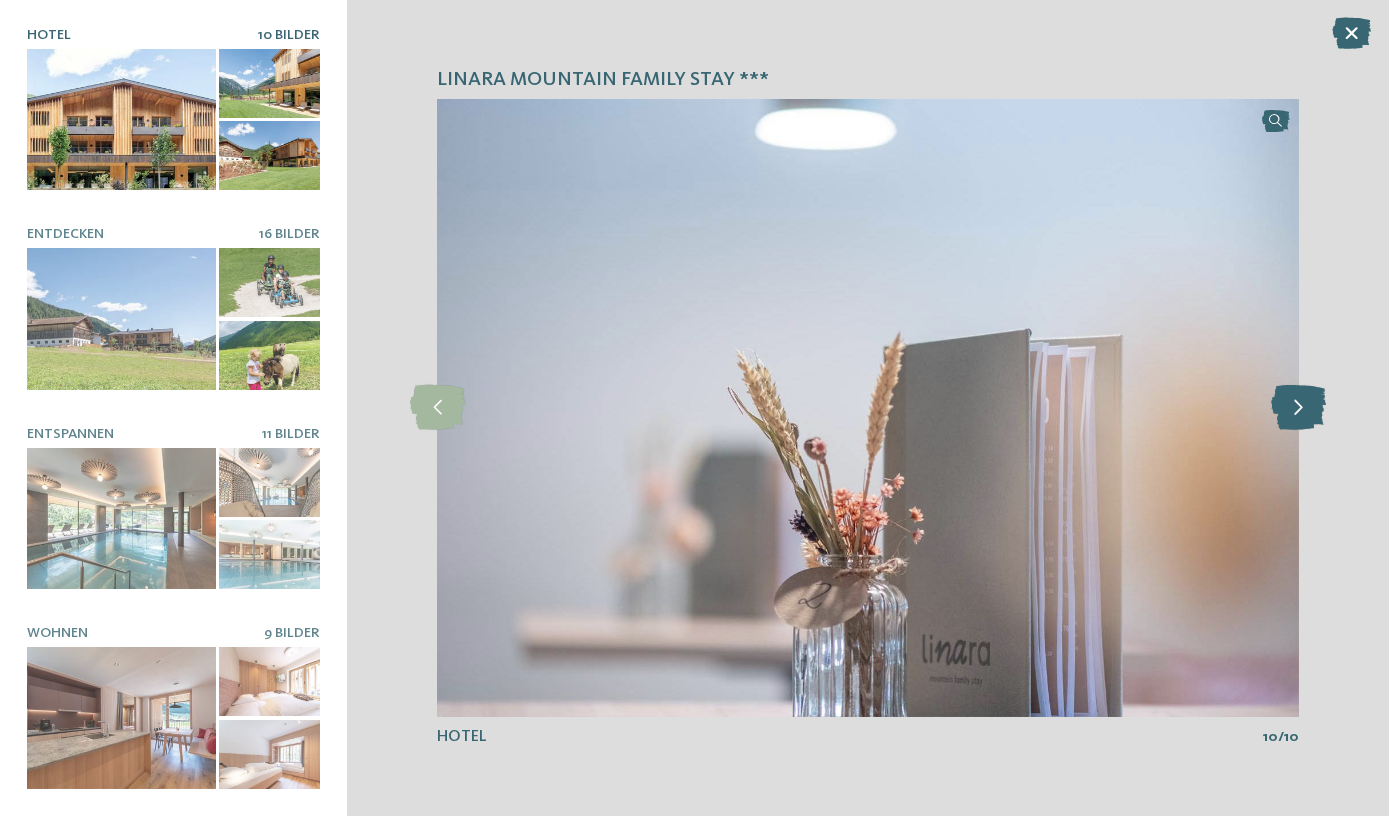 click at bounding box center [1298, 407] 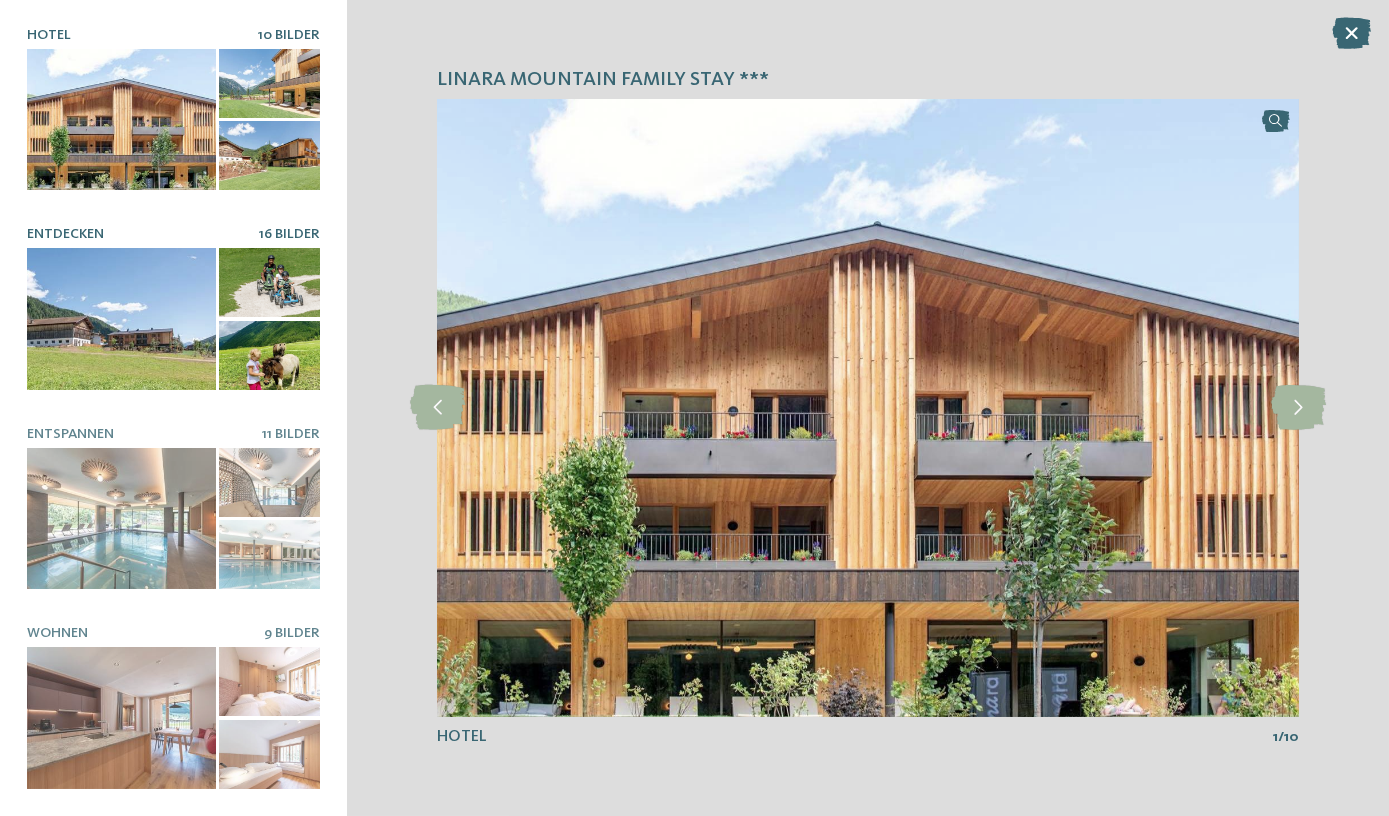 click at bounding box center [121, 319] 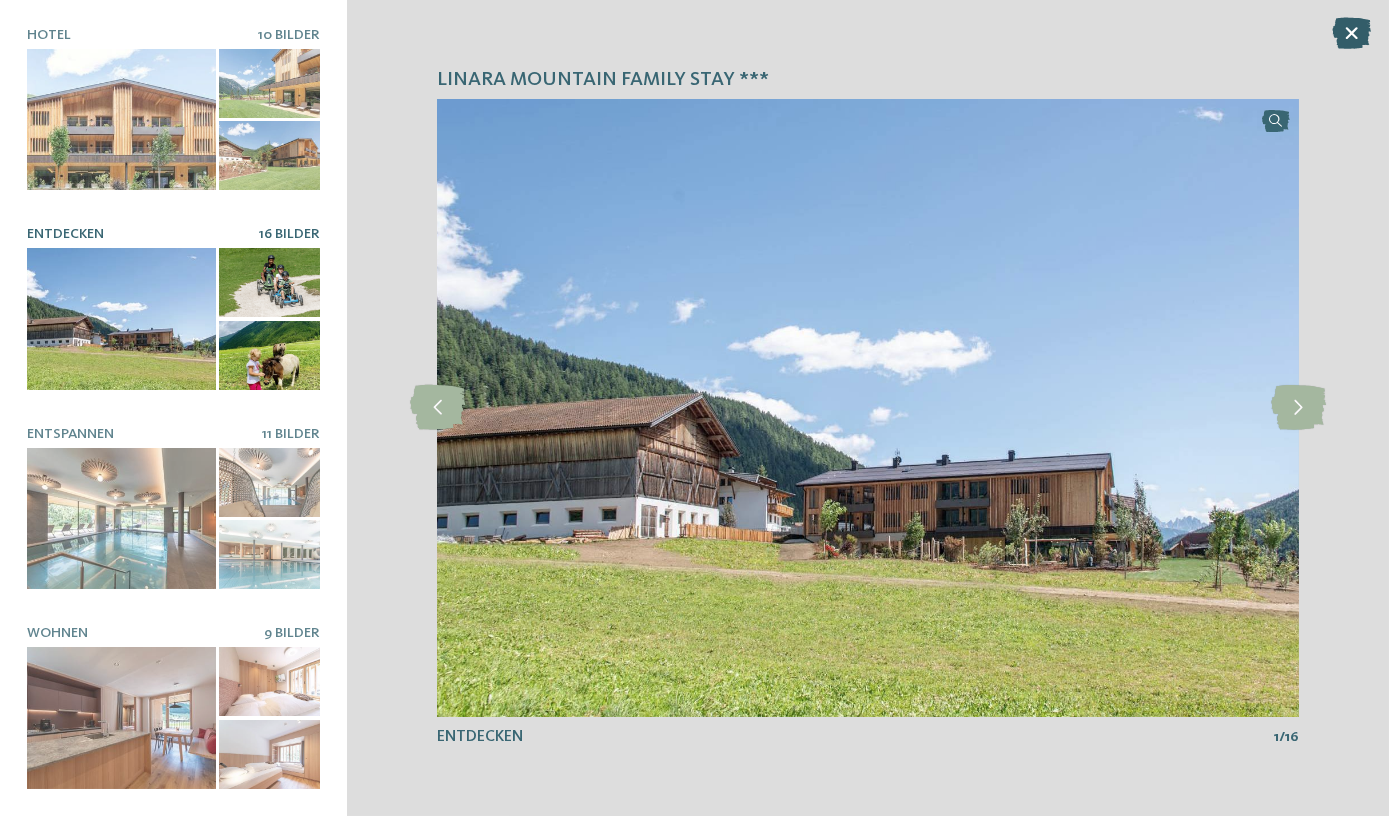 click at bounding box center (1351, 33) 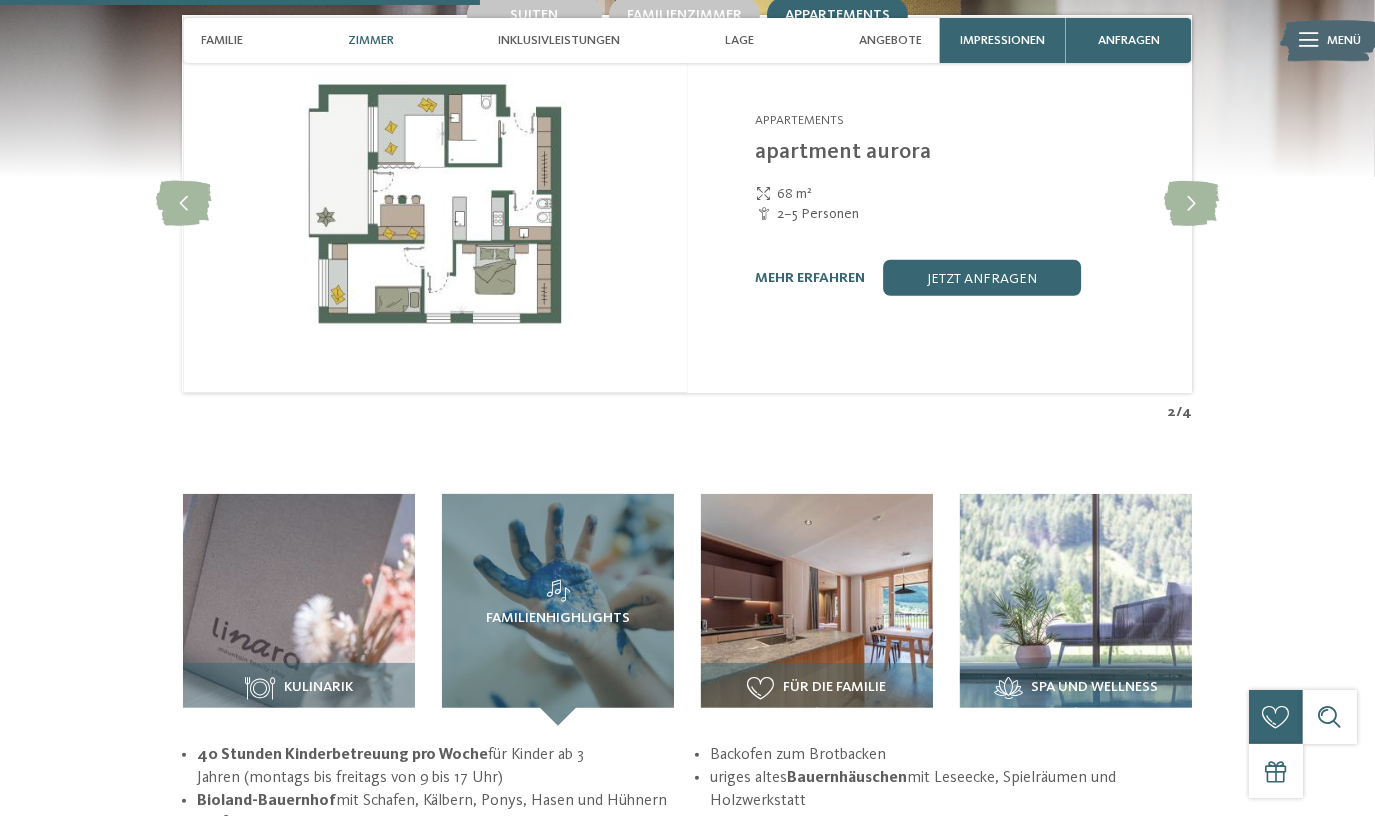 scroll, scrollTop: 1818, scrollLeft: 0, axis: vertical 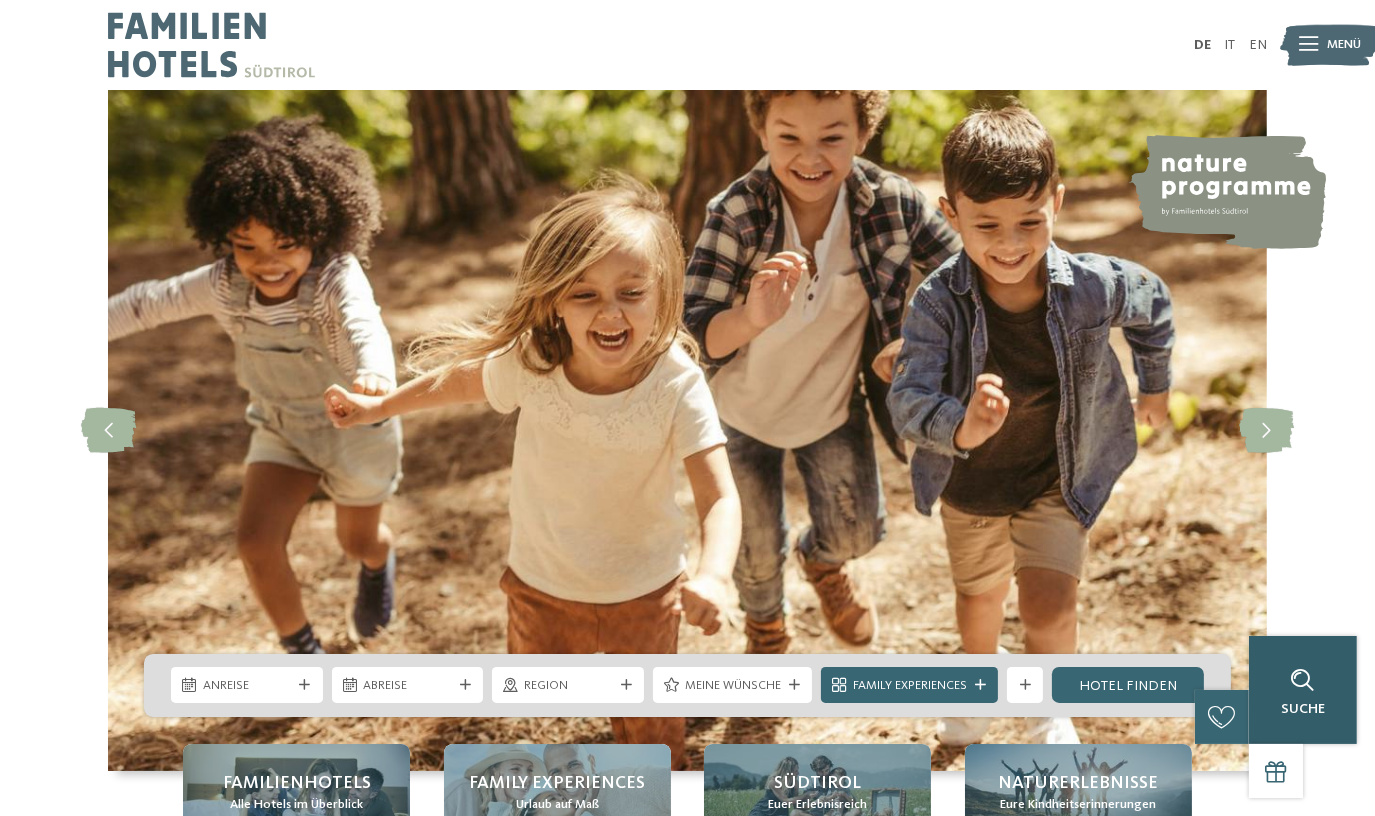 click on "Suche" at bounding box center (1303, 690) 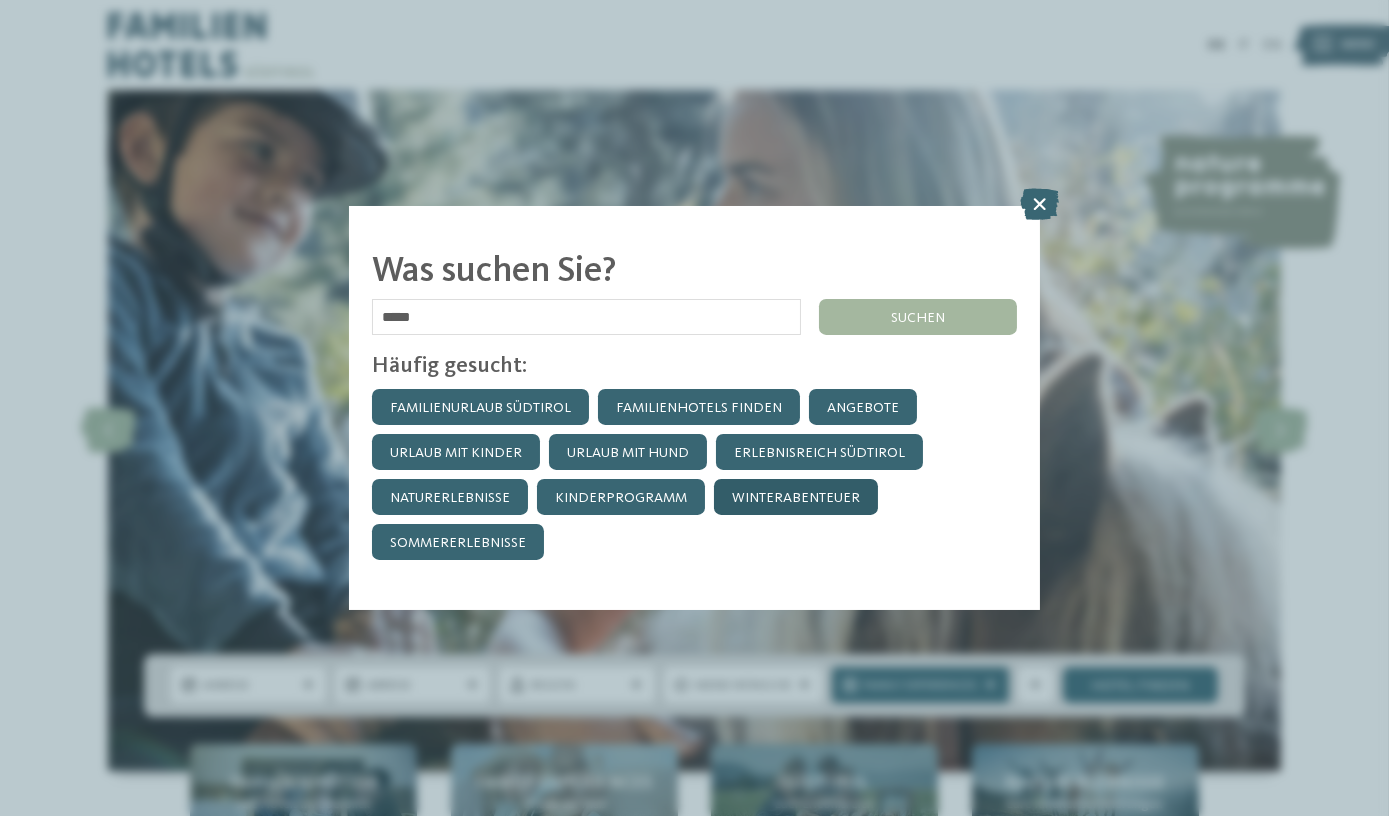 type on "*****" 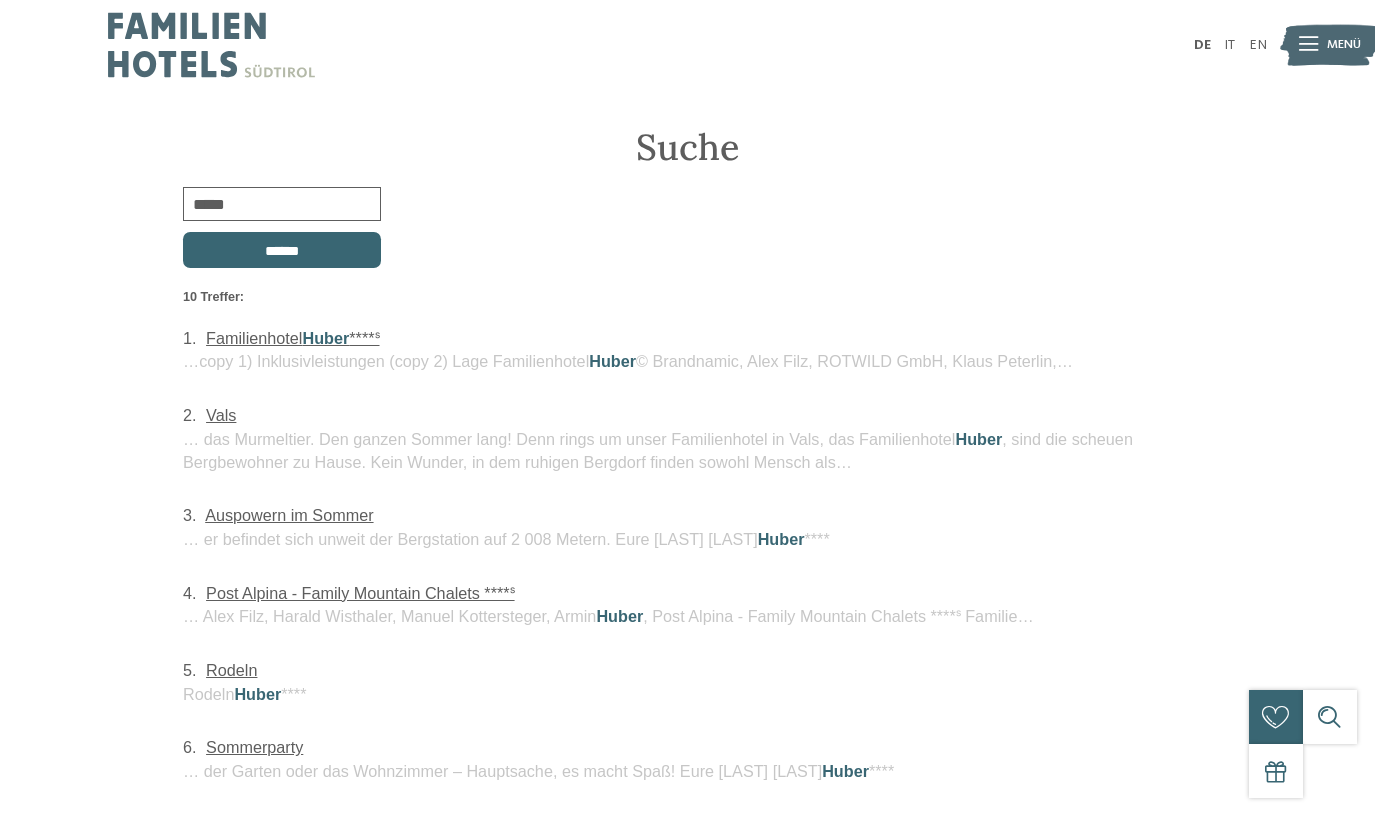 scroll, scrollTop: 0, scrollLeft: 0, axis: both 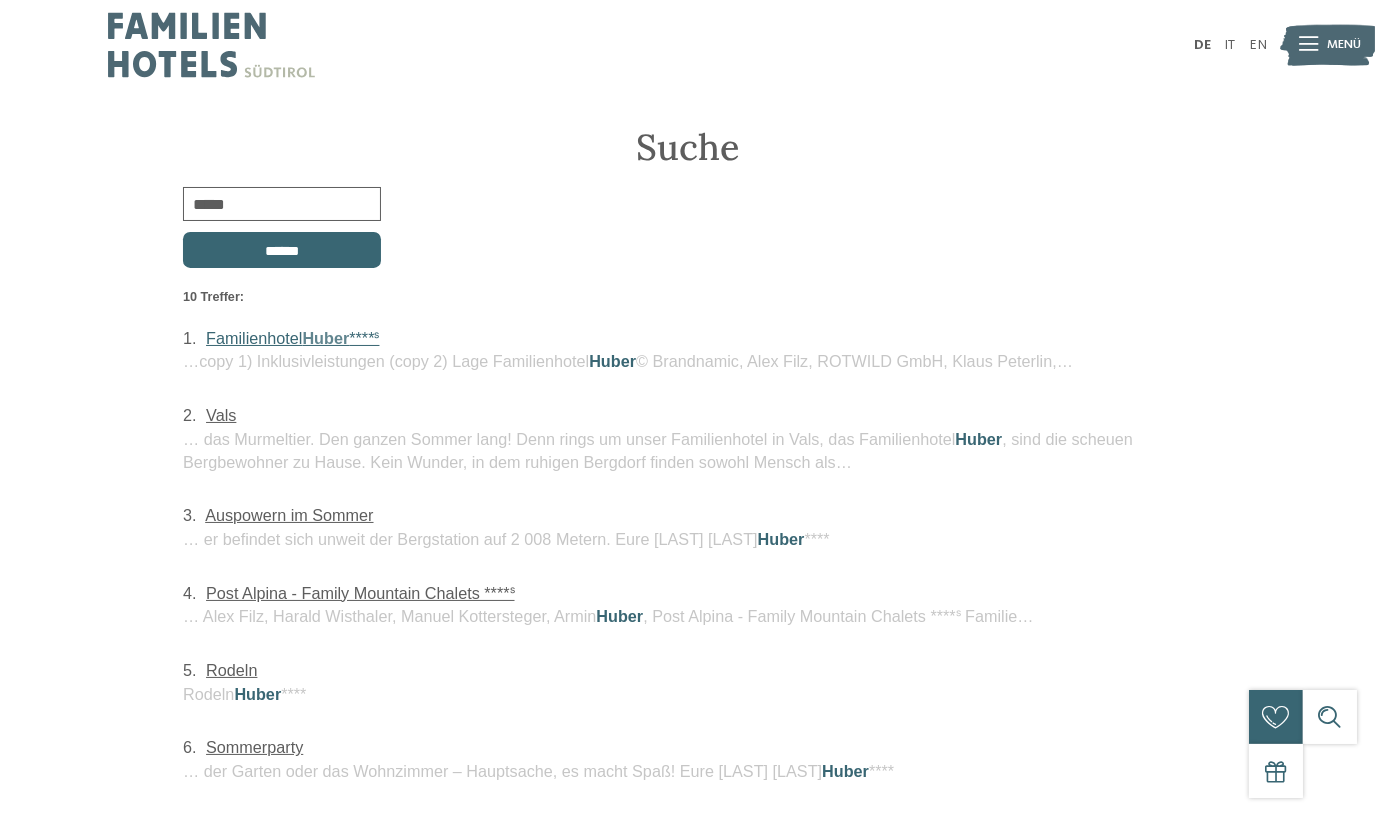 click on "Huber" at bounding box center (325, 338) 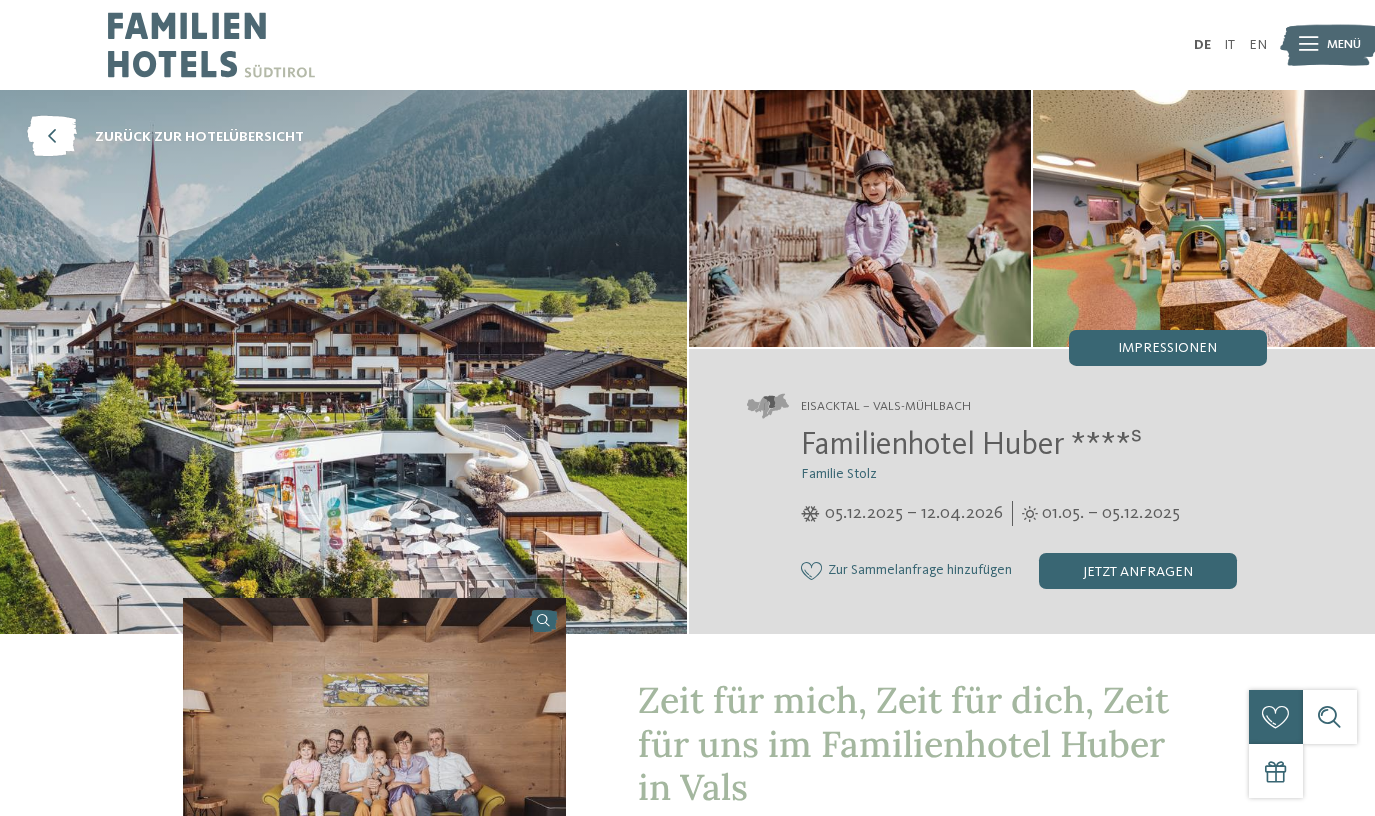 scroll, scrollTop: 356, scrollLeft: 0, axis: vertical 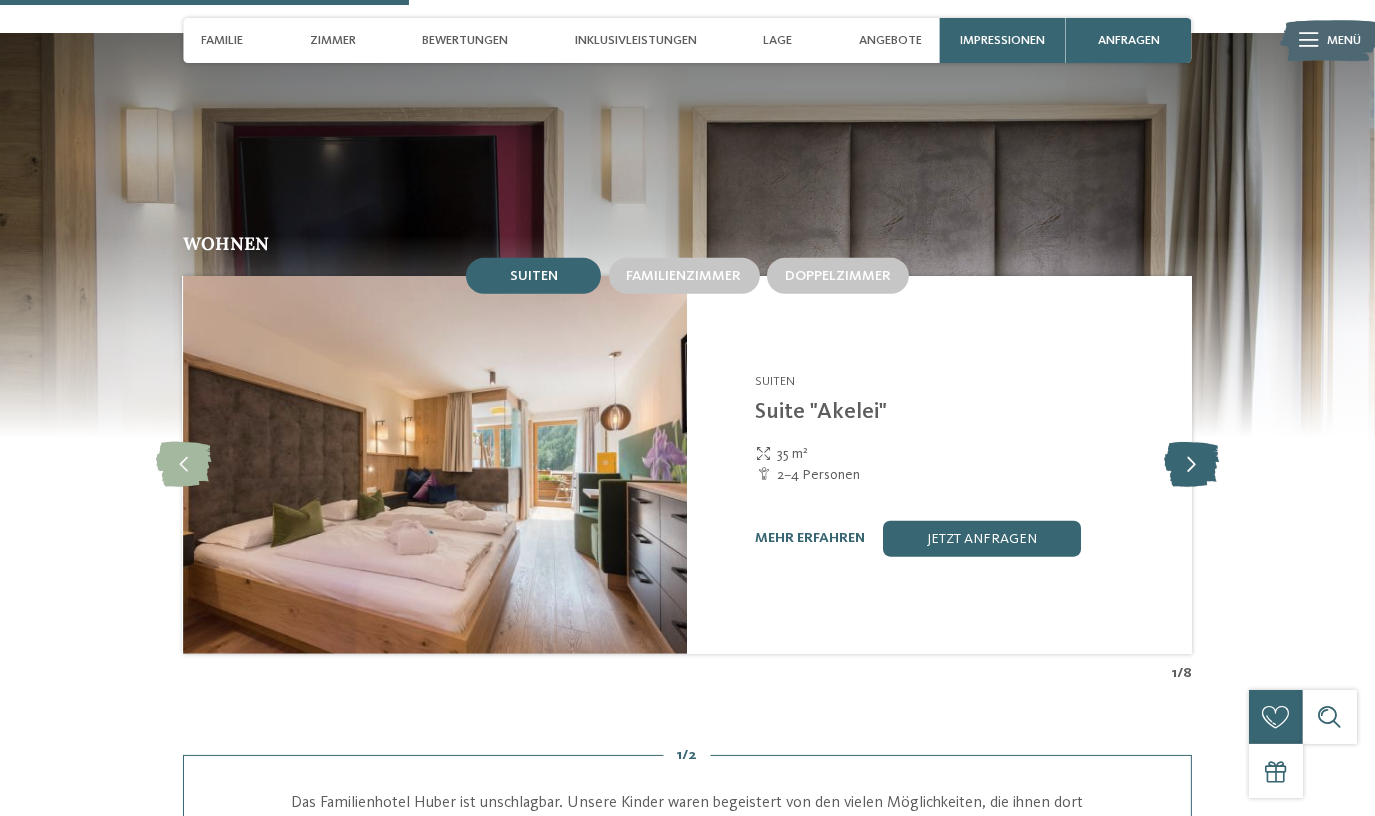 click at bounding box center [1191, 464] 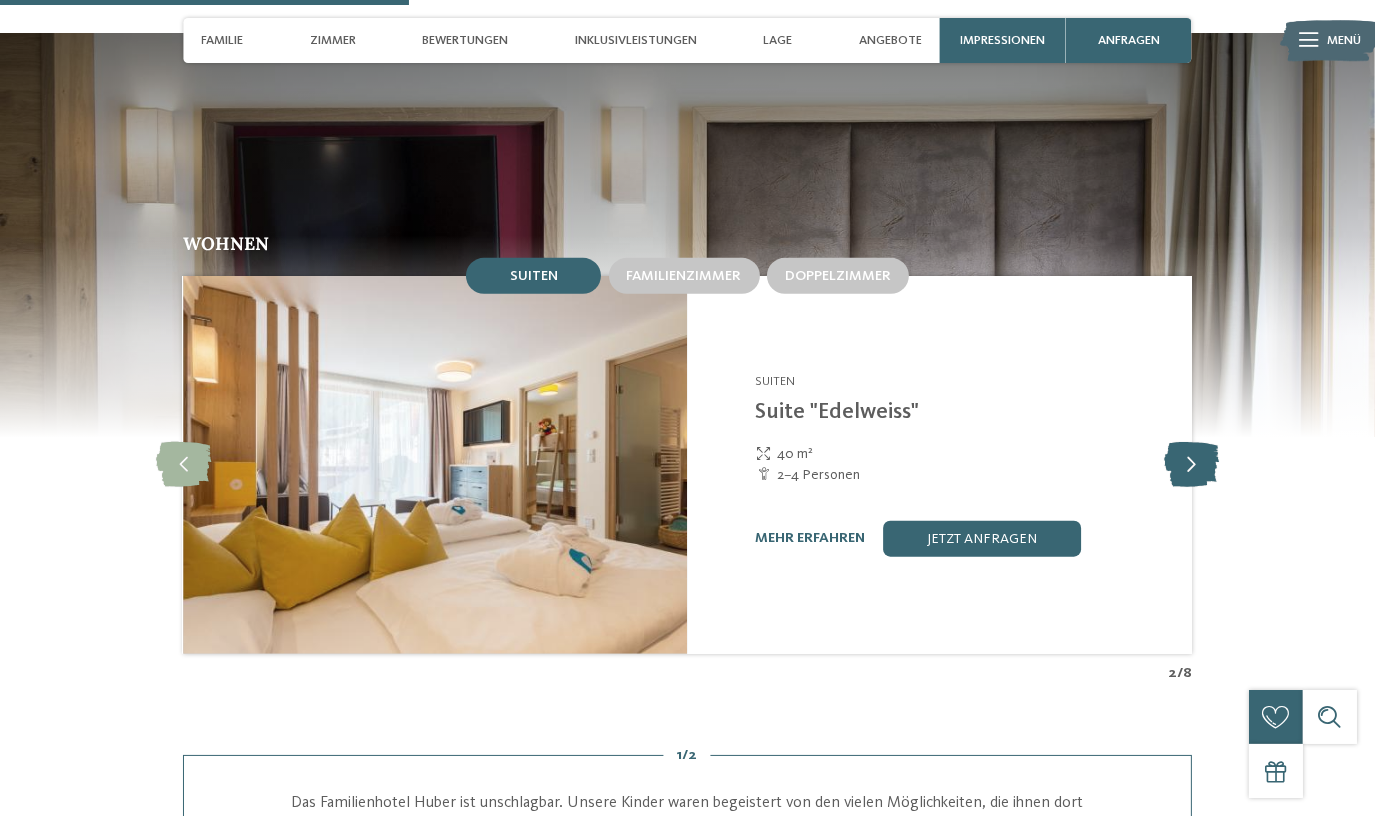 click at bounding box center [1191, 464] 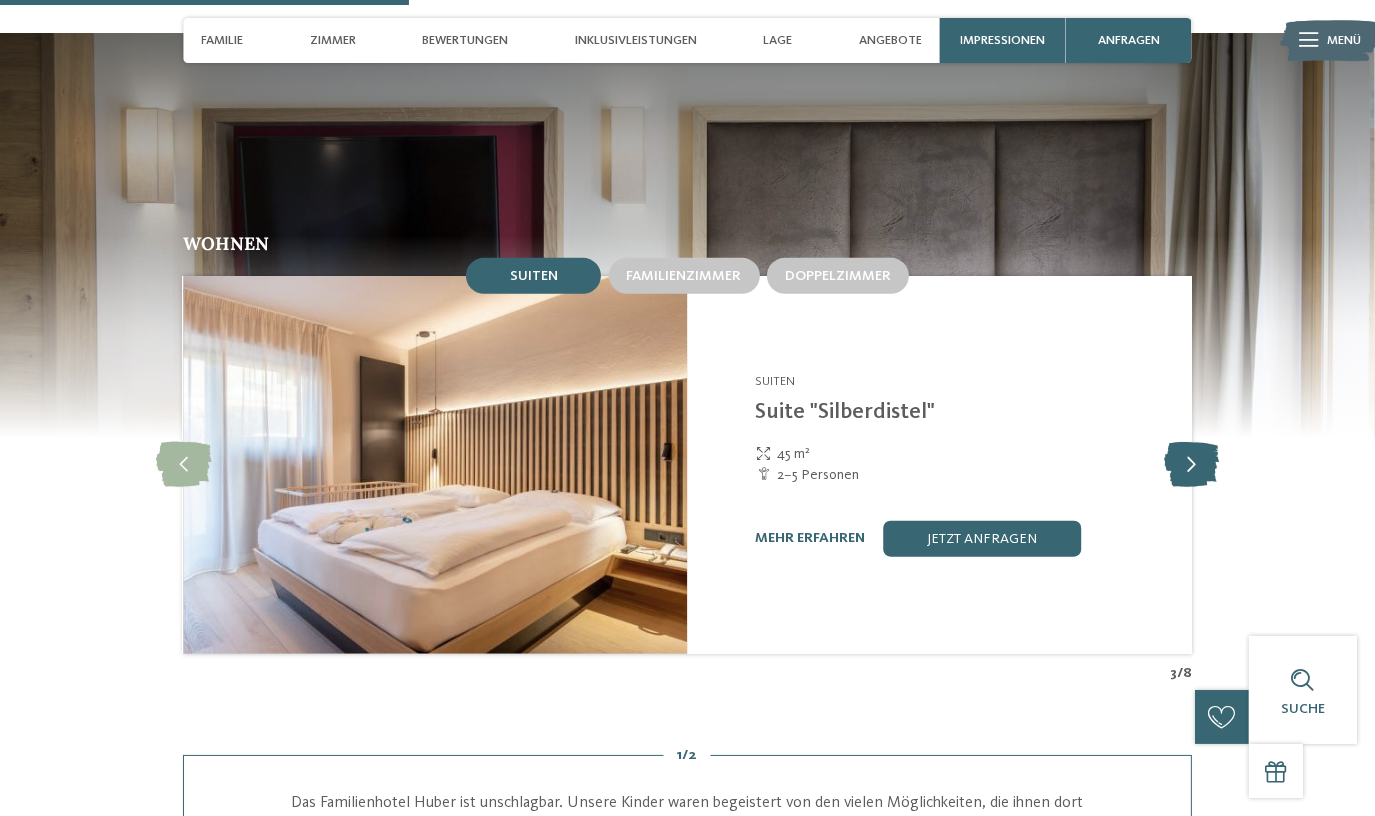 click at bounding box center [1191, 464] 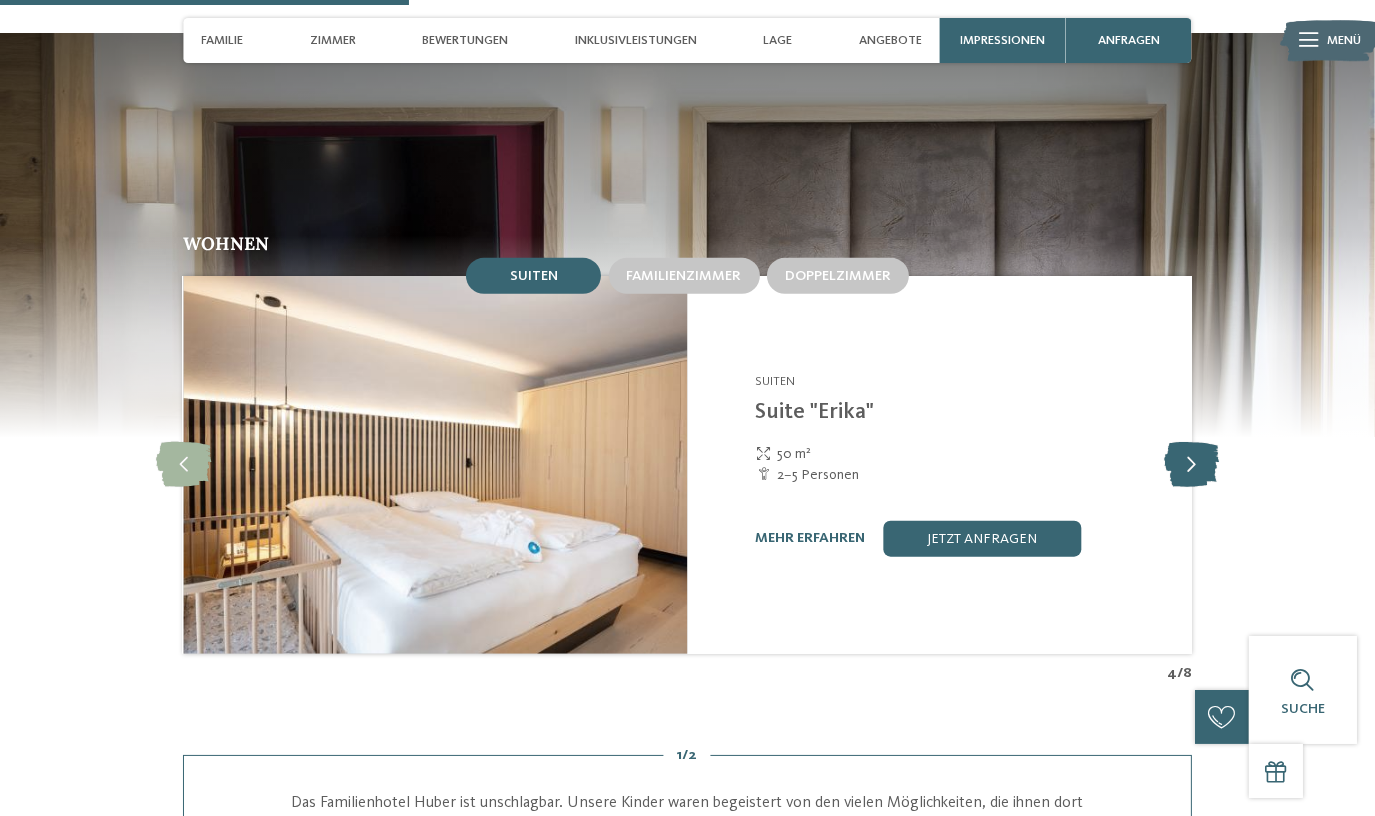 click at bounding box center (1191, 464) 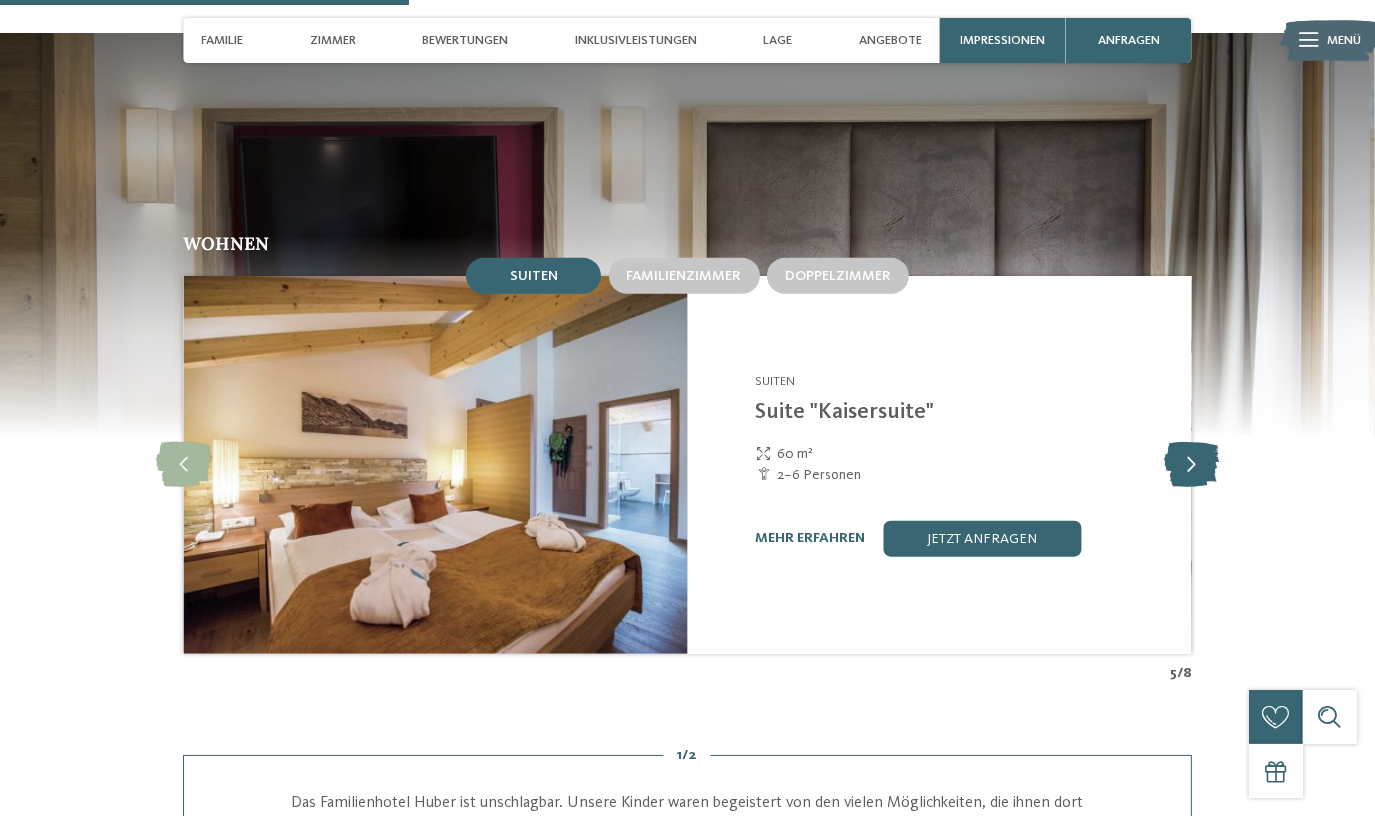 click at bounding box center [1191, 464] 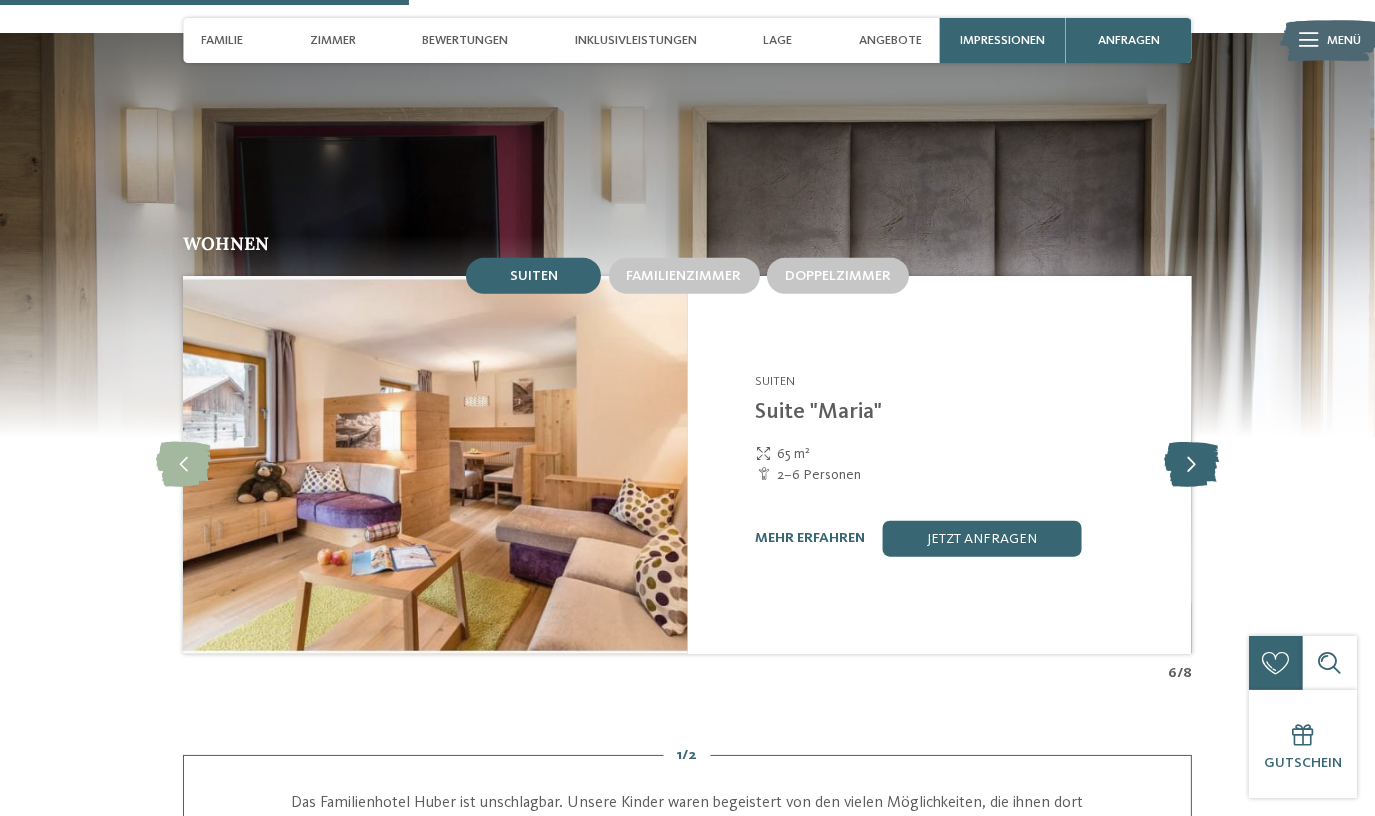 click at bounding box center [1191, 464] 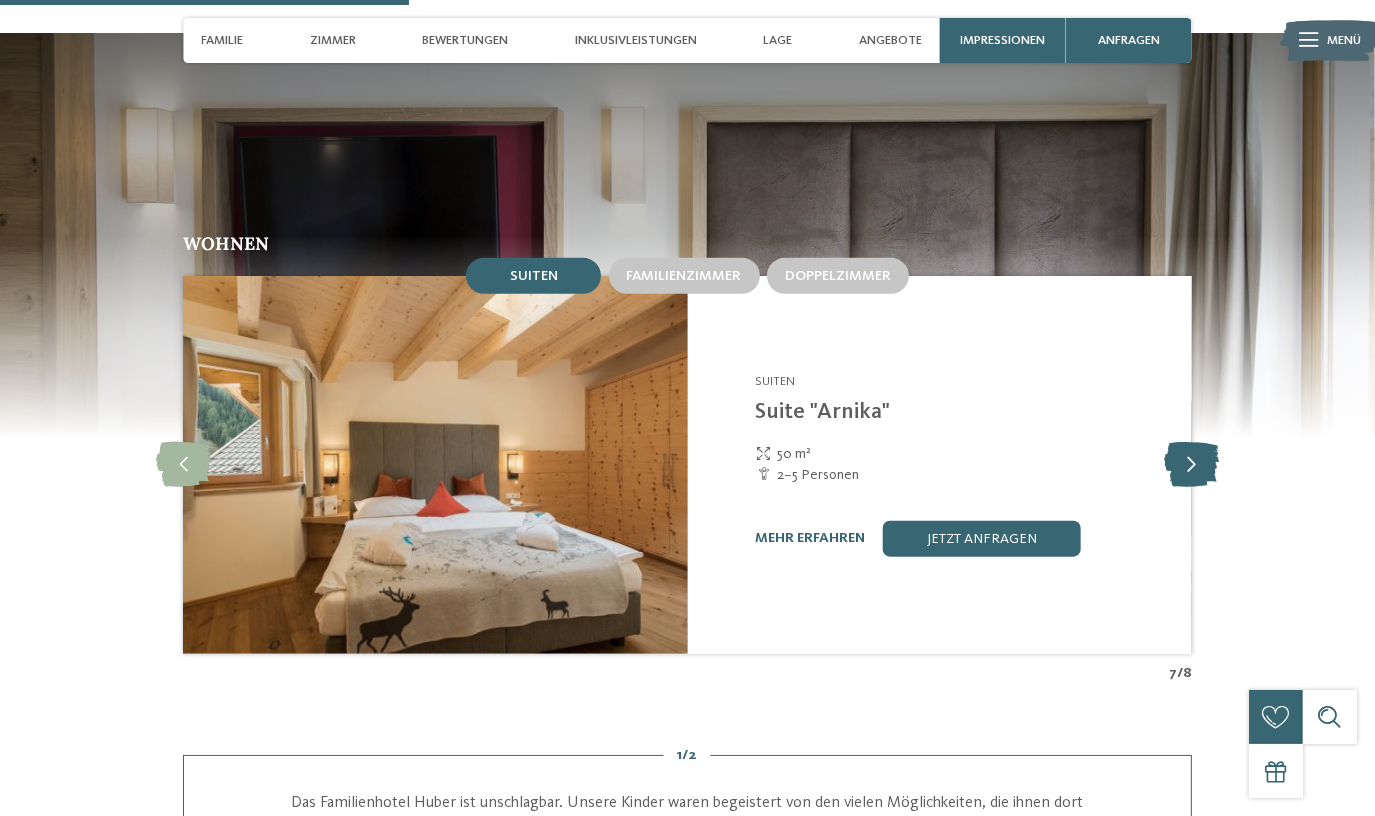 click at bounding box center (1191, 464) 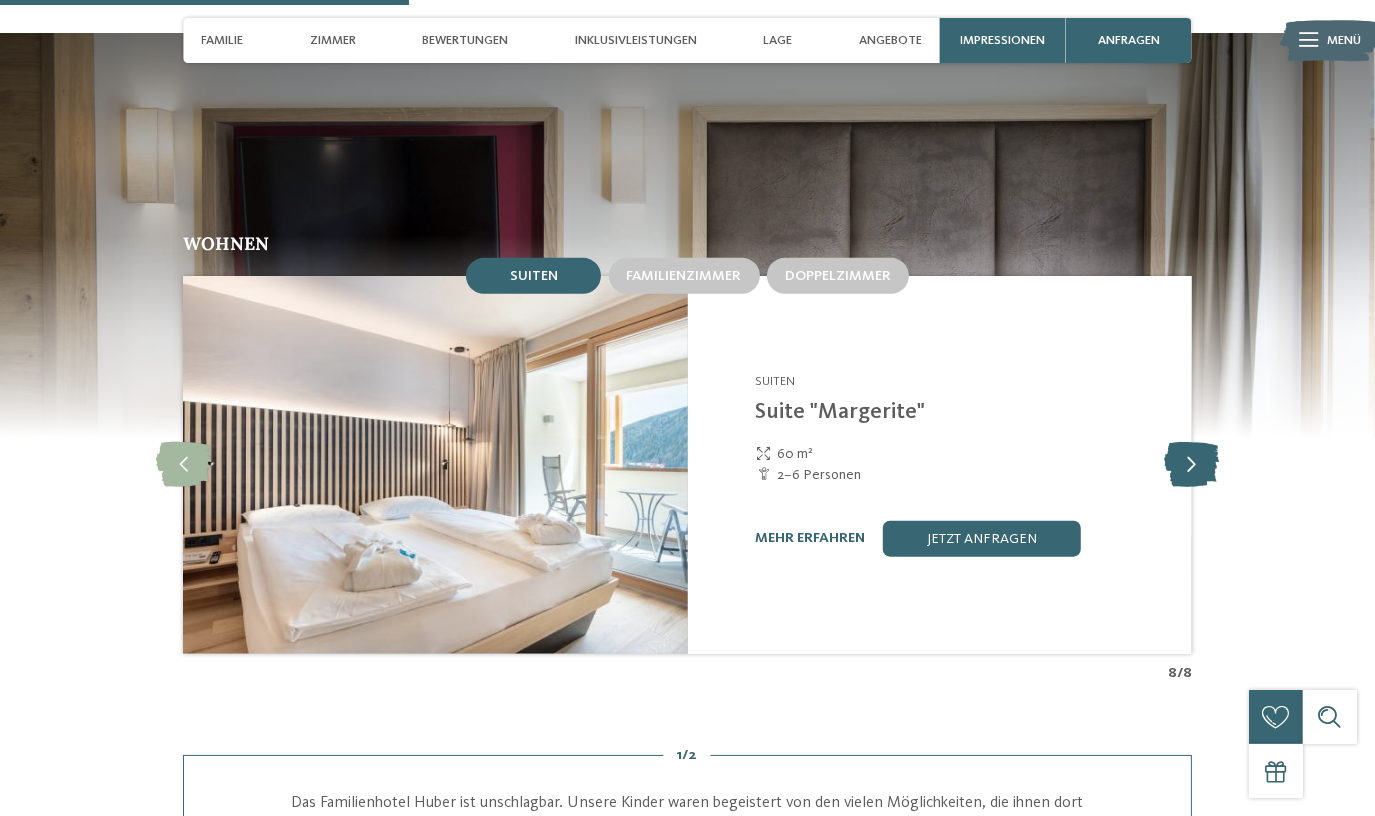 click at bounding box center [1191, 464] 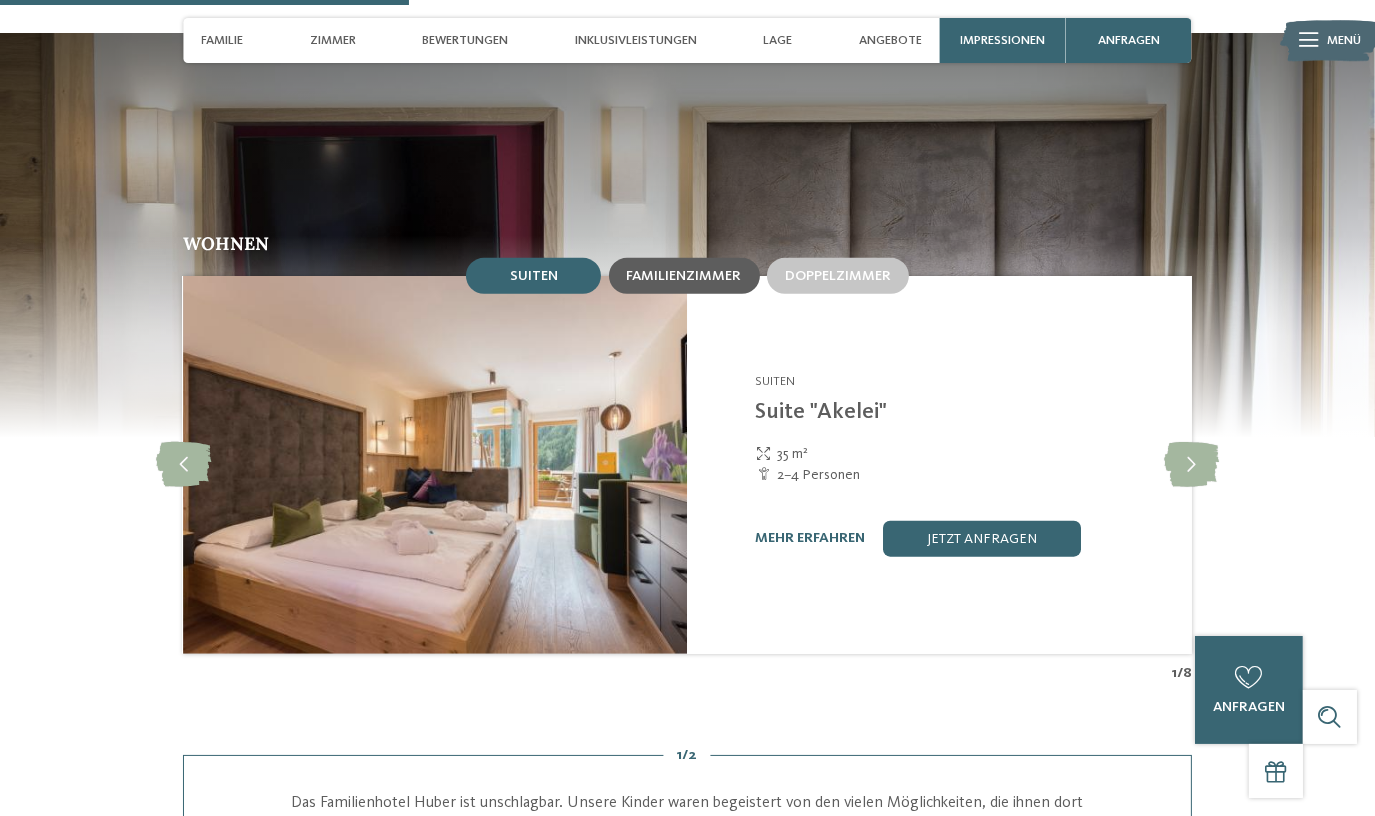 click on "Familienzimmer" at bounding box center (684, 276) 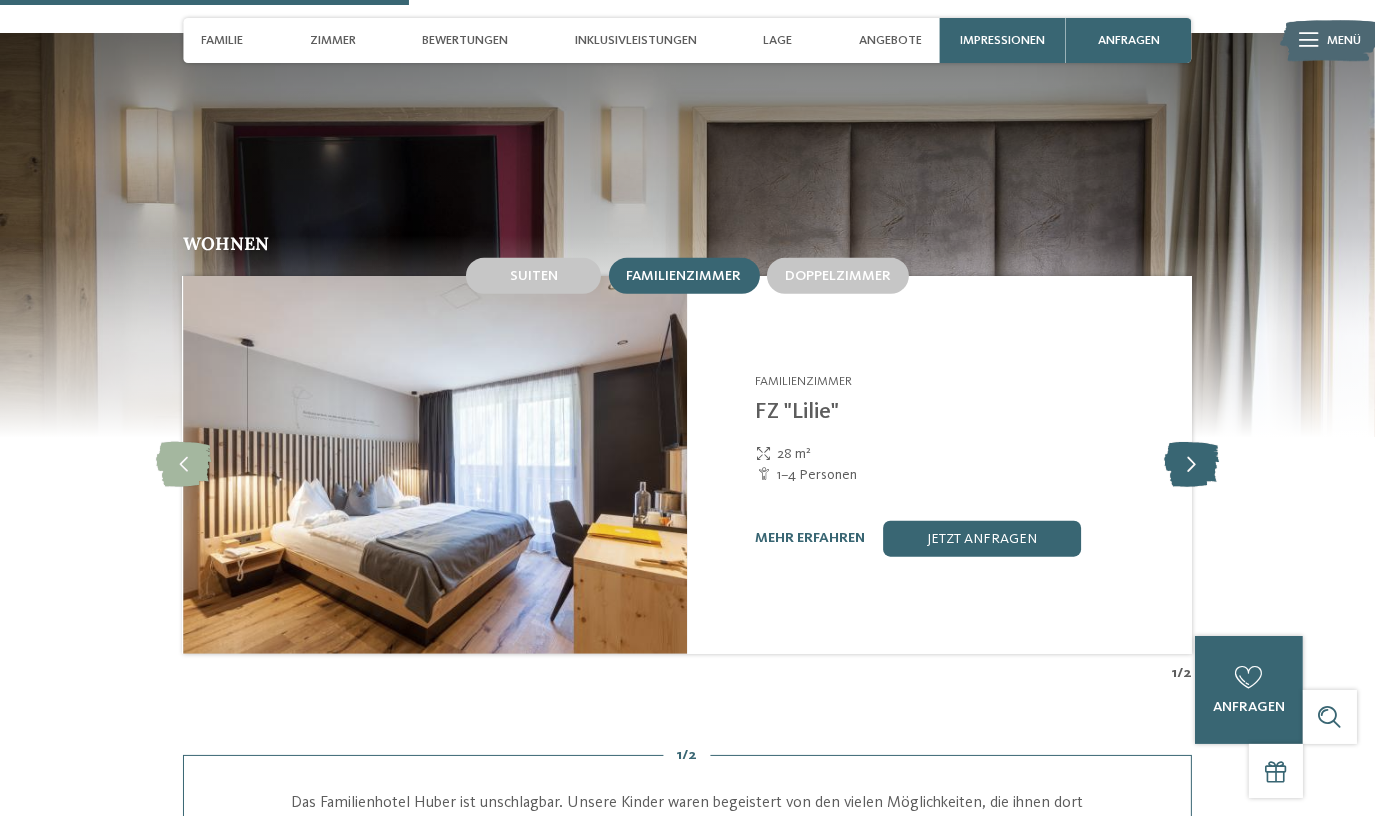 click at bounding box center (1191, 464) 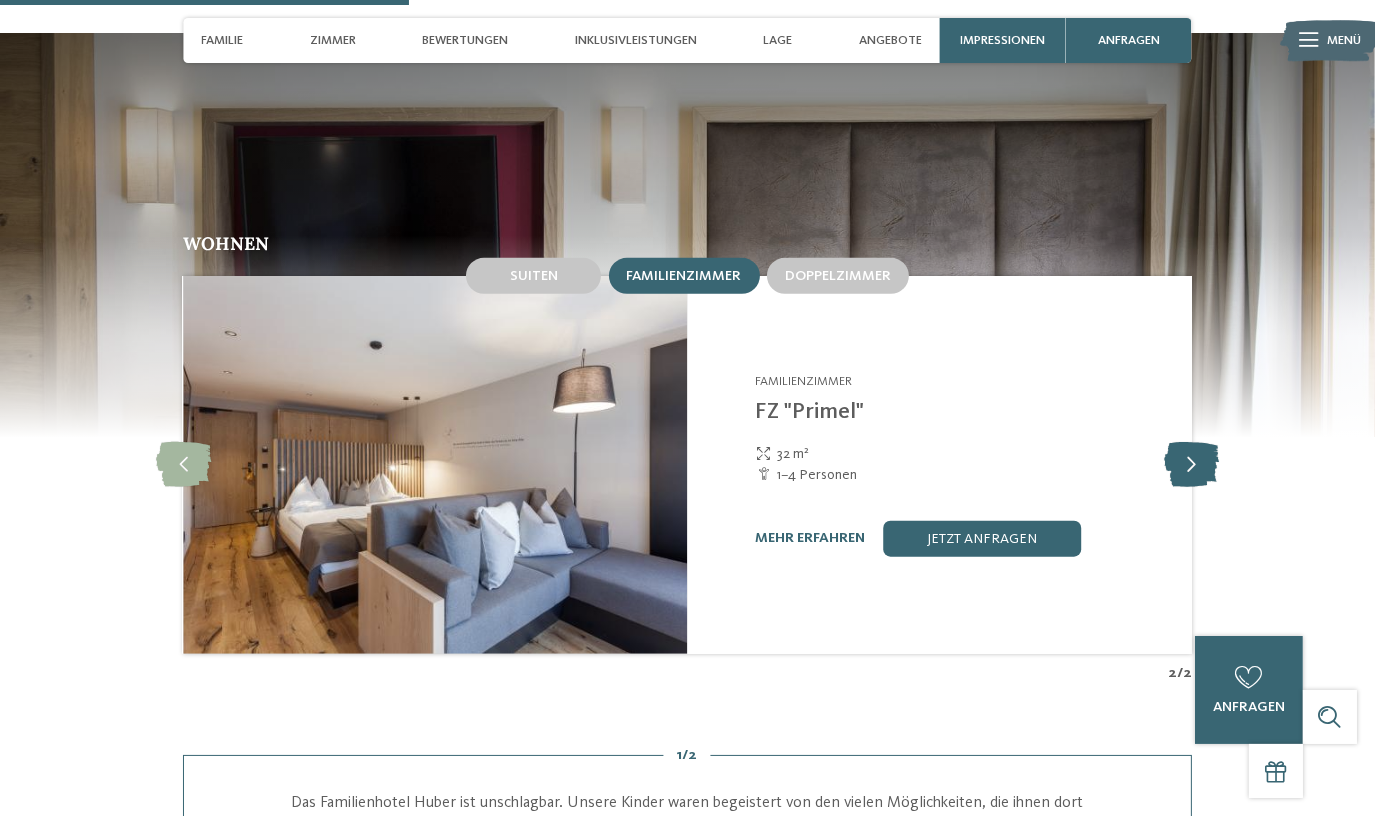 click at bounding box center (1191, 464) 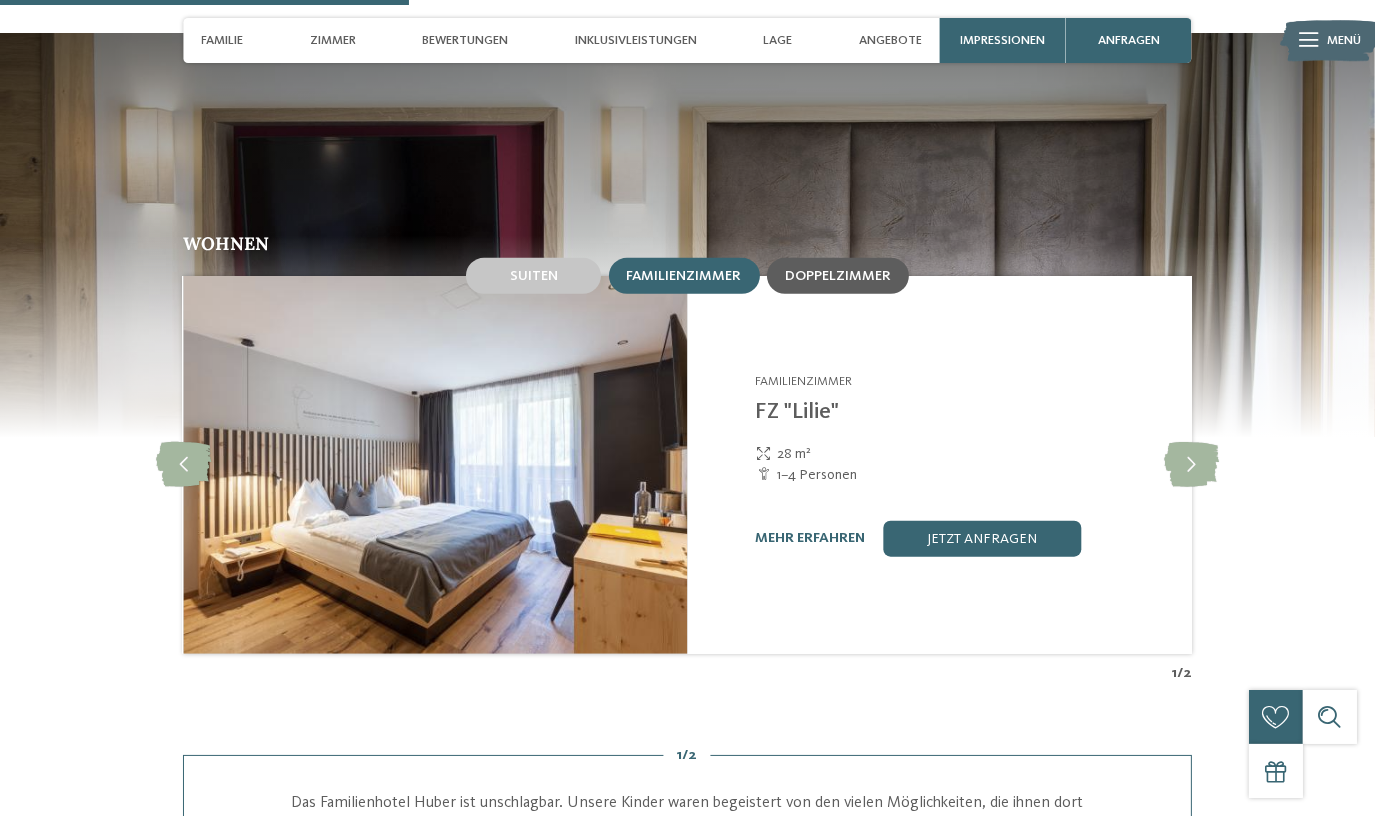 click on "Doppelzimmer" at bounding box center [838, 276] 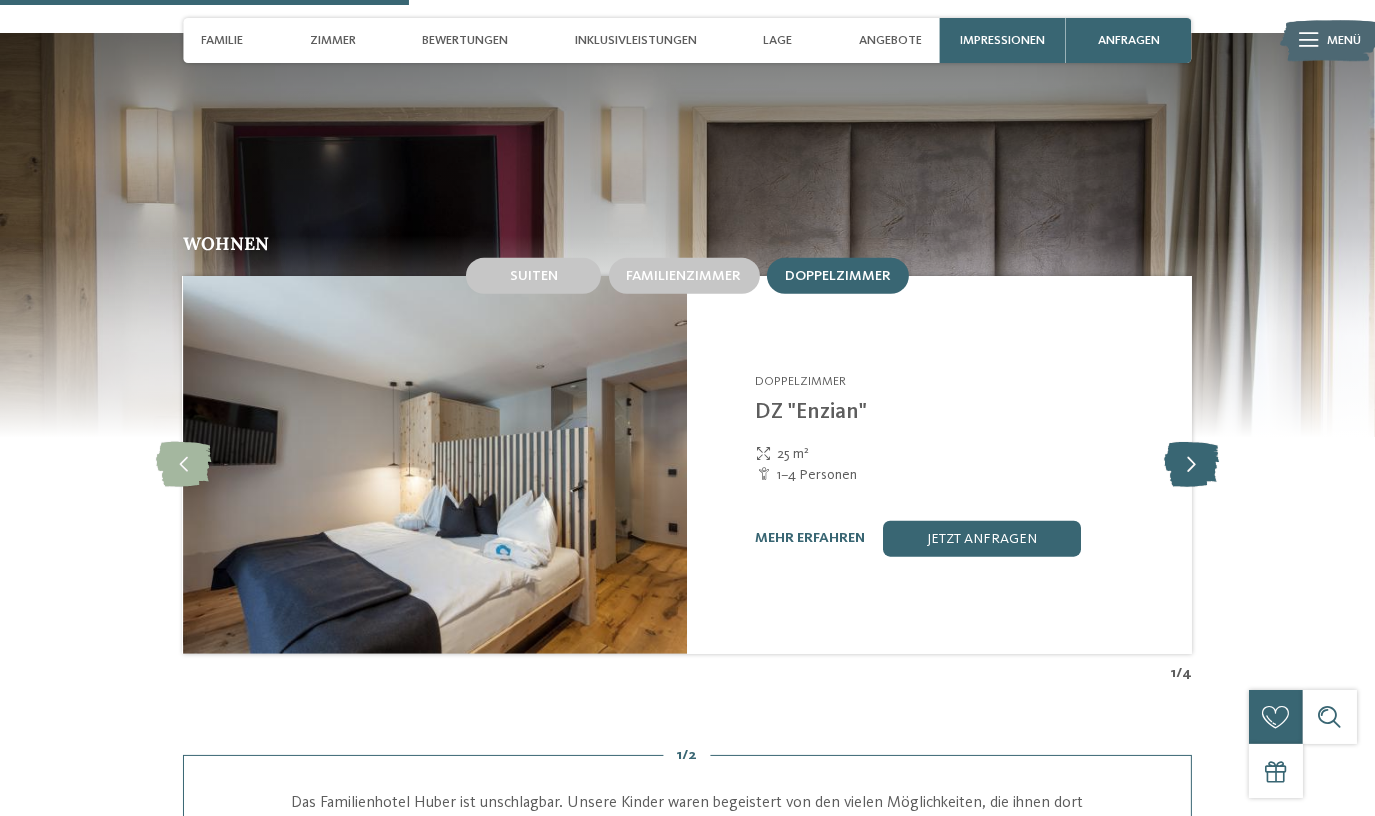 click at bounding box center [1191, 464] 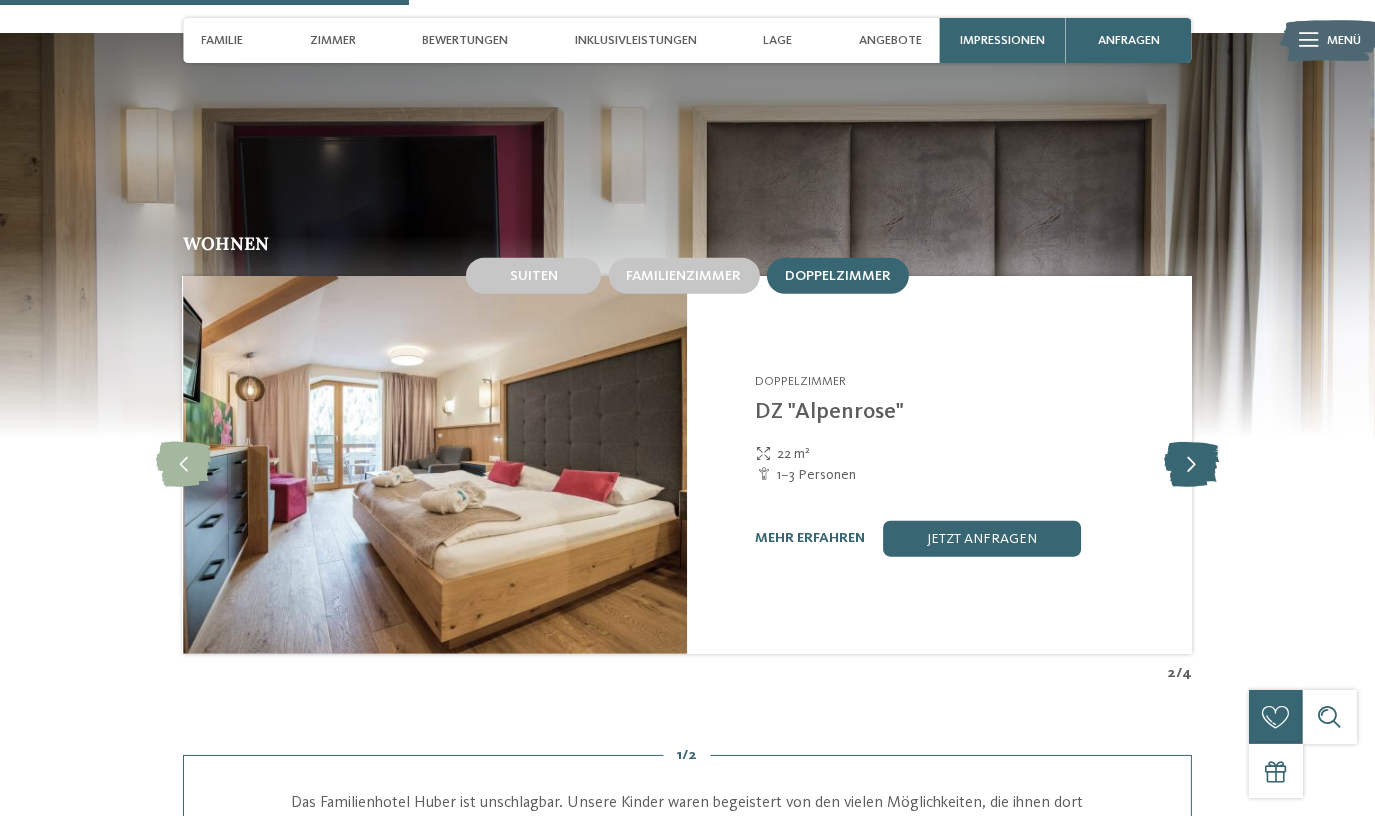 click at bounding box center [1191, 464] 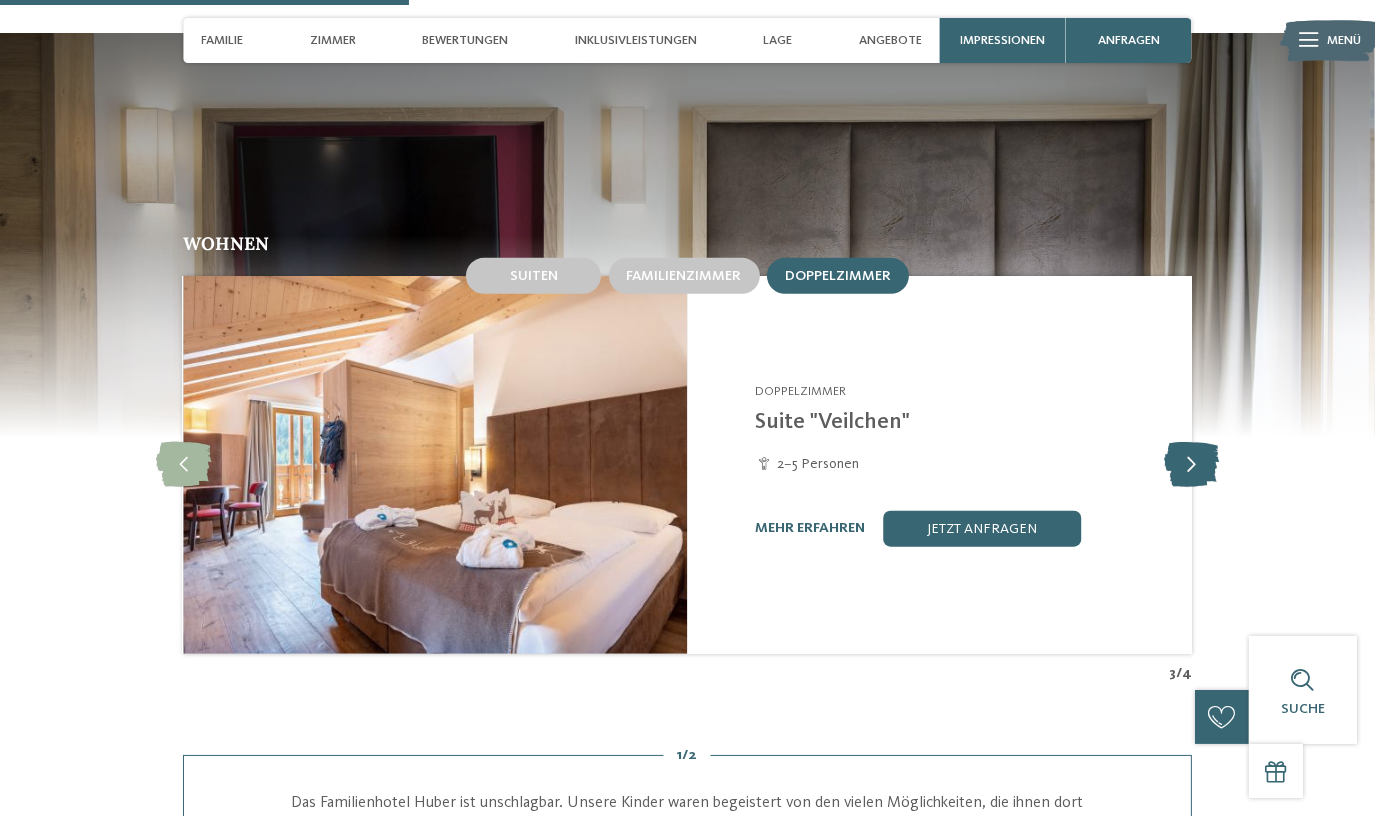 click at bounding box center [1191, 464] 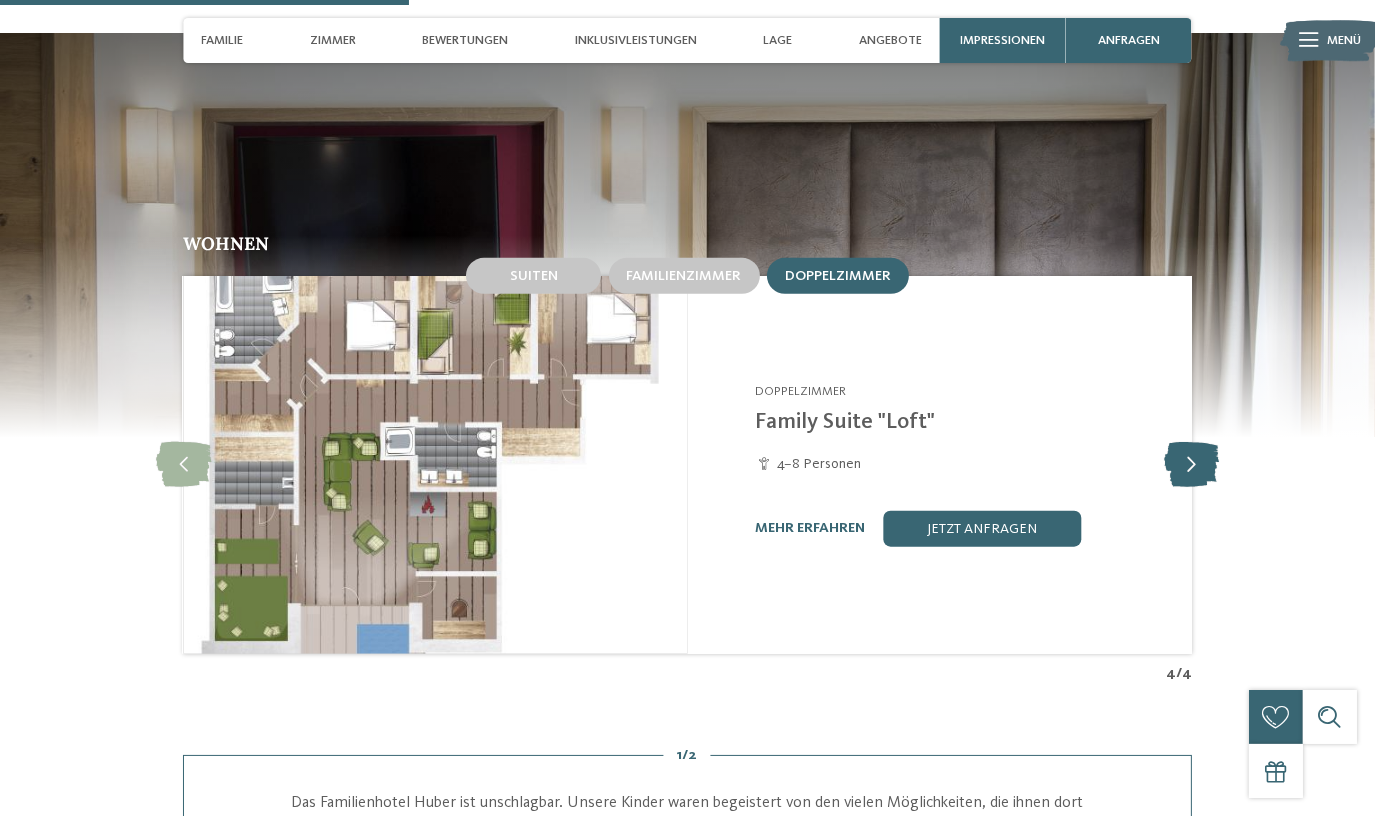 click at bounding box center (1191, 464) 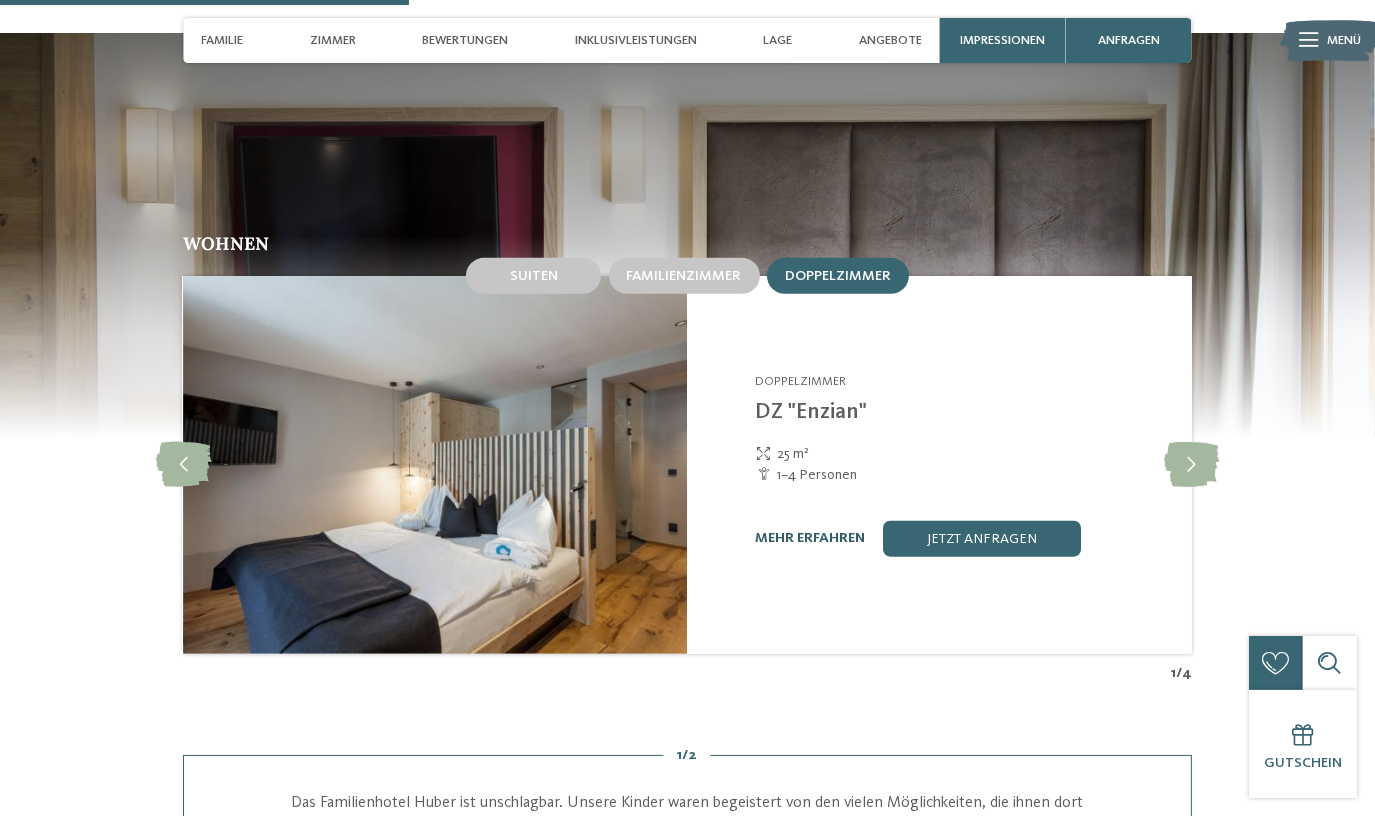 click on "mehr erfahren" at bounding box center (810, 538) 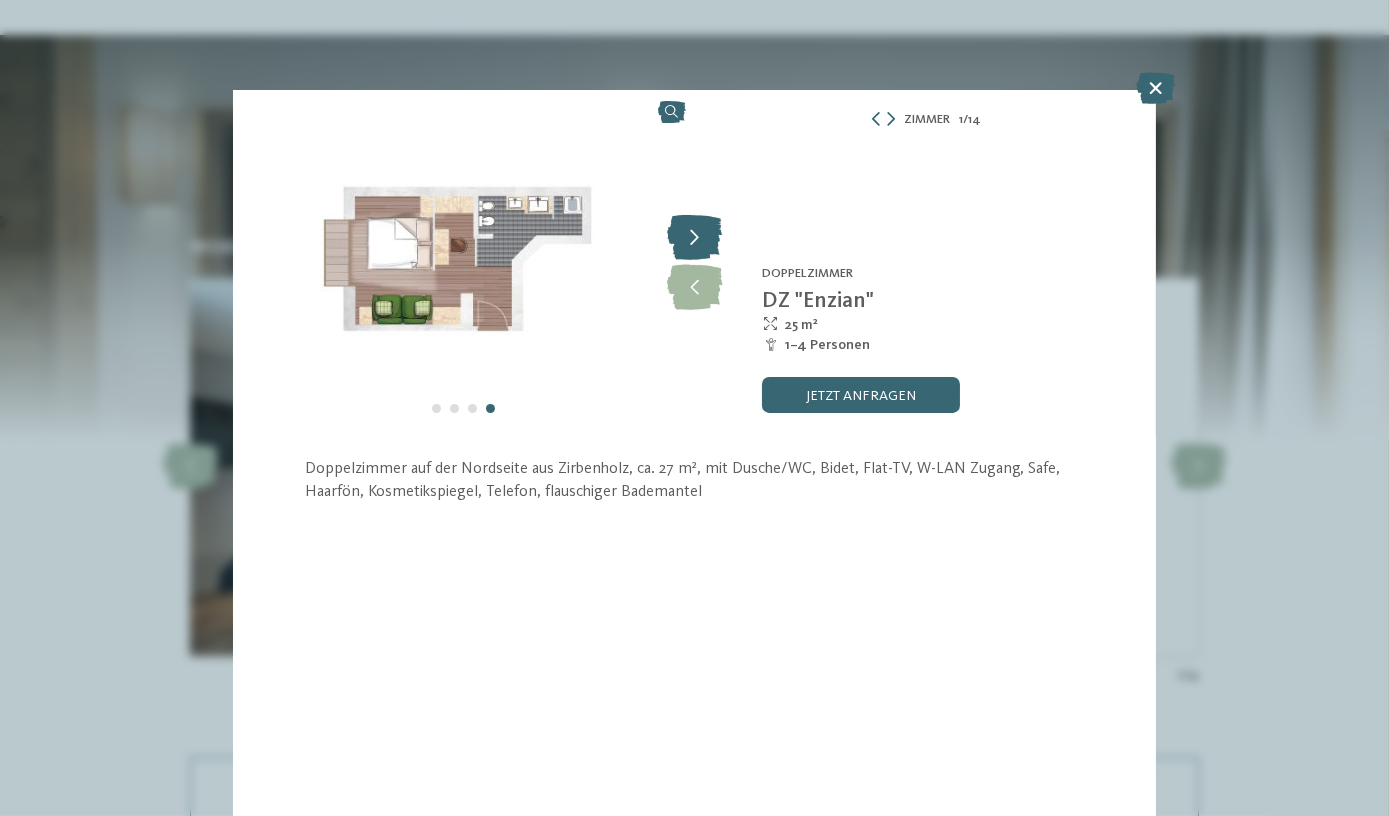 click at bounding box center (694, 238) 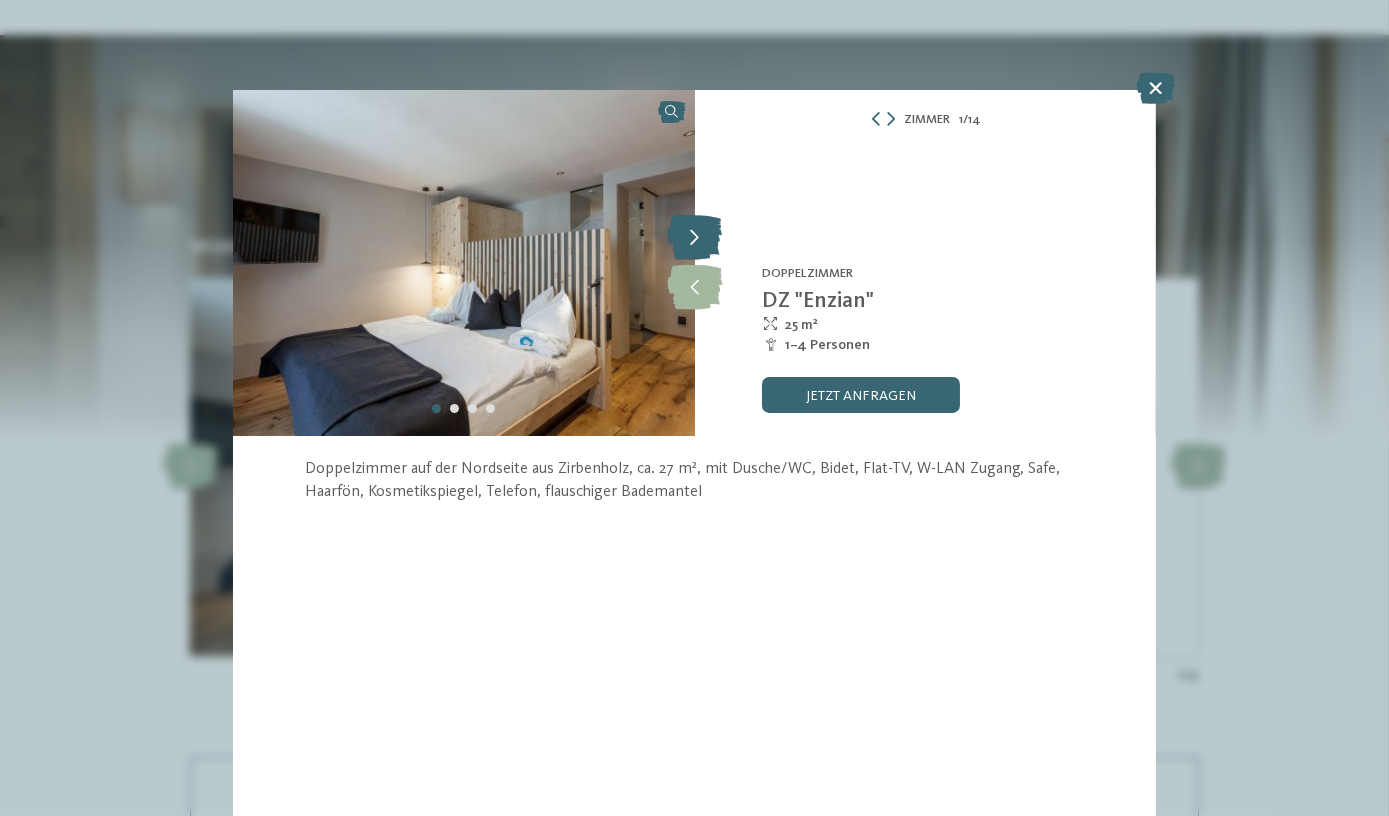 click at bounding box center [694, 238] 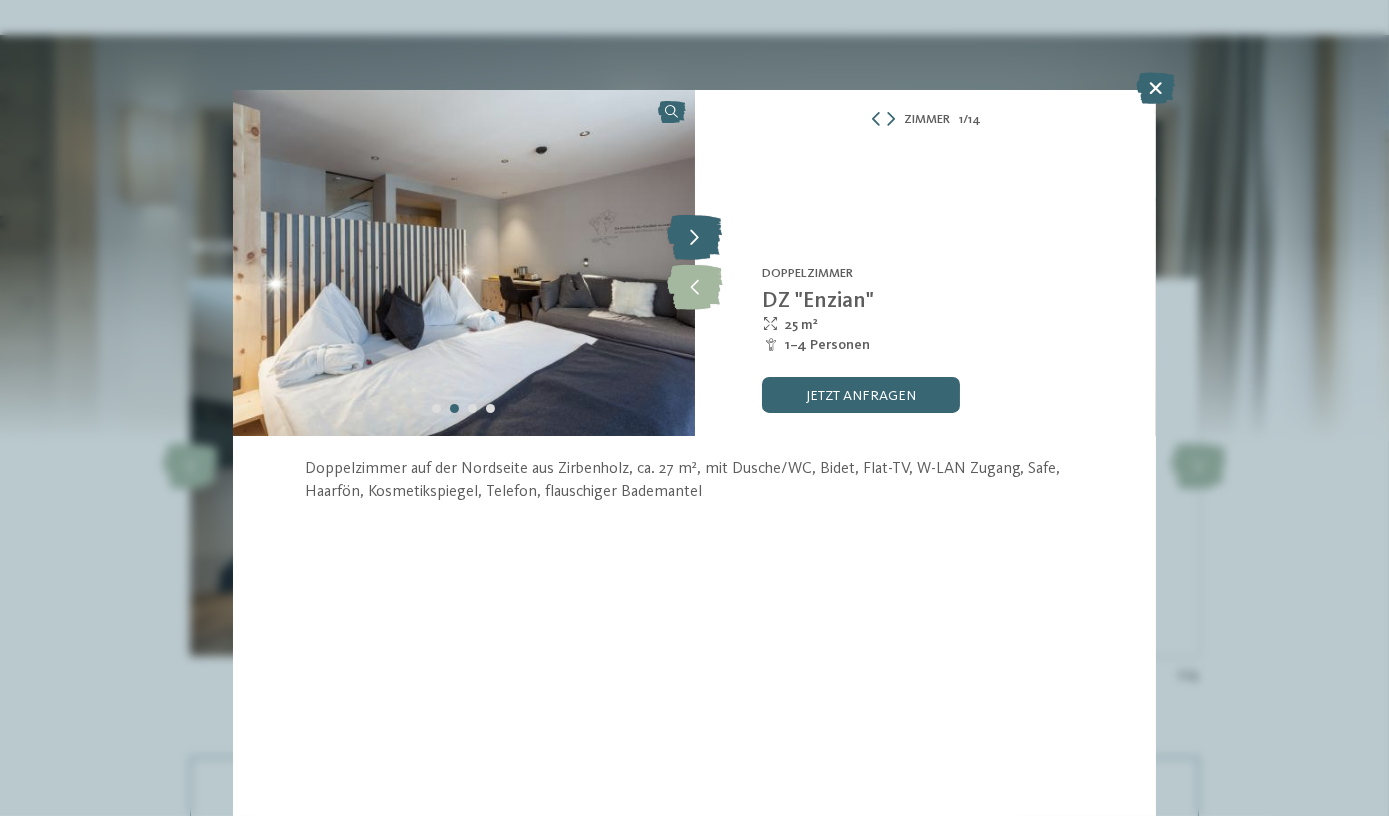 click at bounding box center [694, 238] 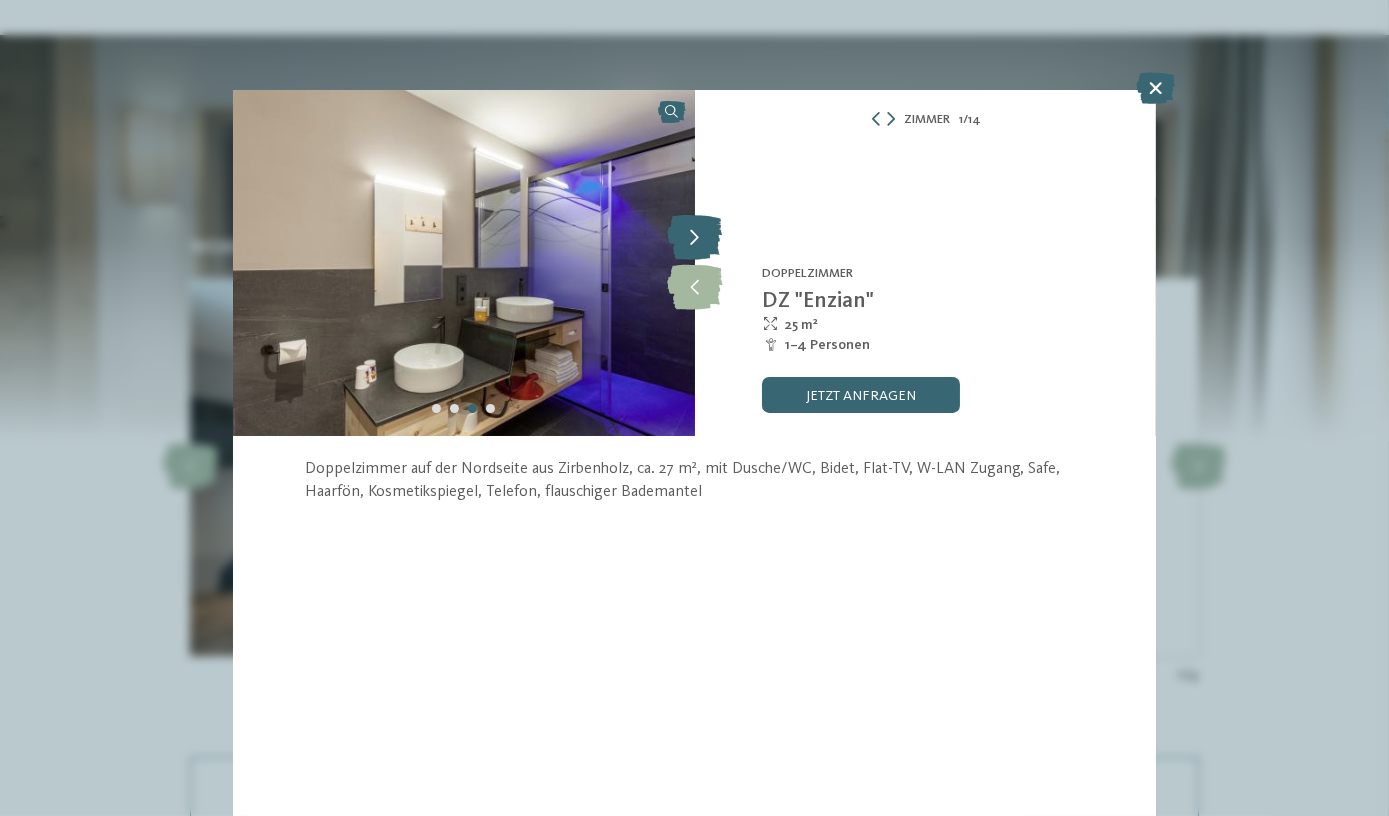 click at bounding box center [694, 238] 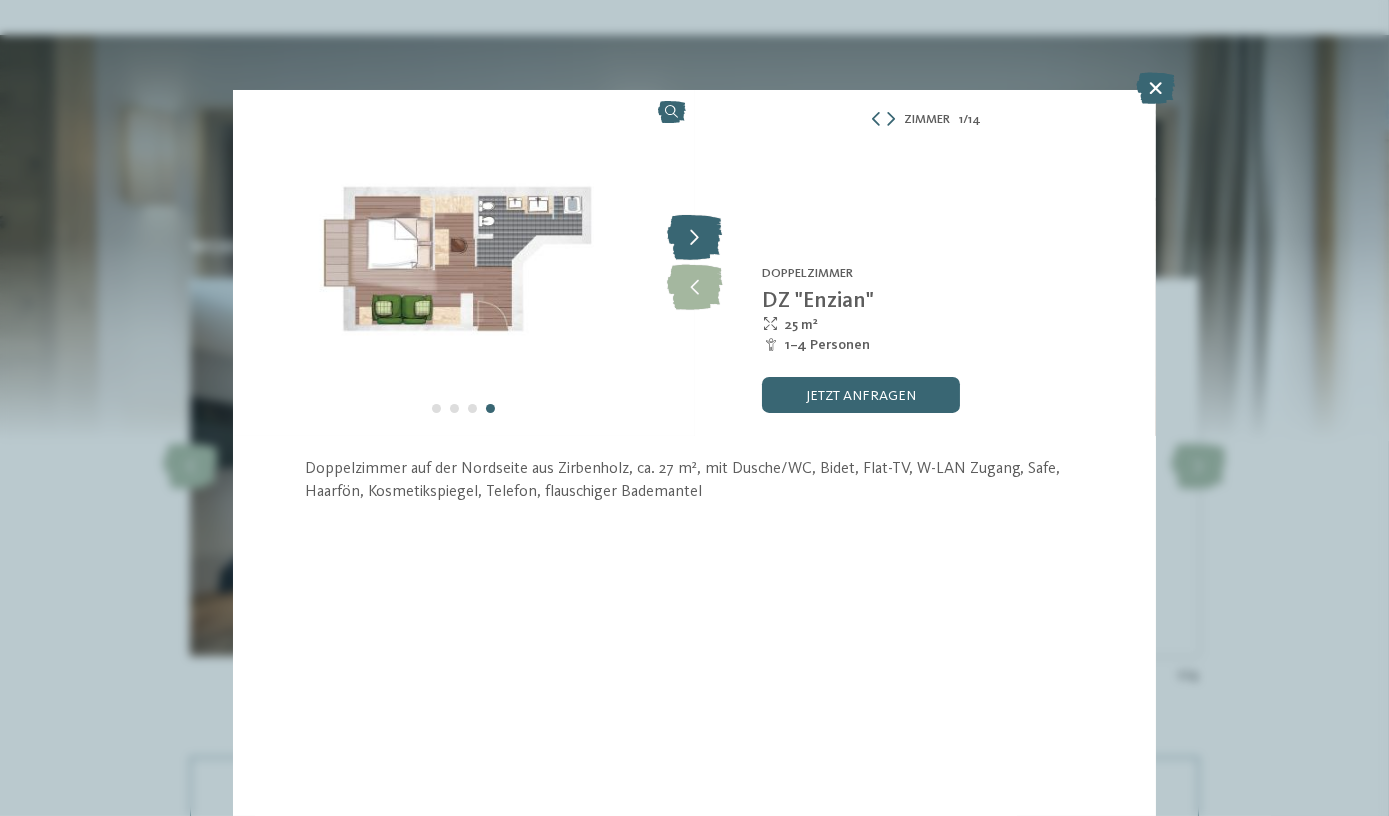 click at bounding box center (694, 238) 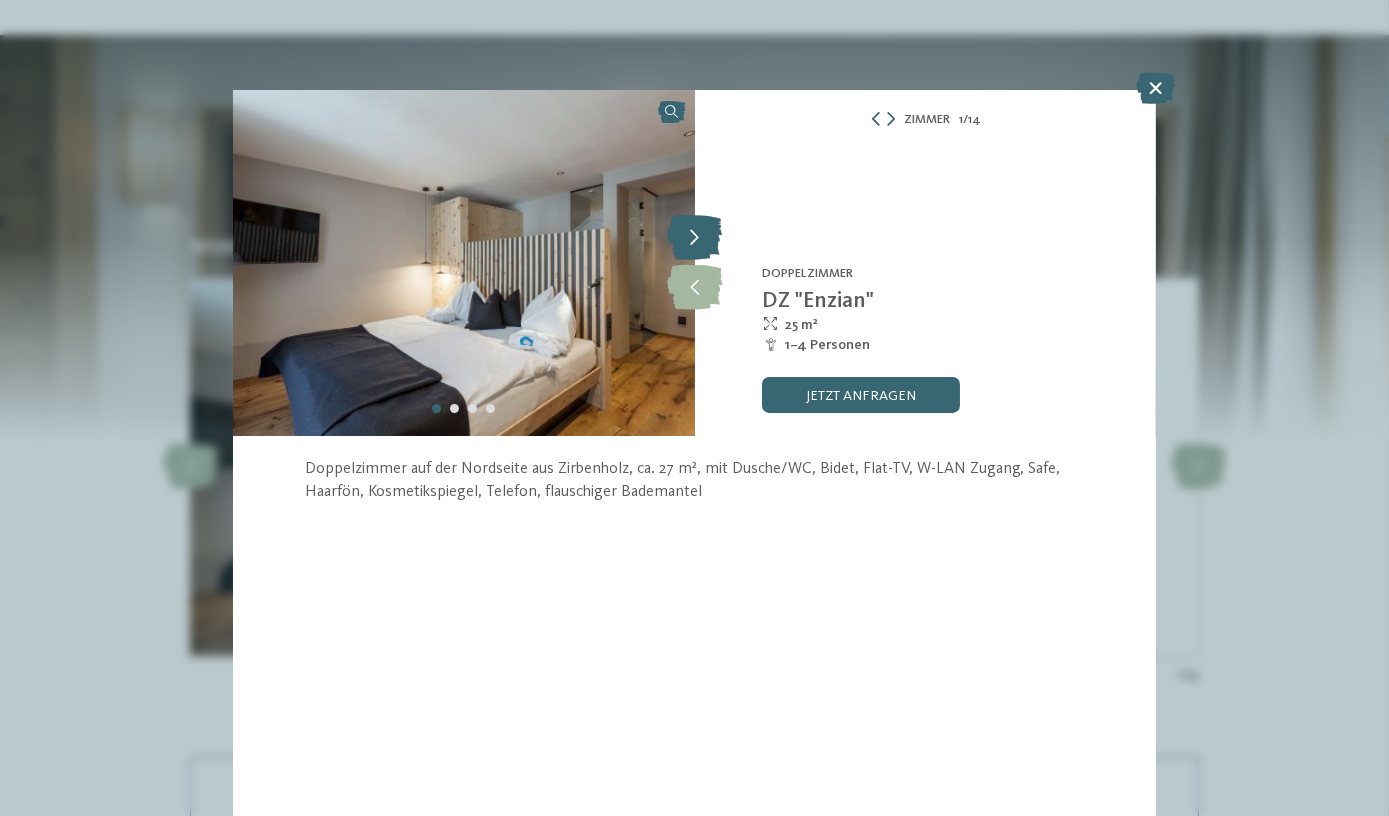 click at bounding box center [694, 238] 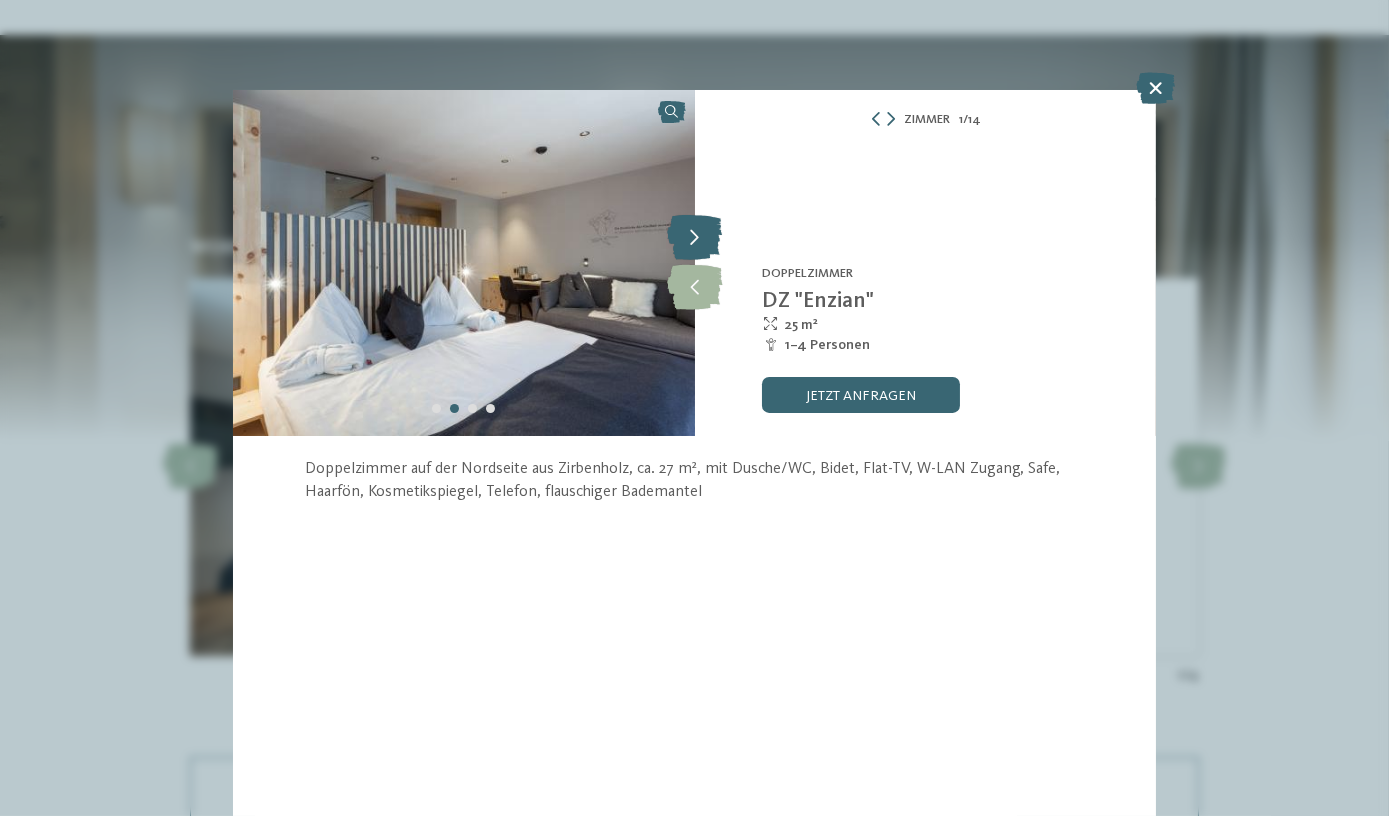 click at bounding box center (694, 238) 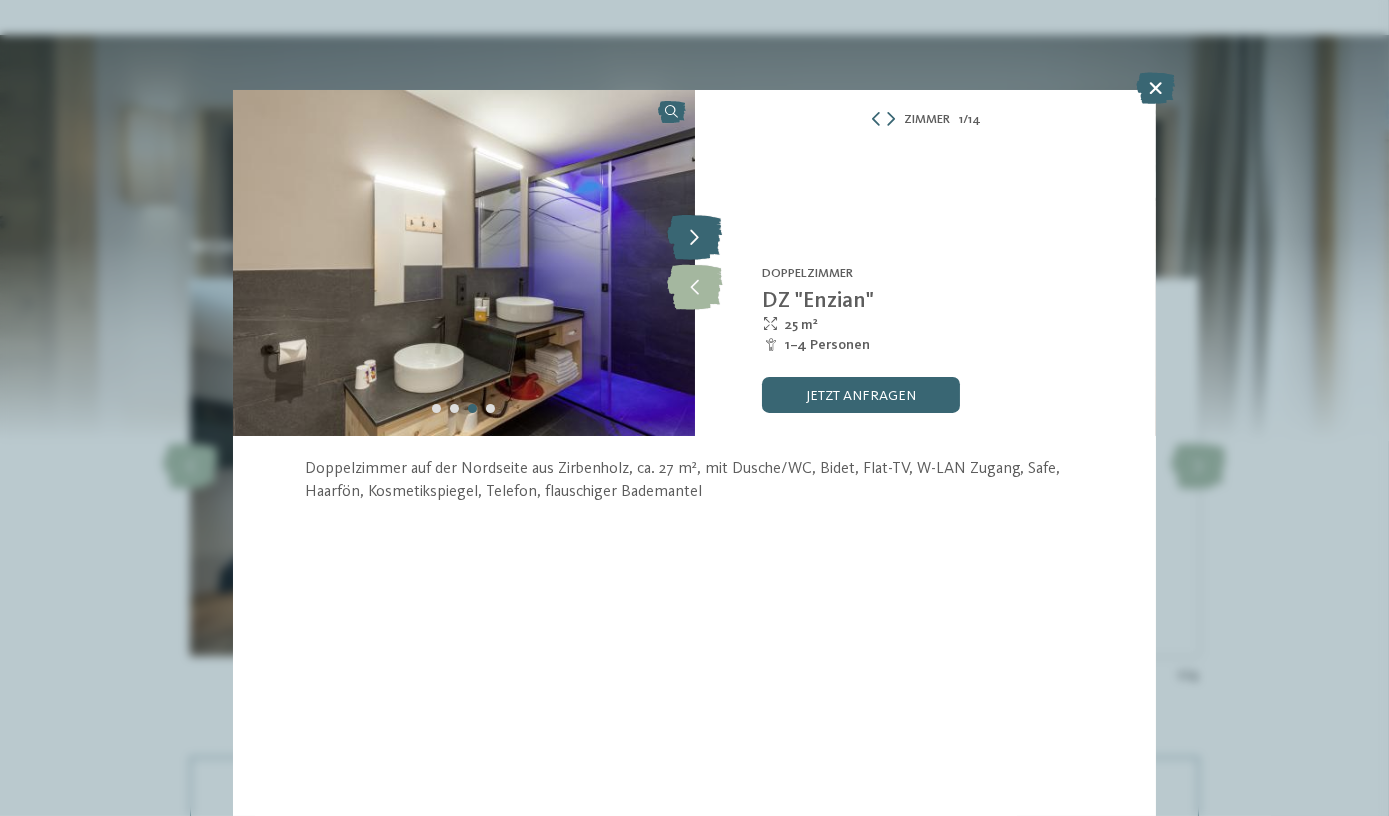 click at bounding box center (694, 238) 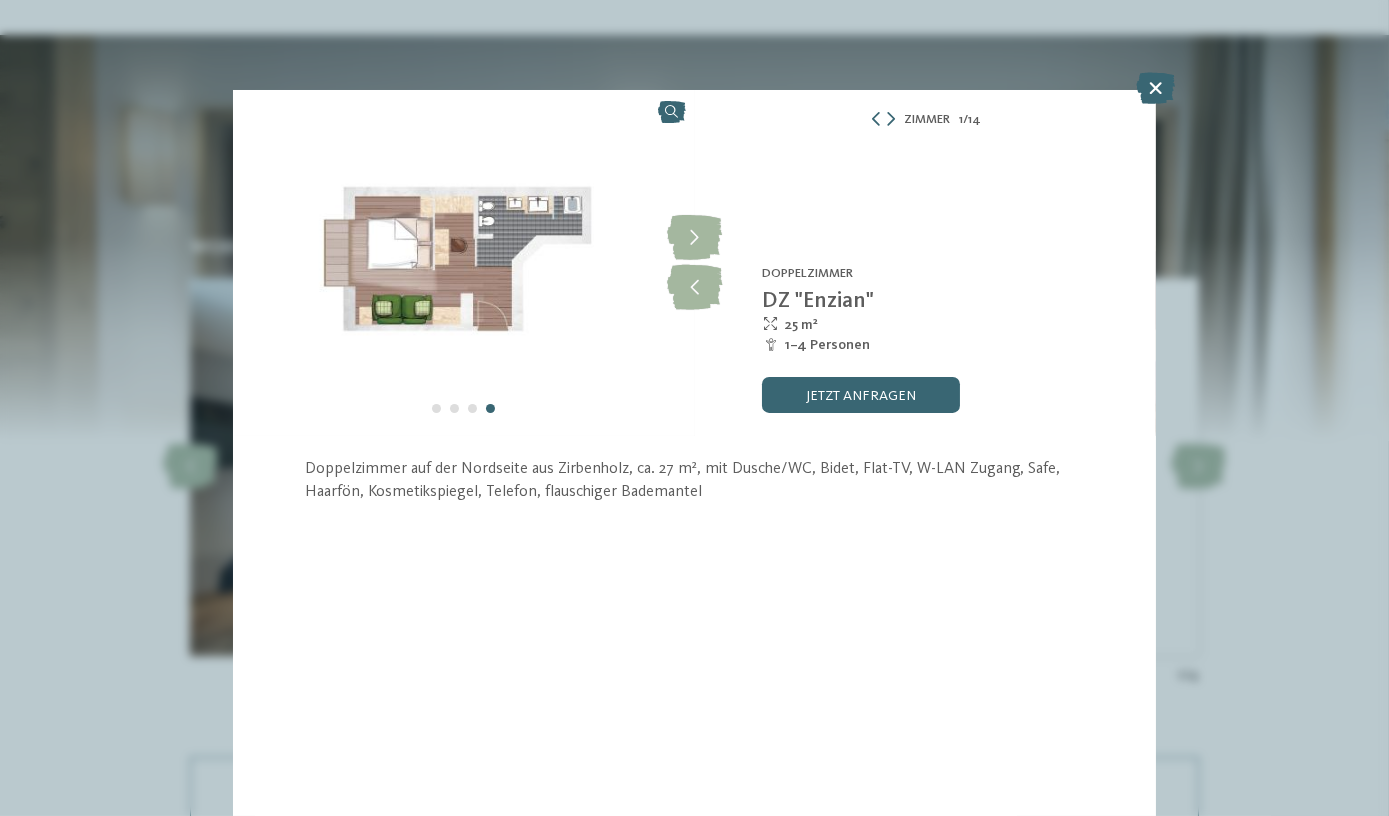 click at bounding box center (1155, 88) 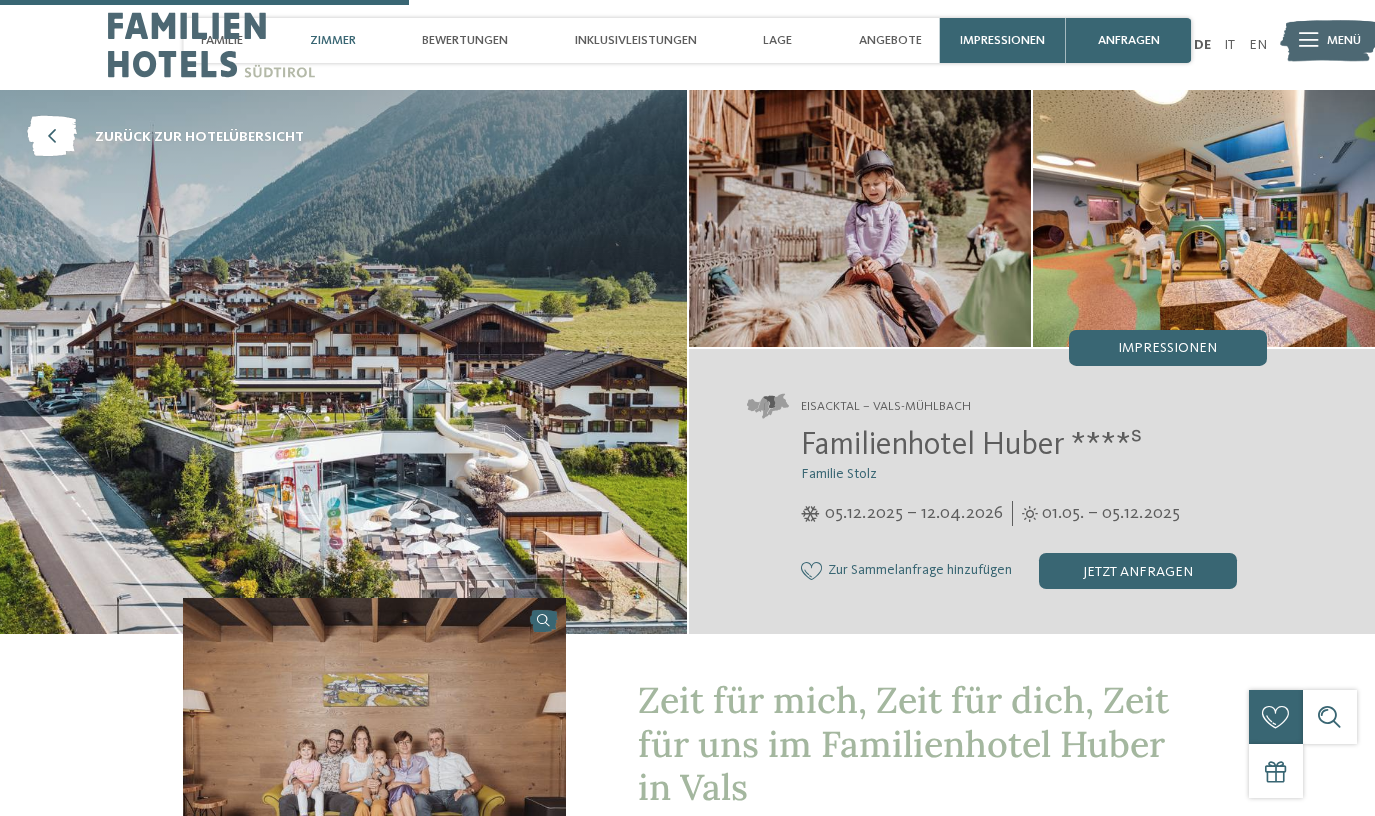 scroll, scrollTop: 1909, scrollLeft: 0, axis: vertical 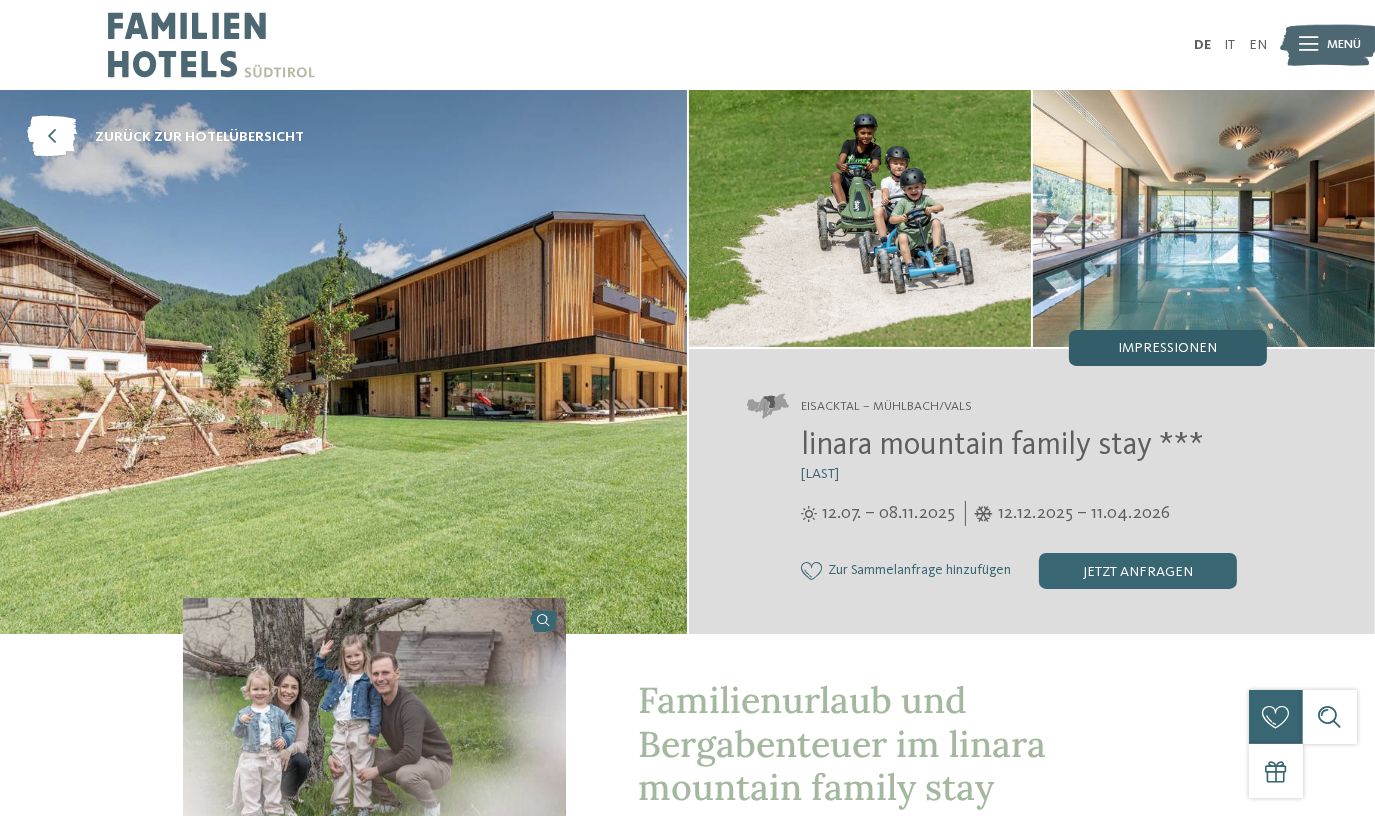 click on "Impressionen" at bounding box center [1167, 348] 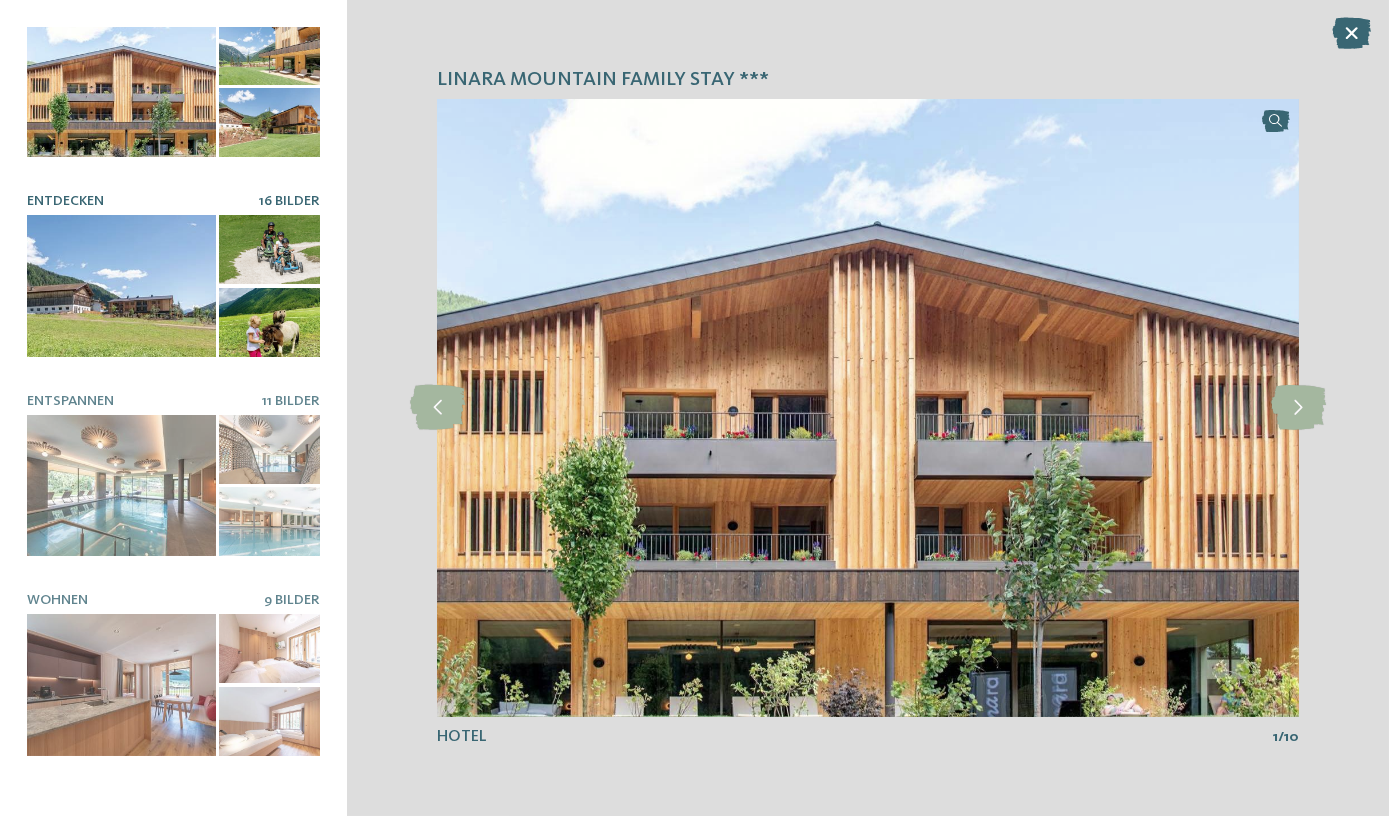 scroll, scrollTop: 0, scrollLeft: 0, axis: both 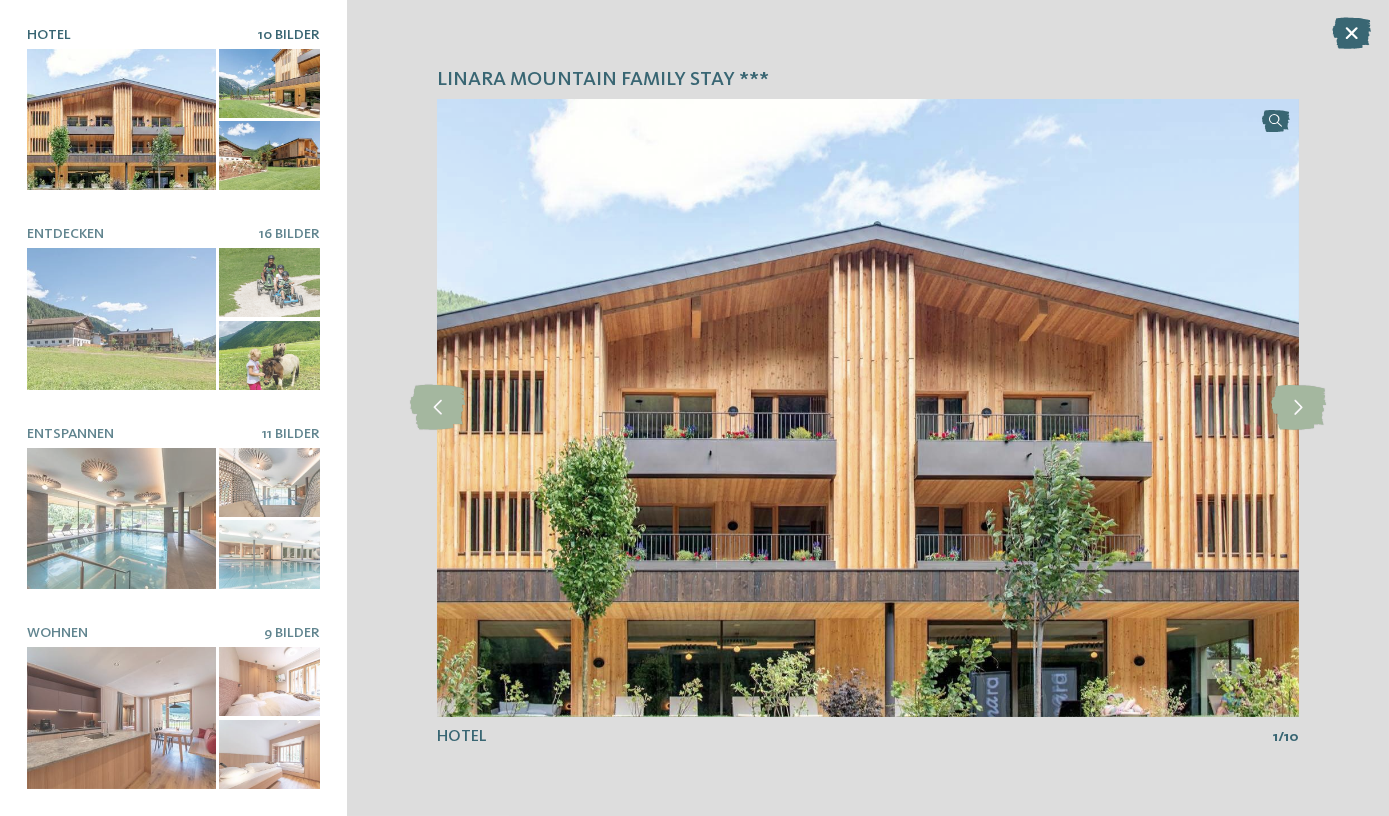 click at bounding box center (121, 120) 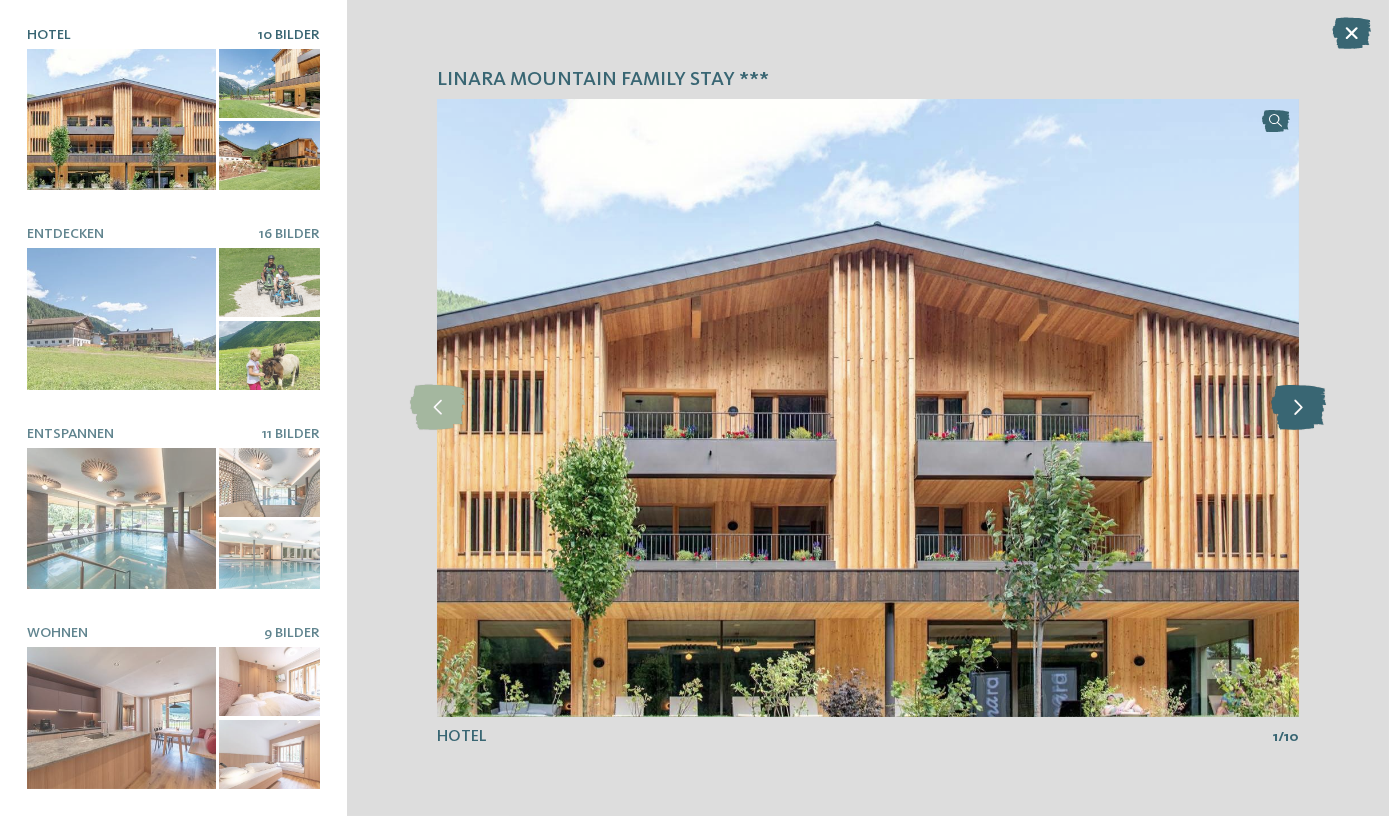 click at bounding box center (1298, 407) 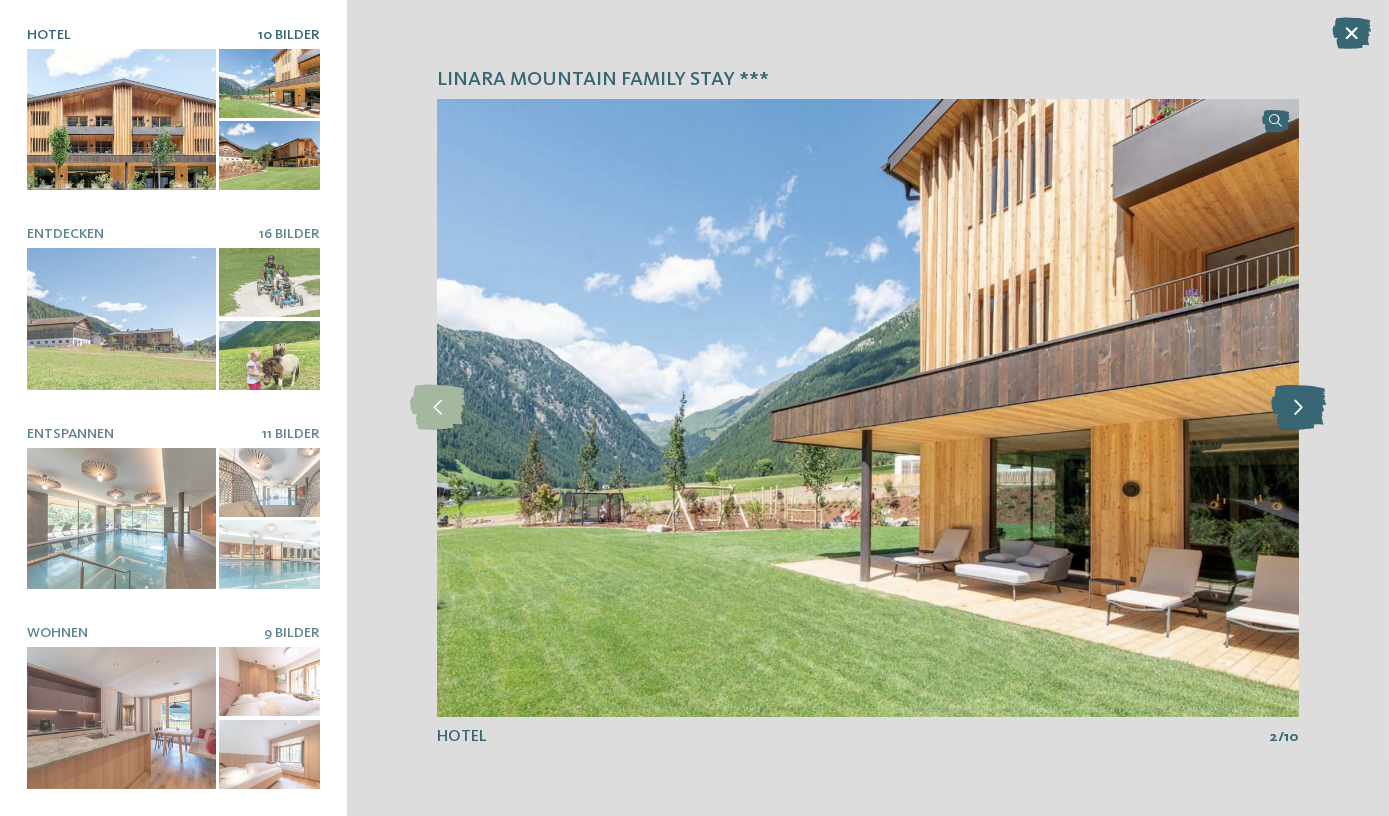 click at bounding box center (1298, 407) 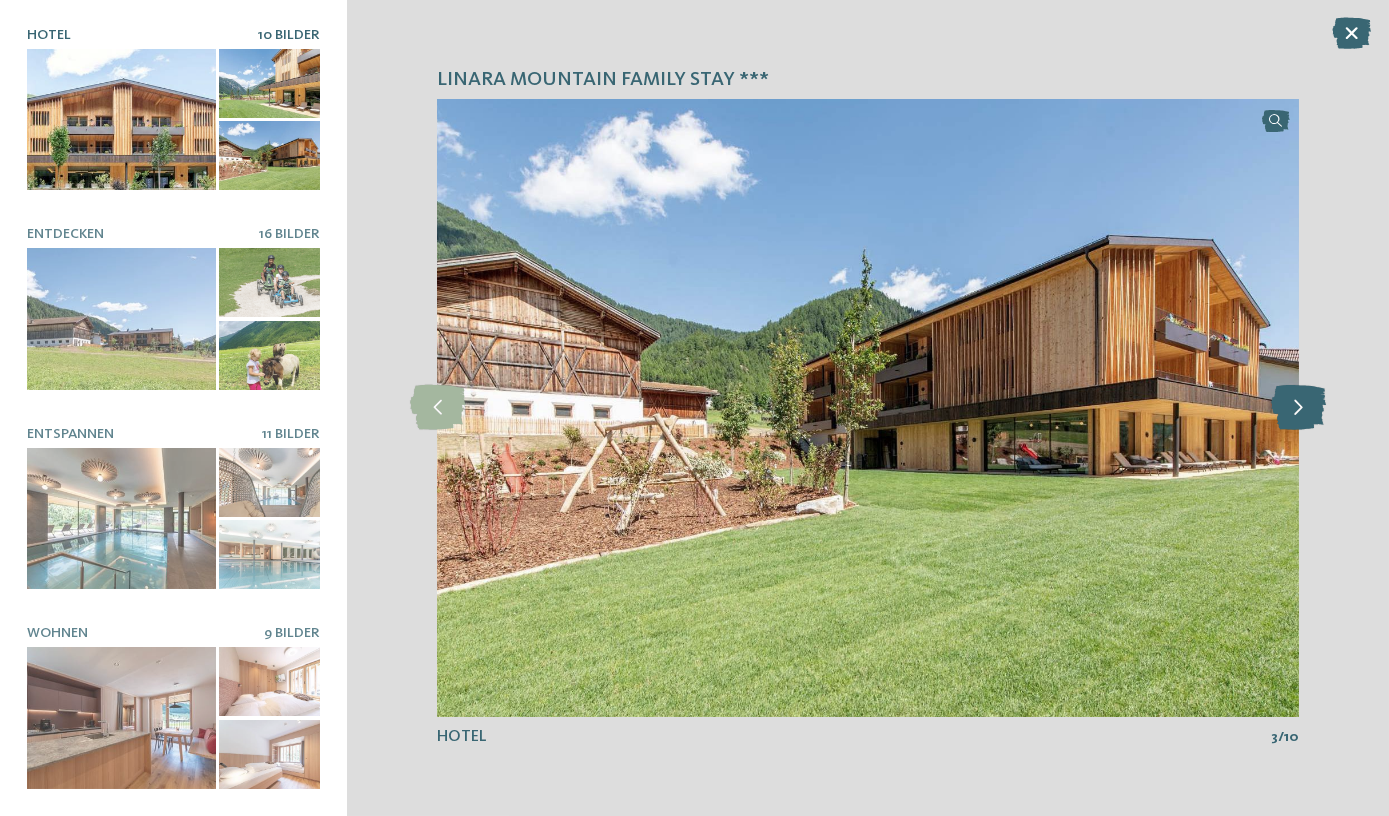 click at bounding box center [1298, 407] 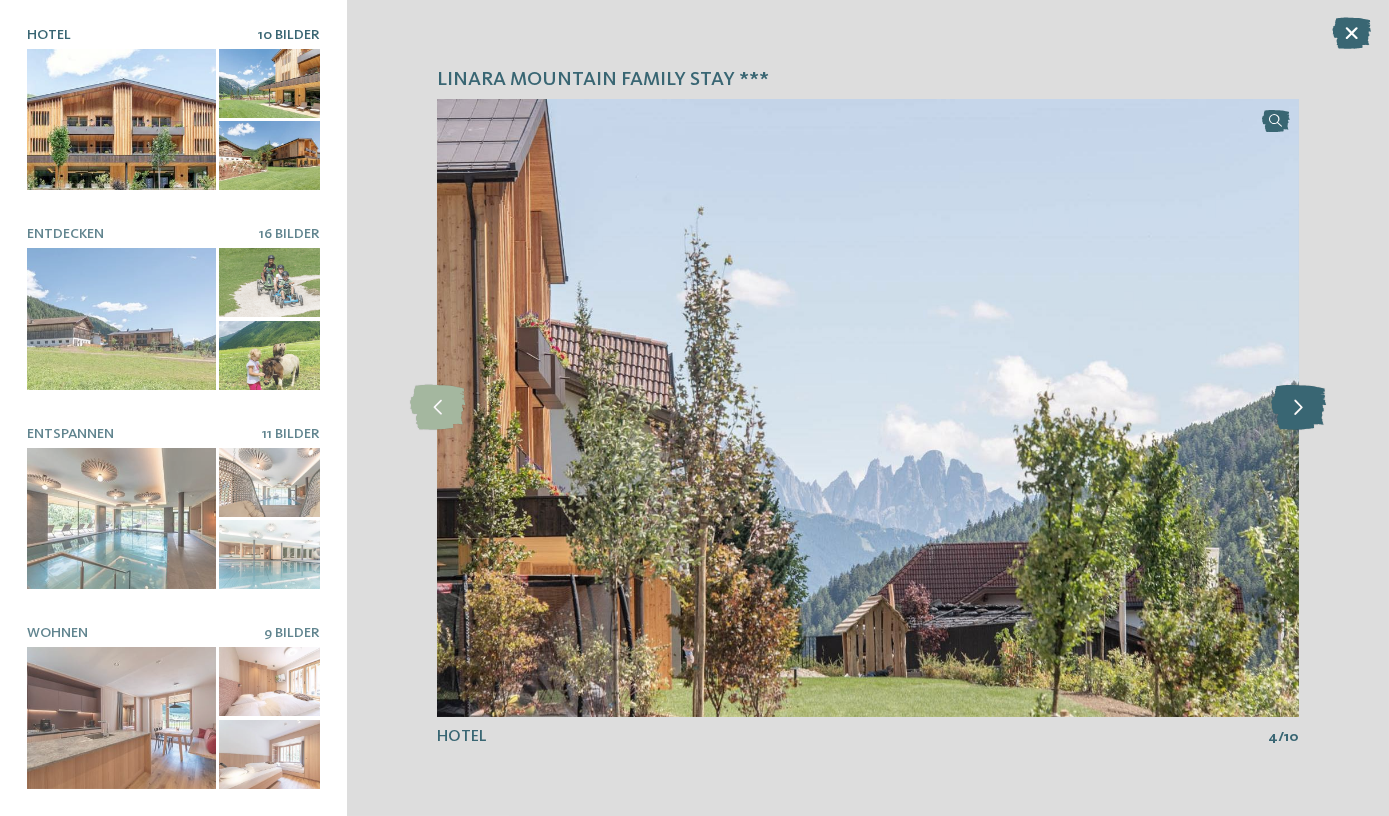 click at bounding box center (1298, 407) 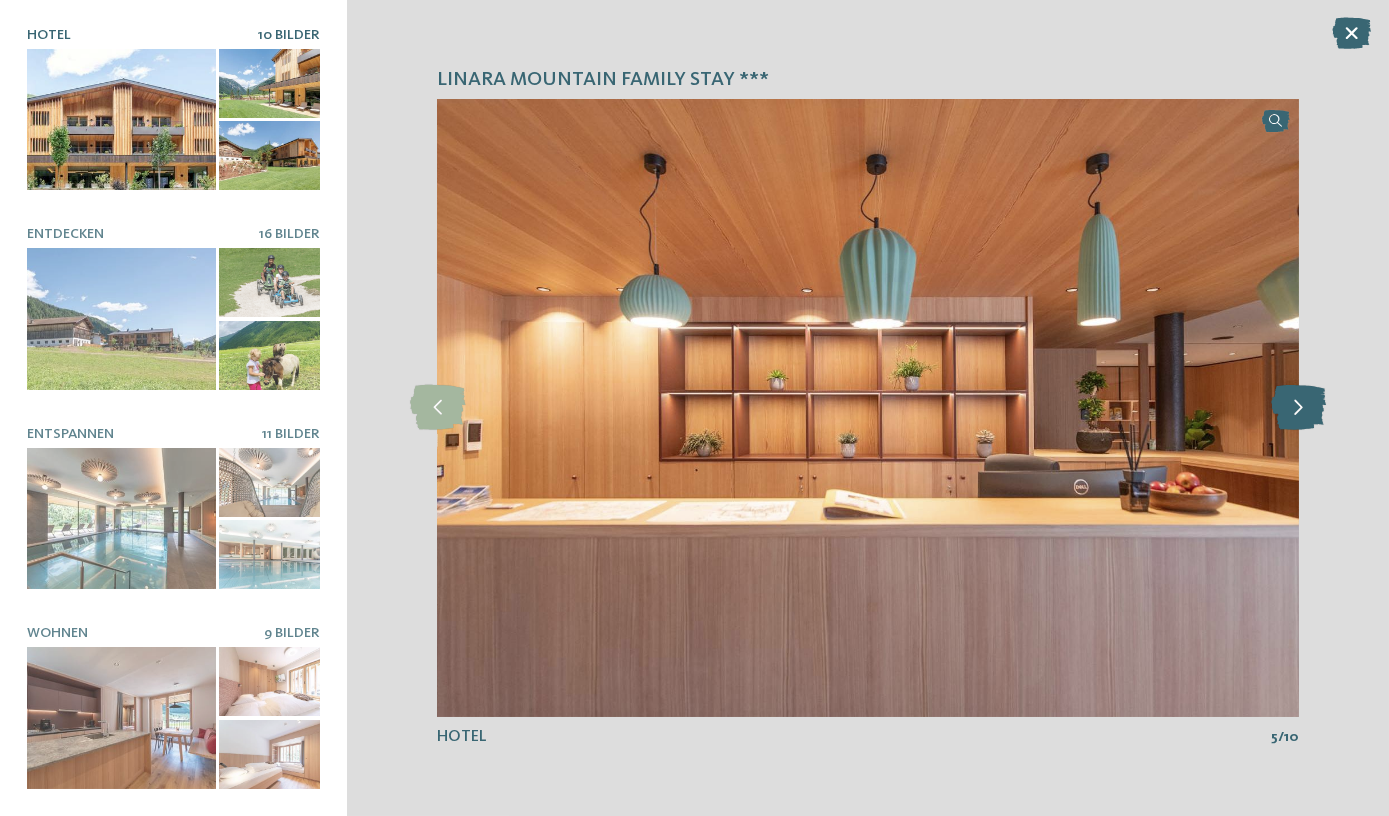 click at bounding box center (1298, 407) 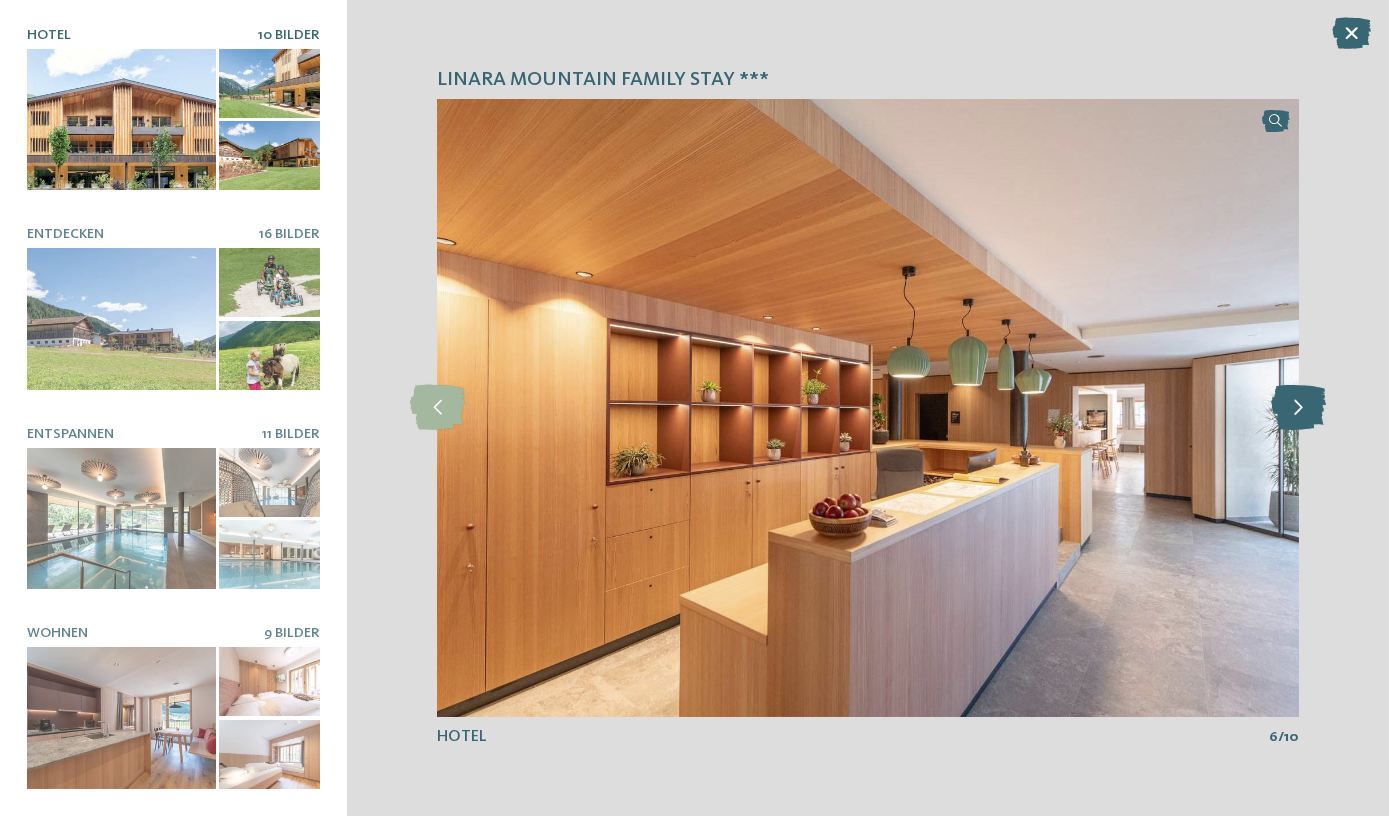click at bounding box center [1298, 407] 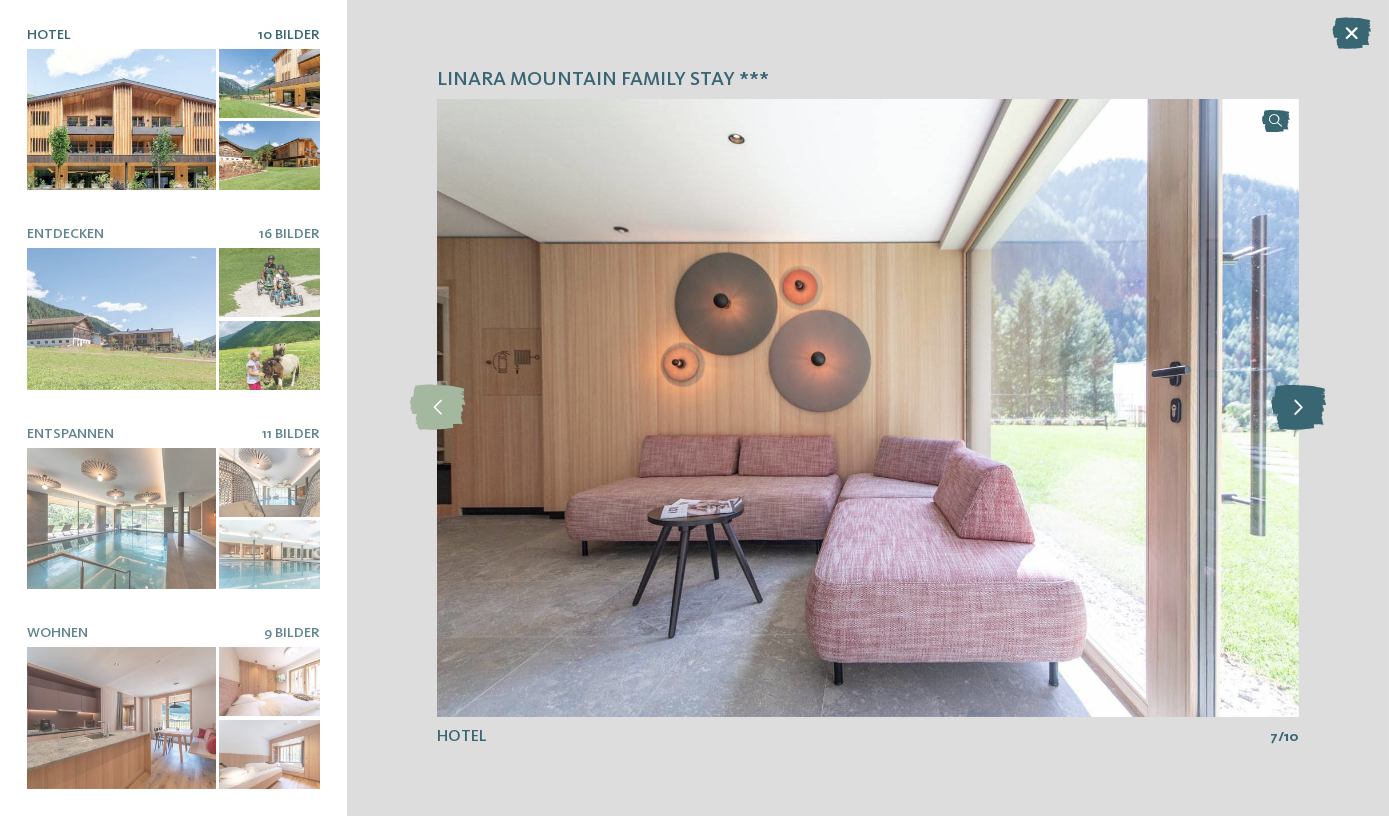 click at bounding box center [1298, 407] 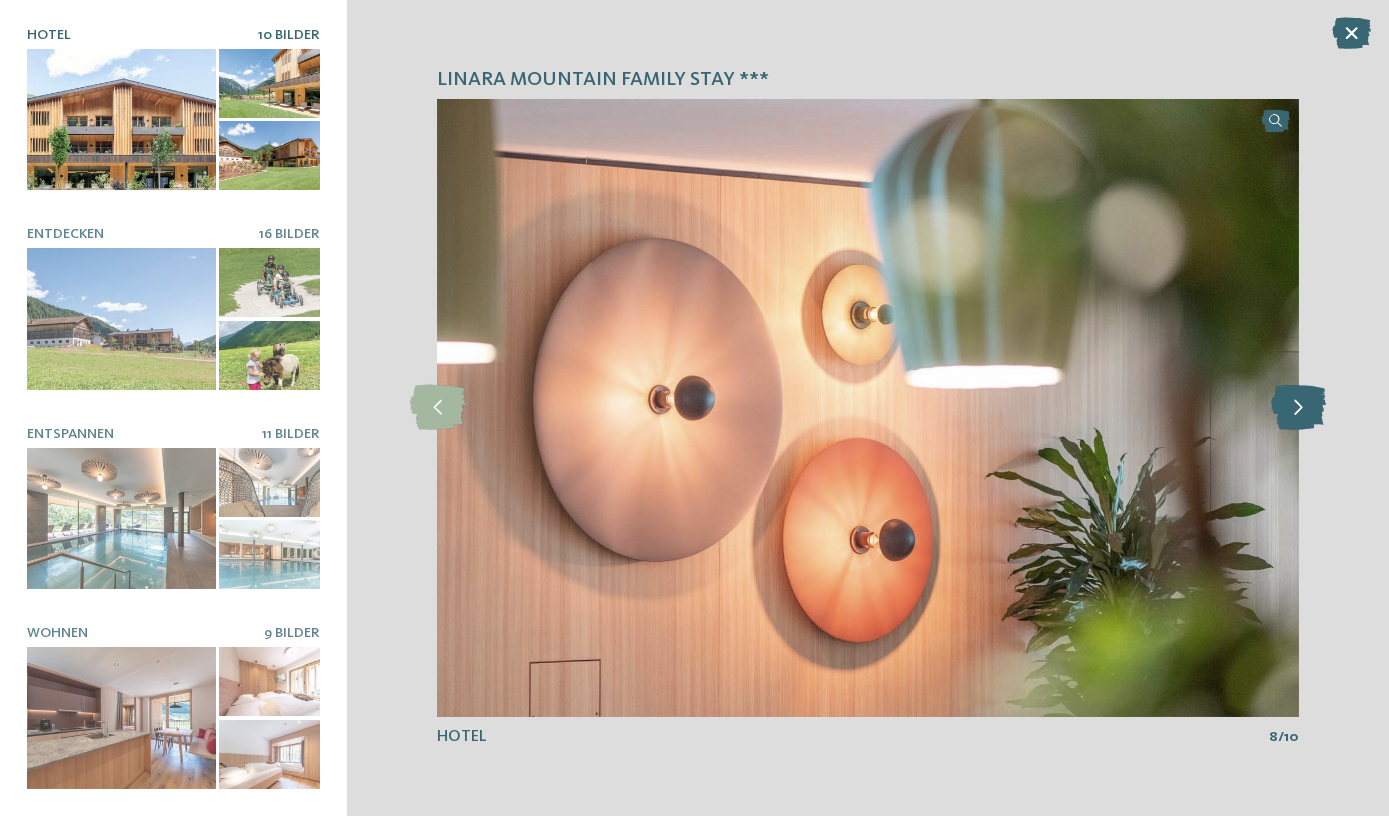 click at bounding box center (1298, 407) 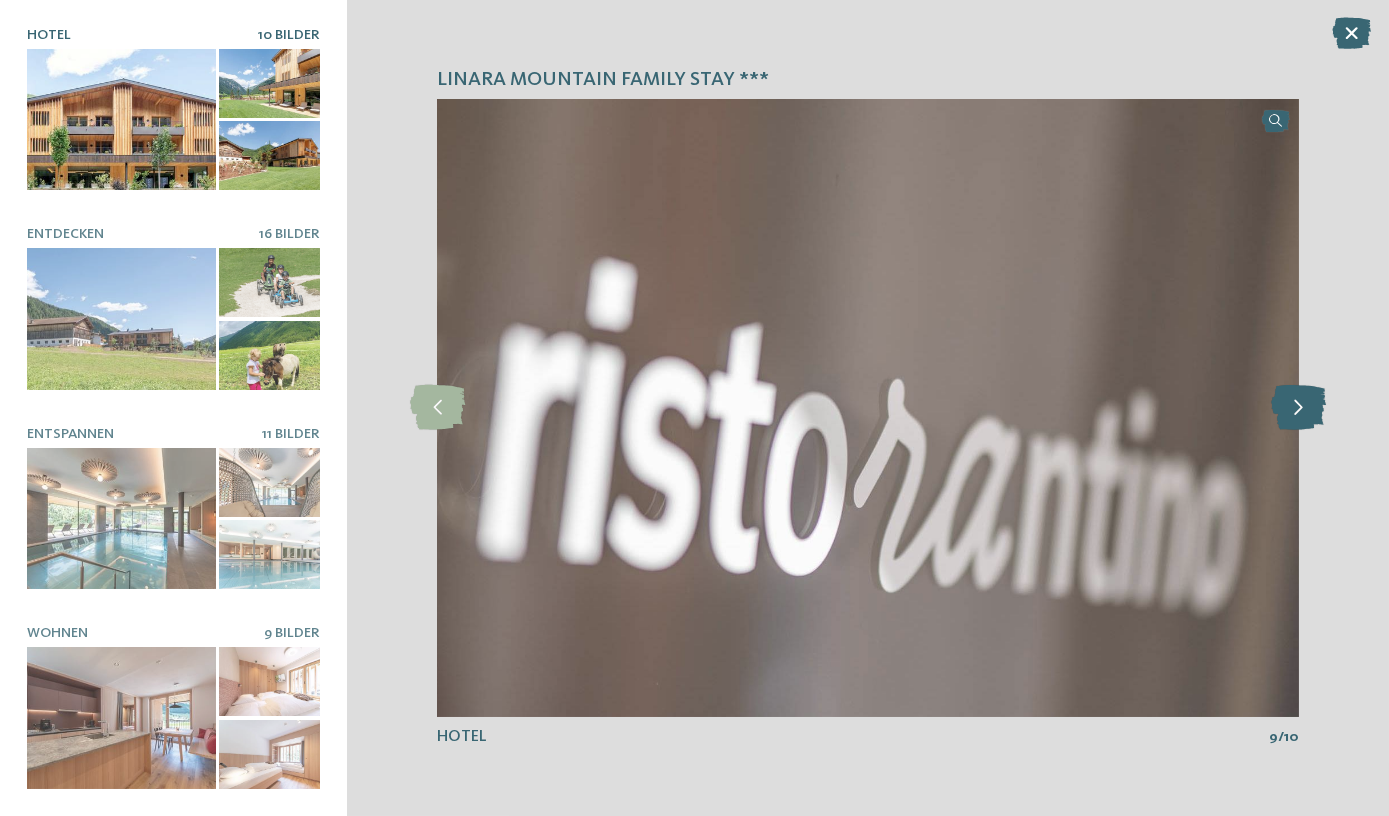 click at bounding box center [1298, 407] 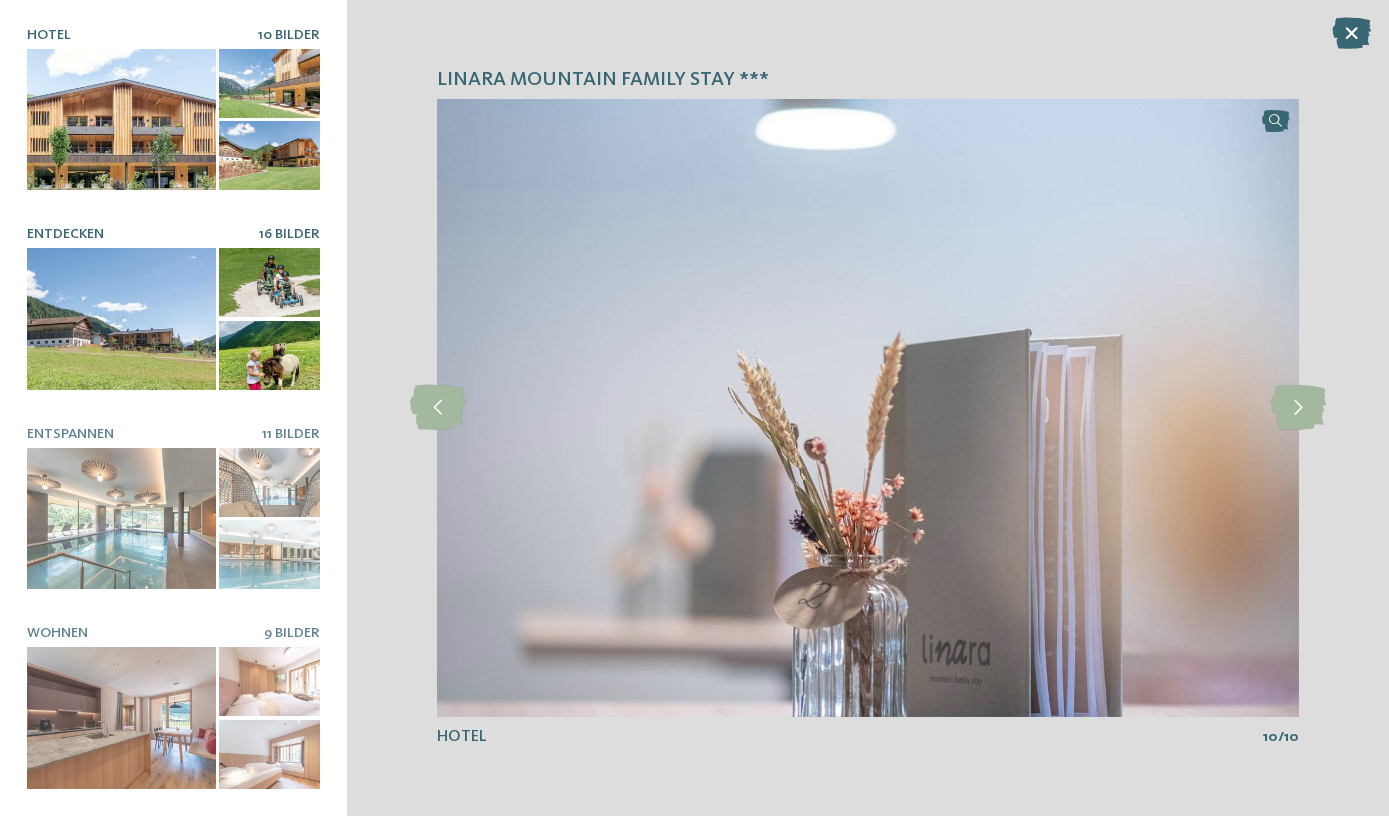 click at bounding box center (121, 319) 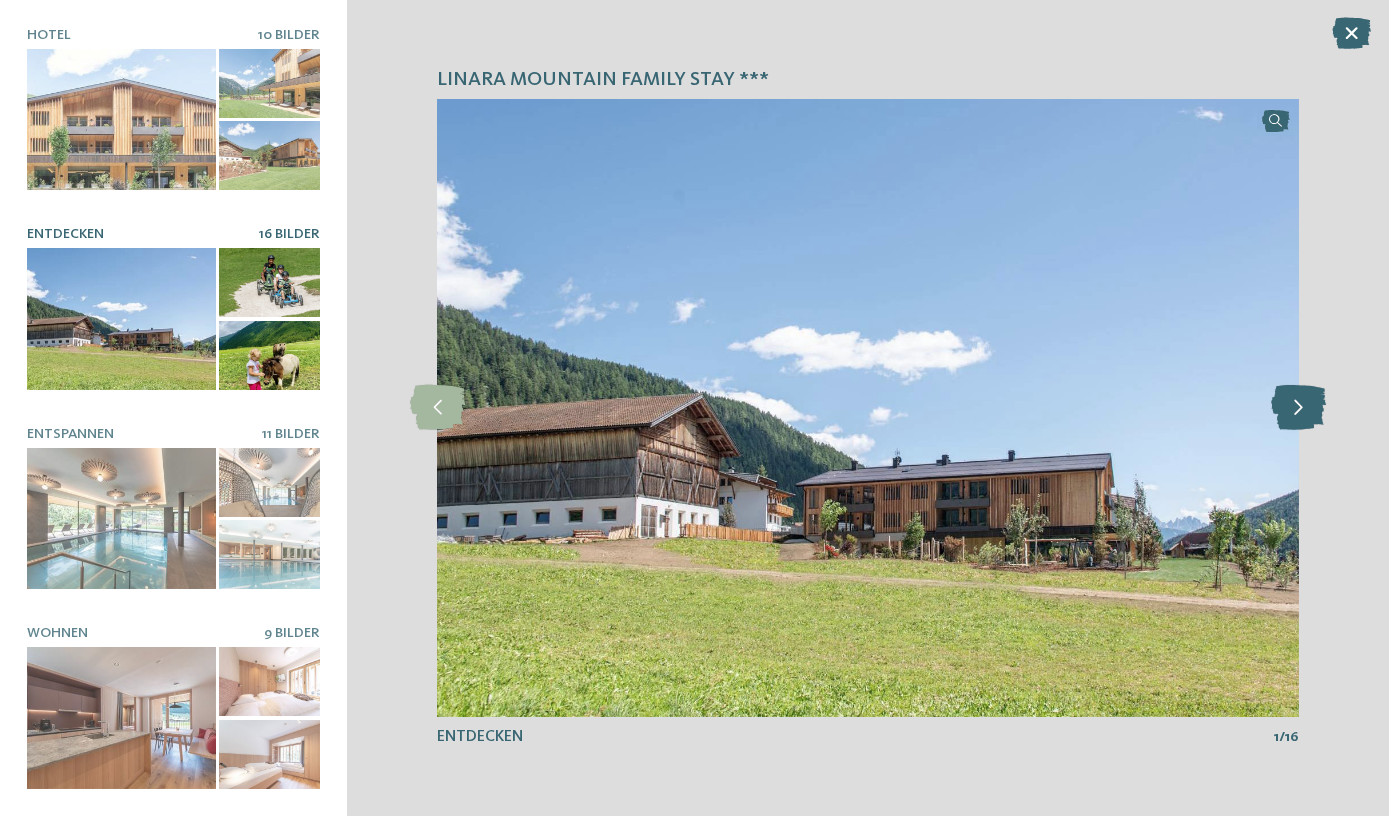 click at bounding box center [1298, 407] 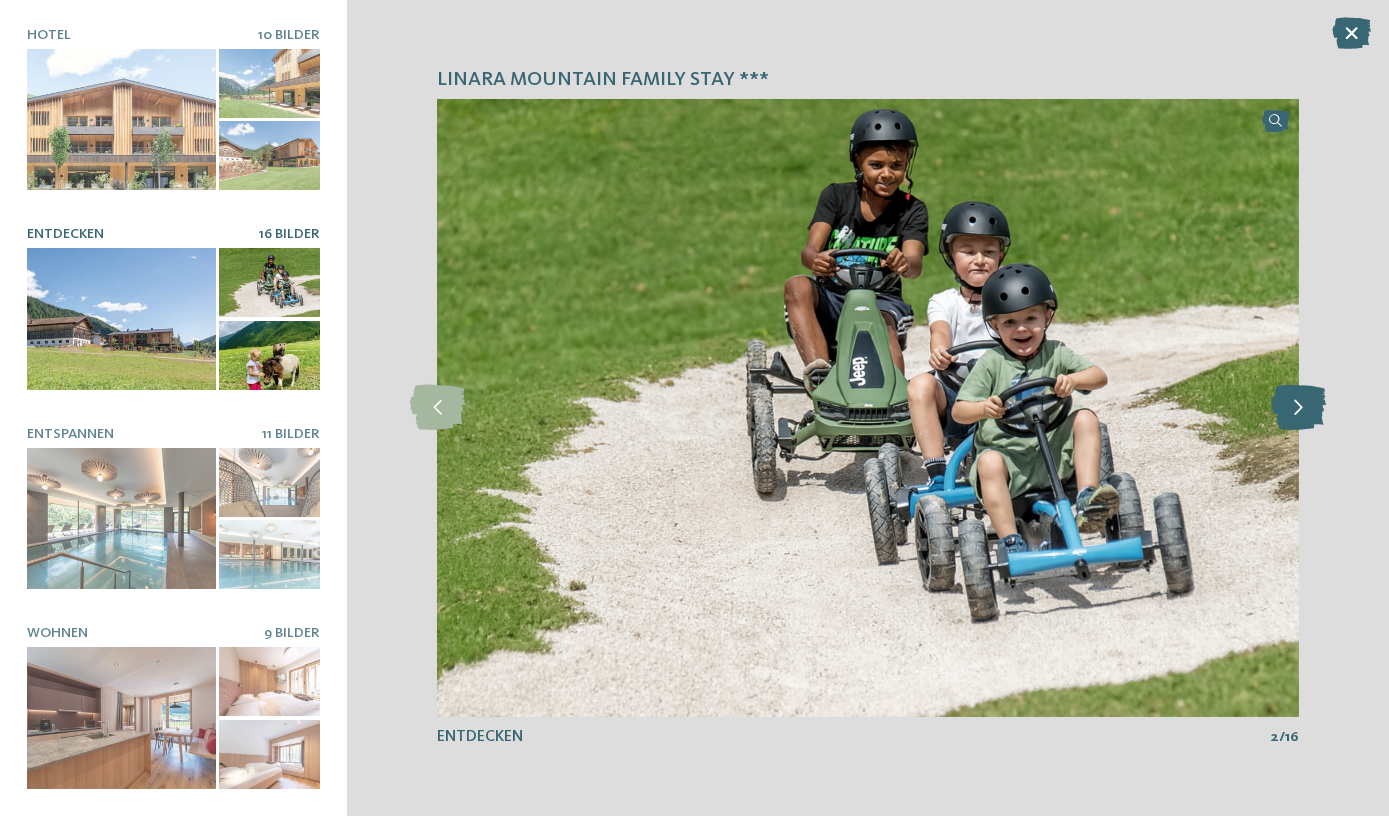 click at bounding box center [1298, 407] 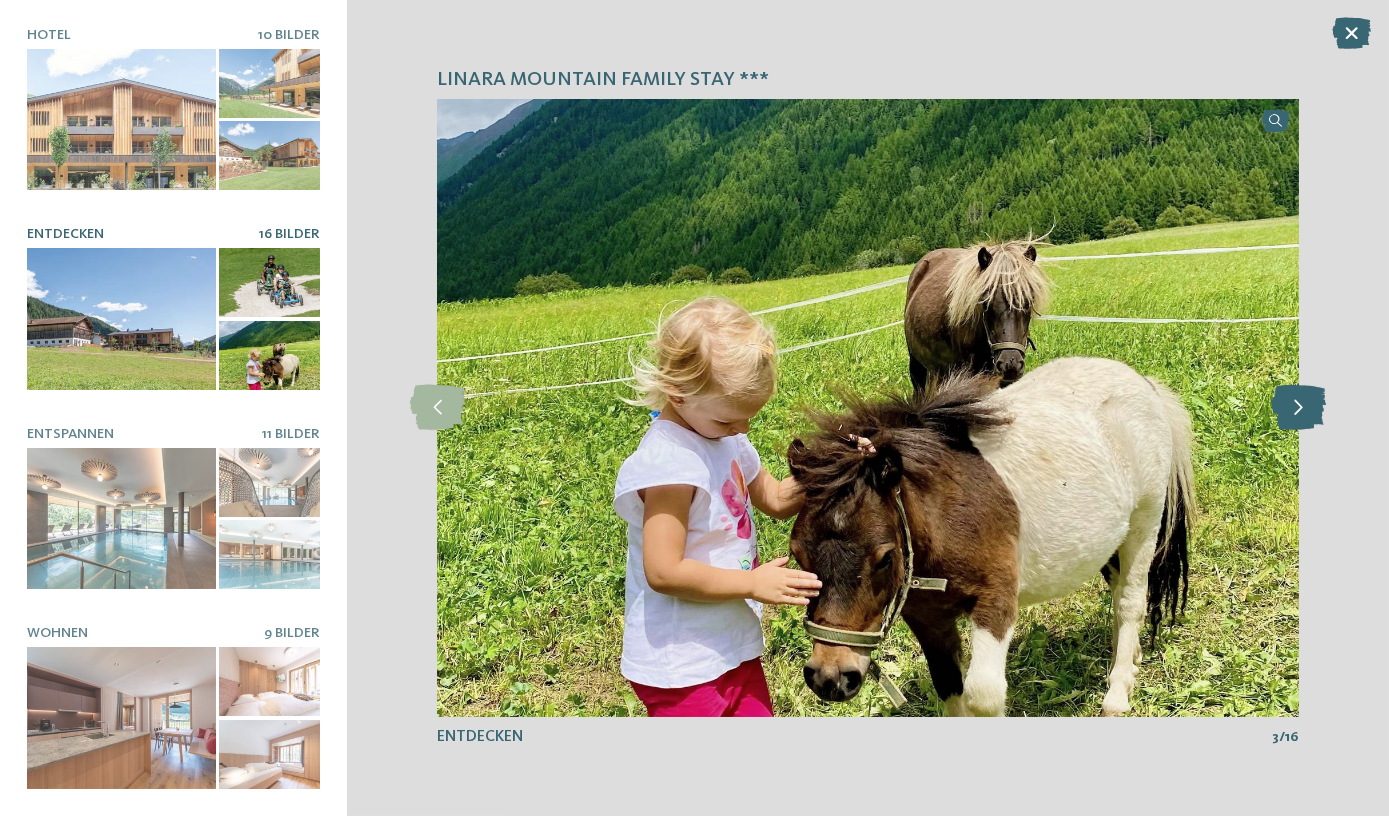 click at bounding box center (1298, 407) 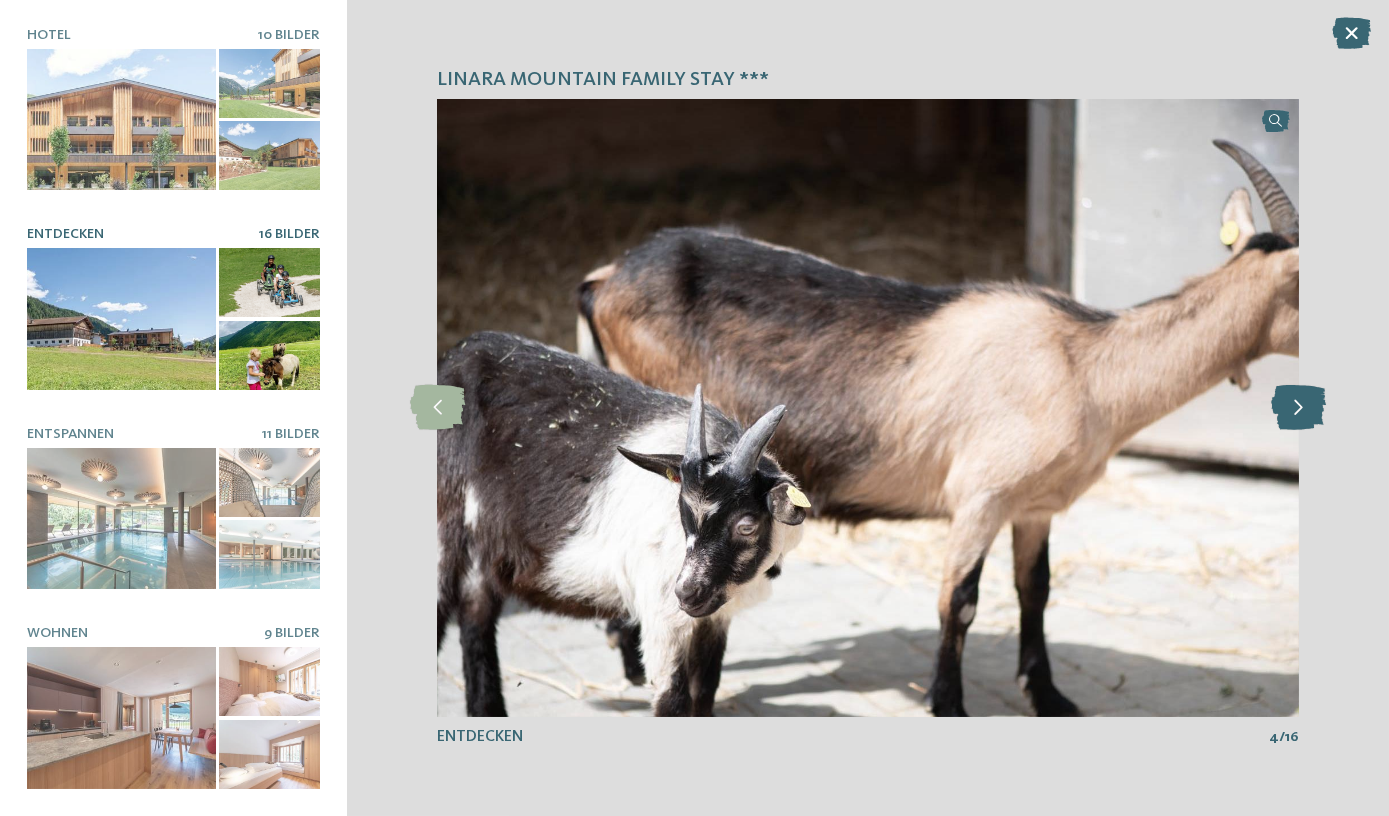 click at bounding box center [1298, 407] 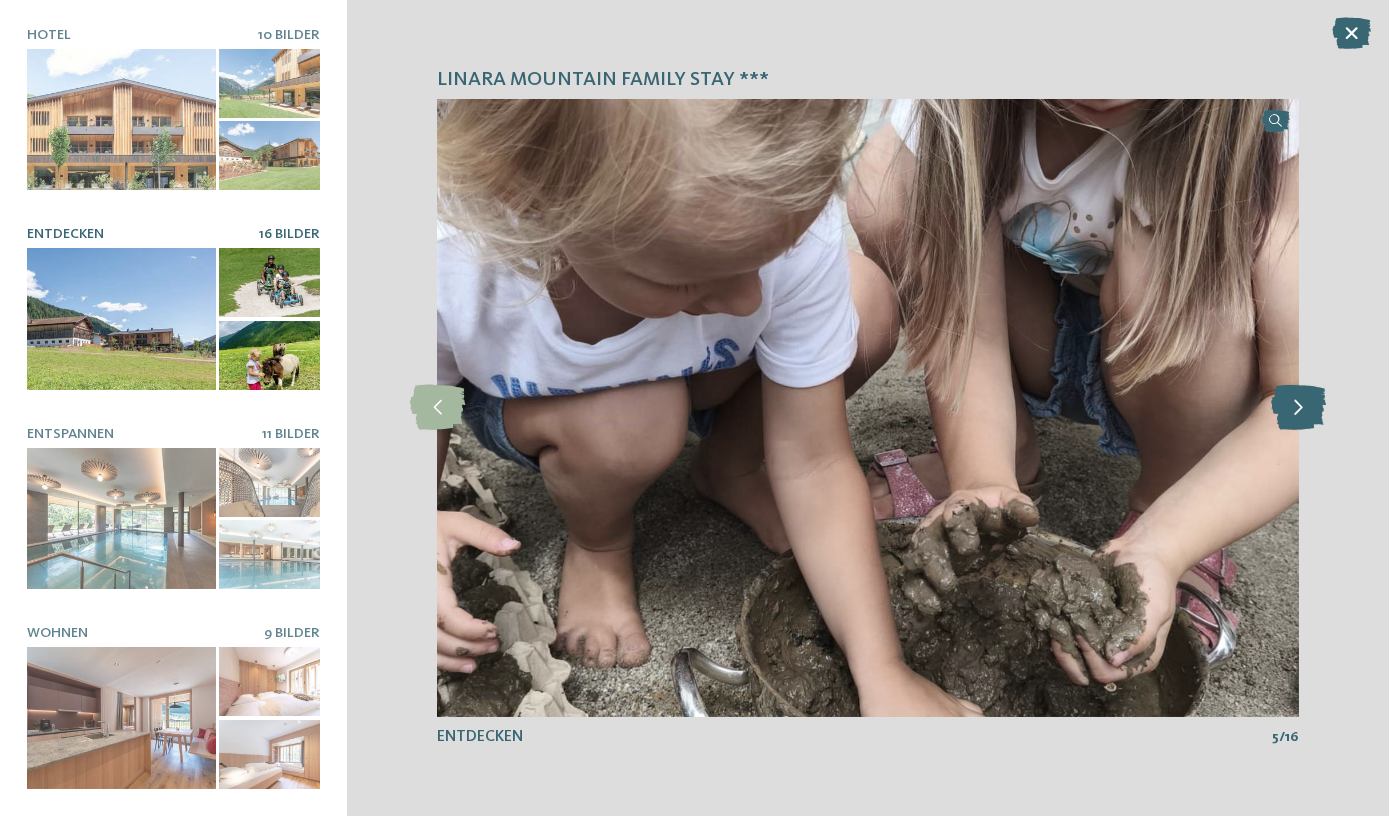 click at bounding box center [1298, 407] 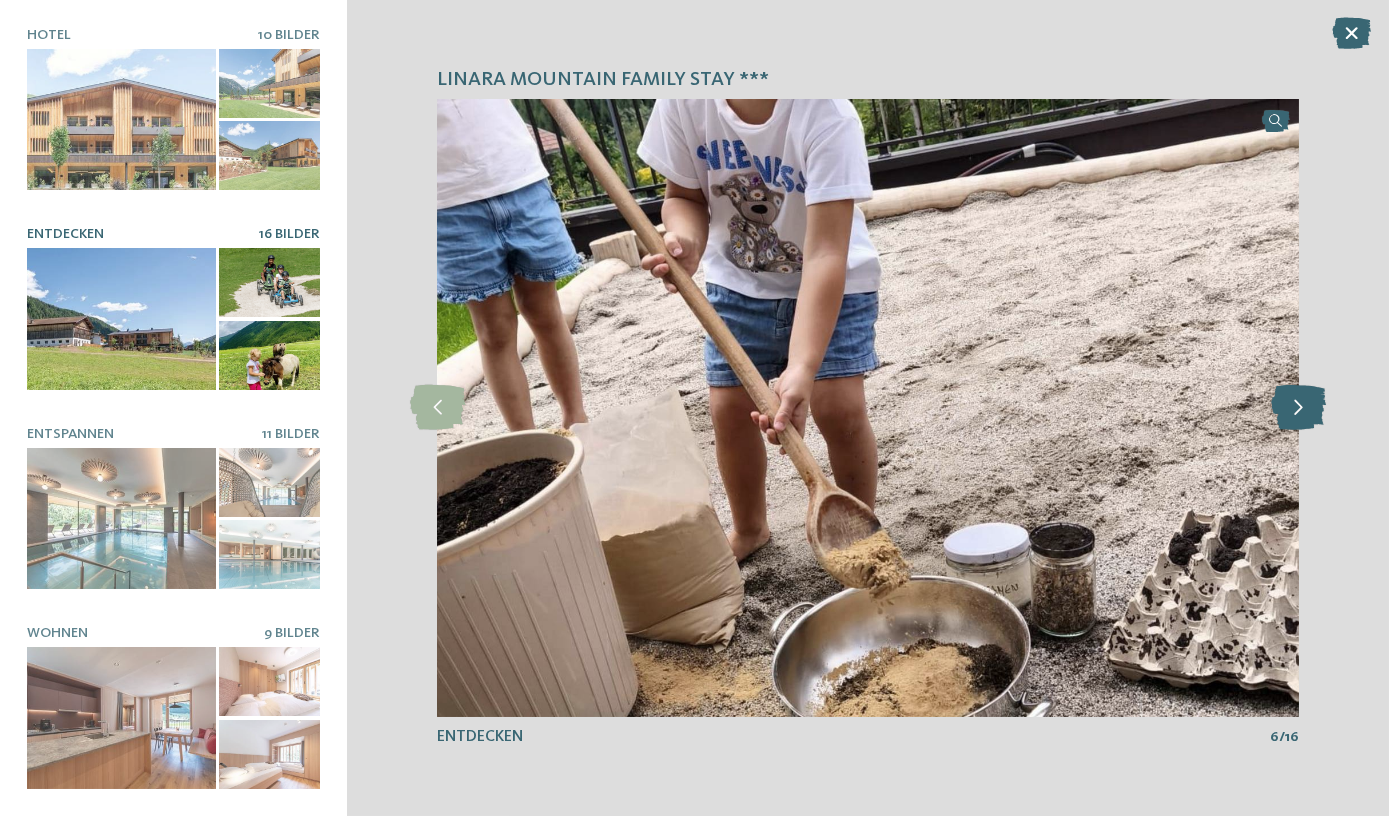 click at bounding box center [1298, 407] 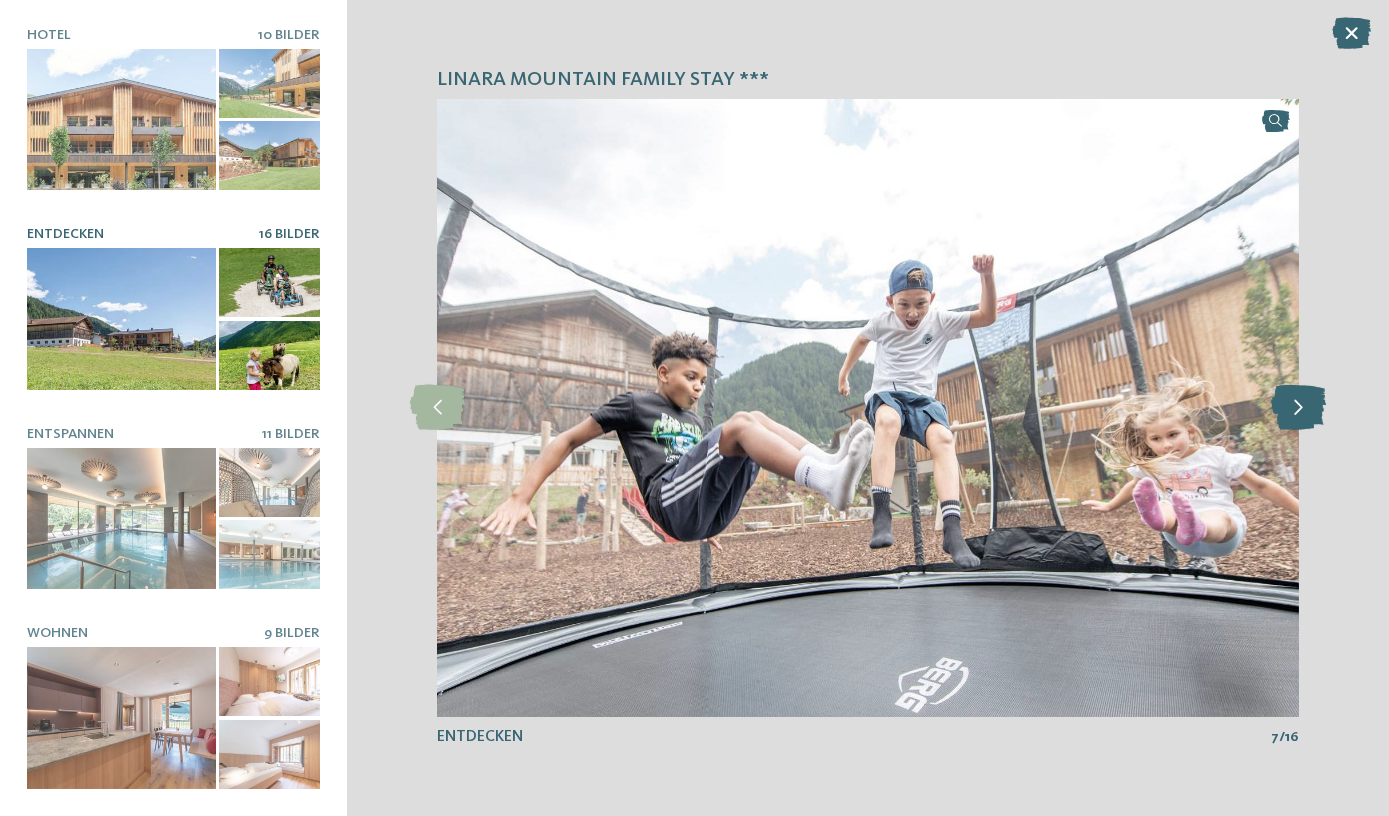 click at bounding box center [1298, 407] 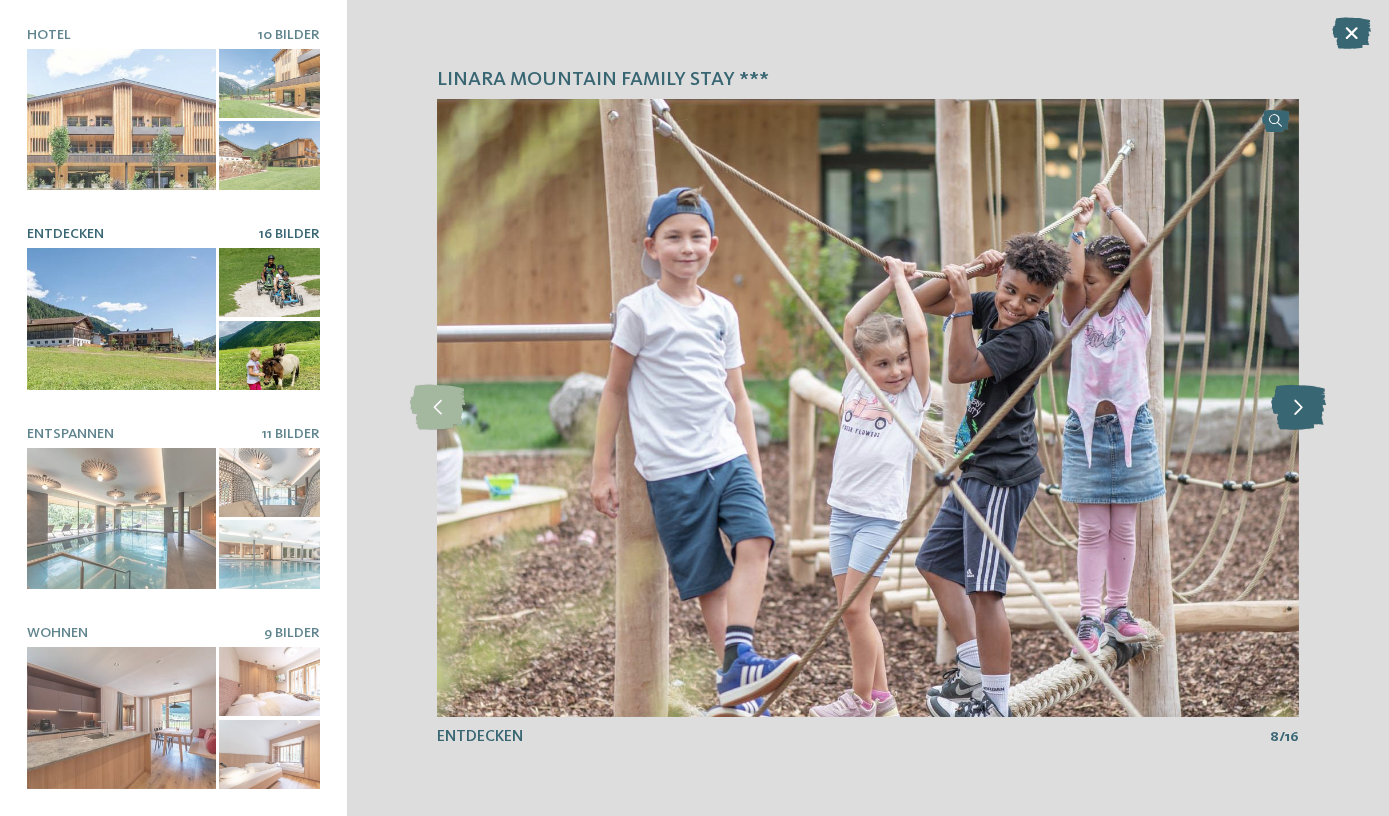 click at bounding box center (1298, 407) 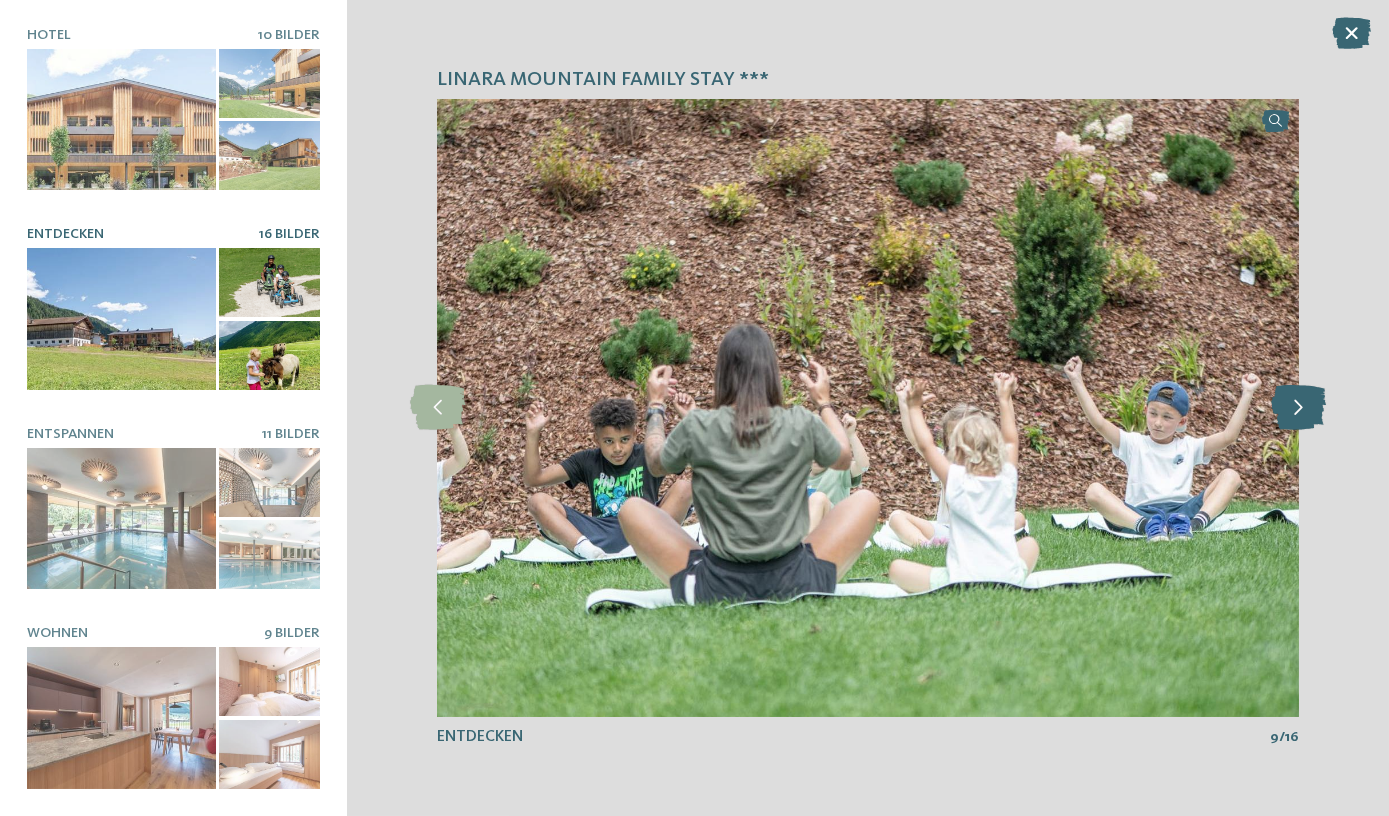 click at bounding box center (1298, 407) 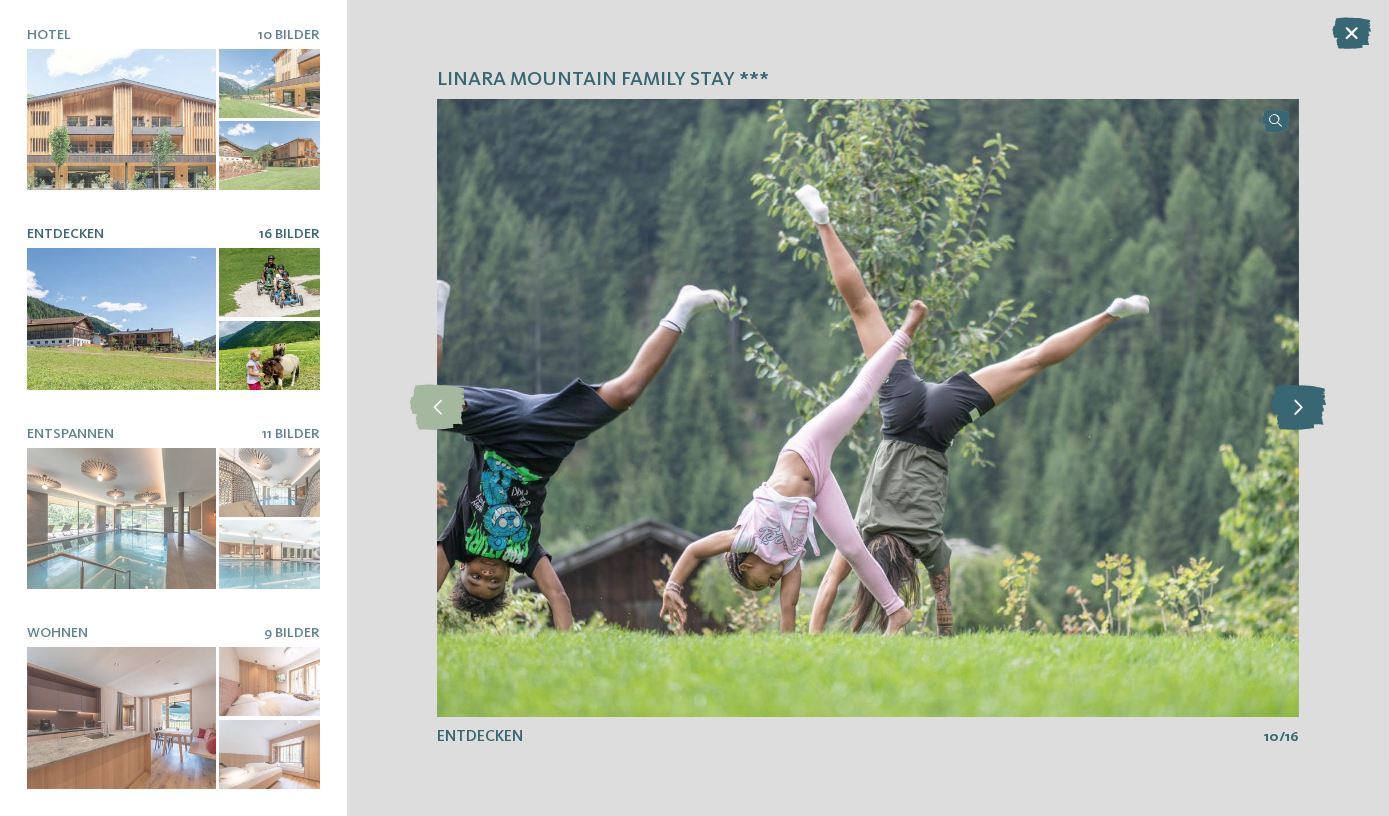 click at bounding box center [1298, 407] 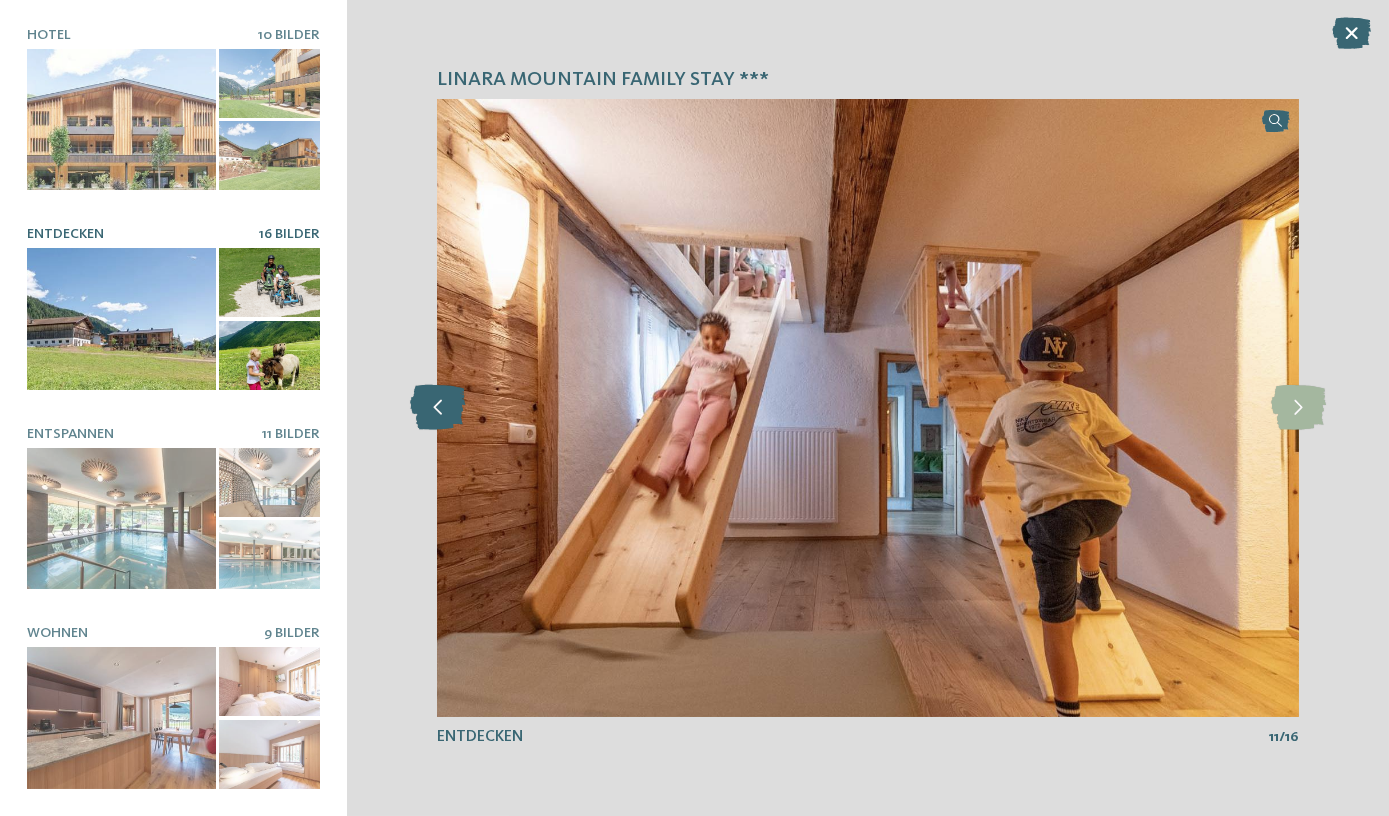 click at bounding box center (437, 407) 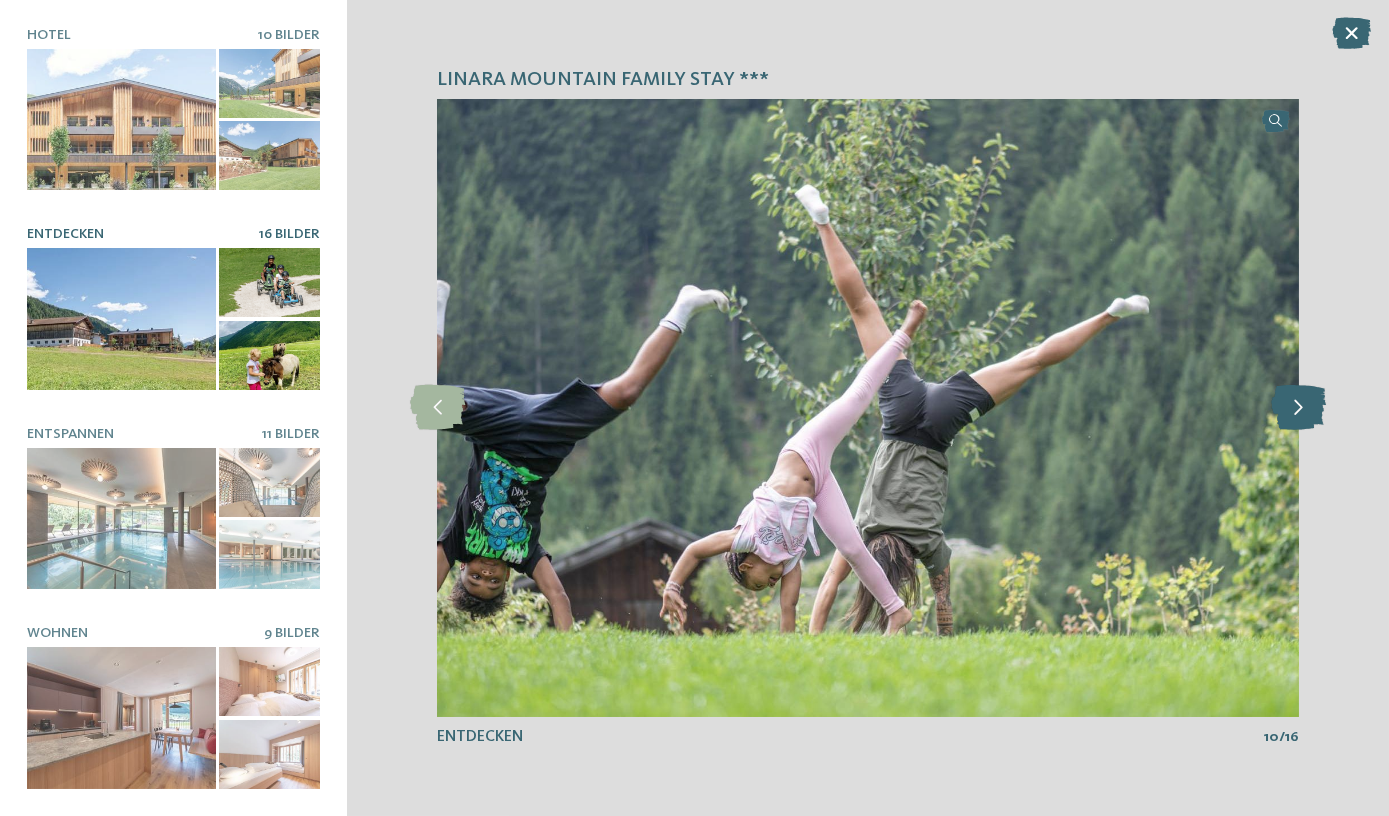 click at bounding box center [1298, 407] 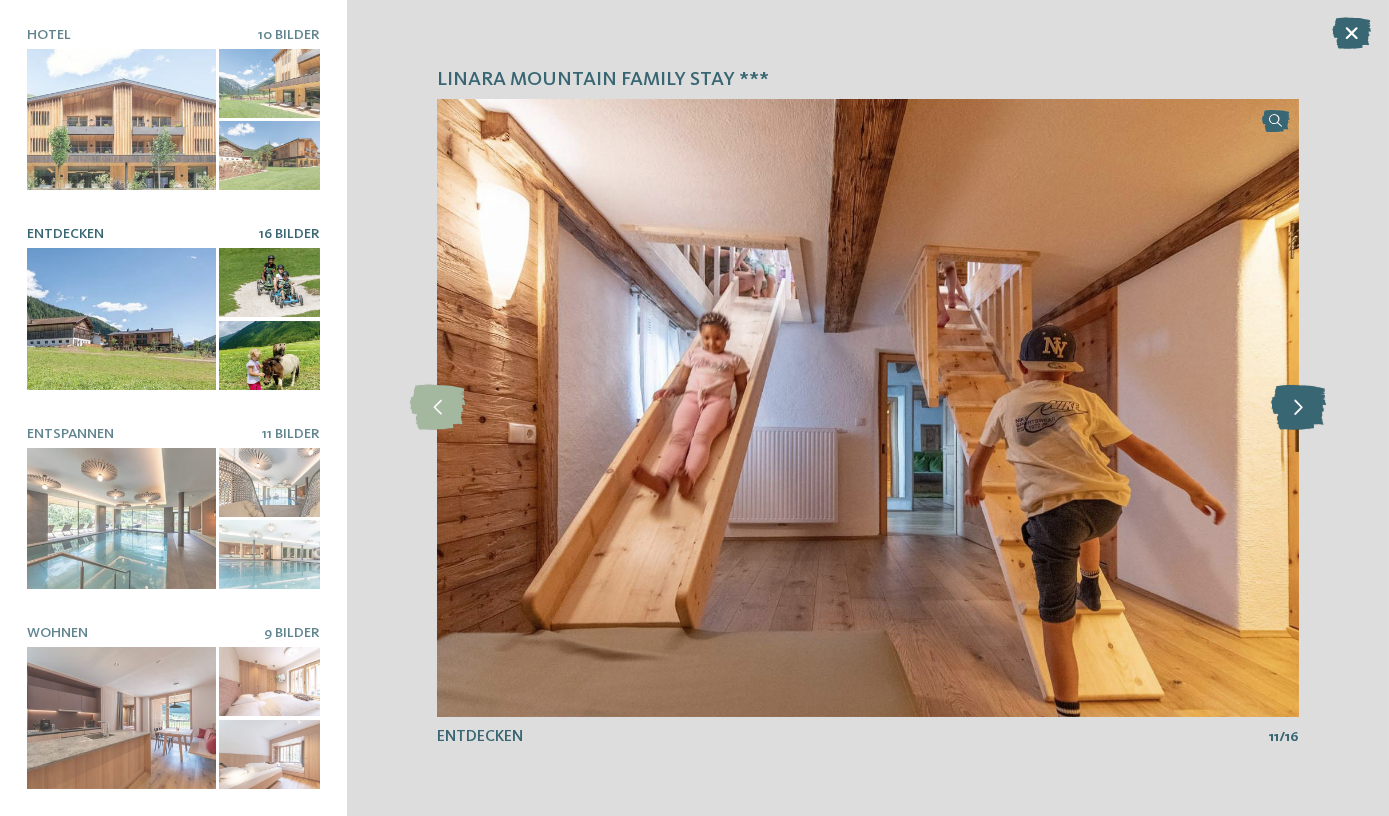 click at bounding box center [1298, 407] 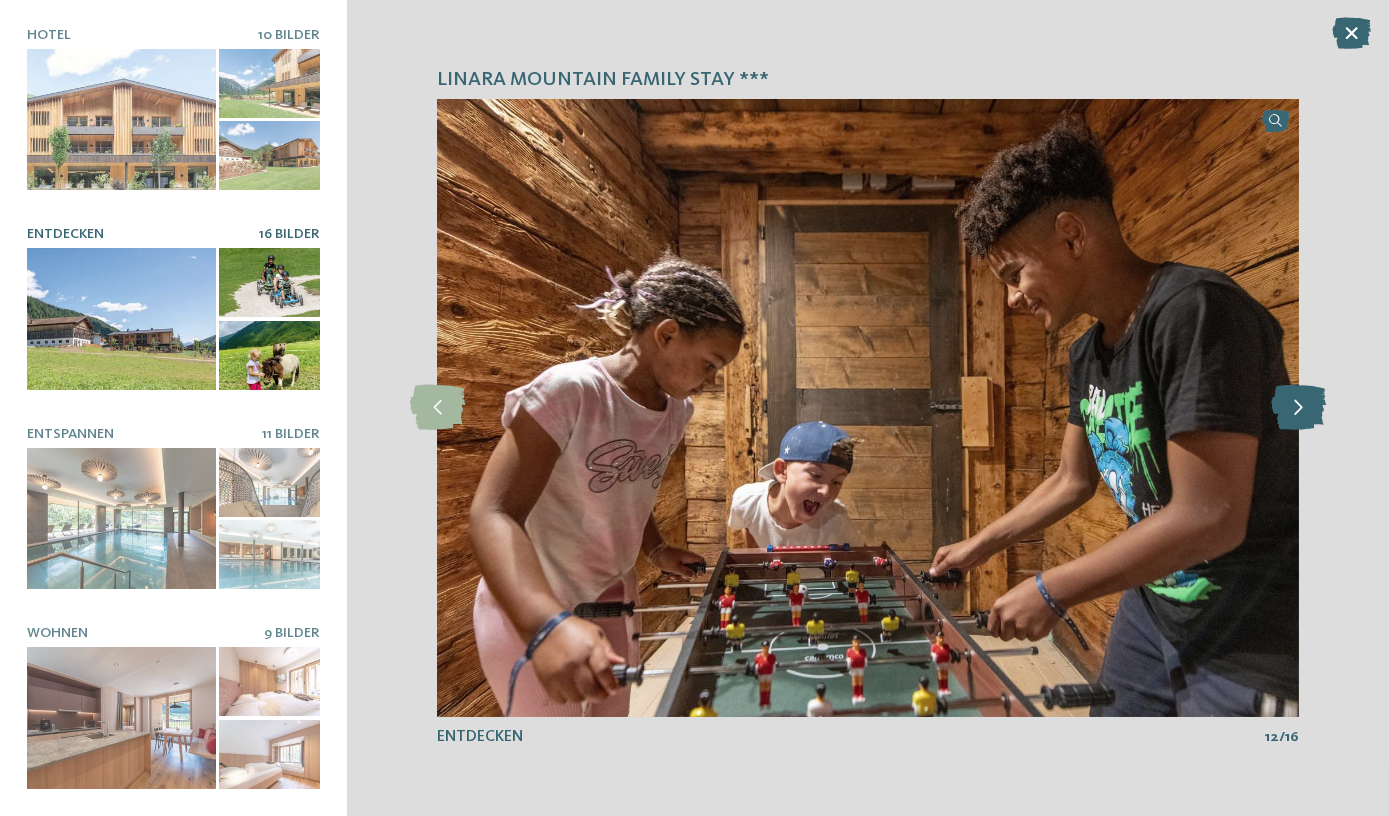 click at bounding box center (1298, 407) 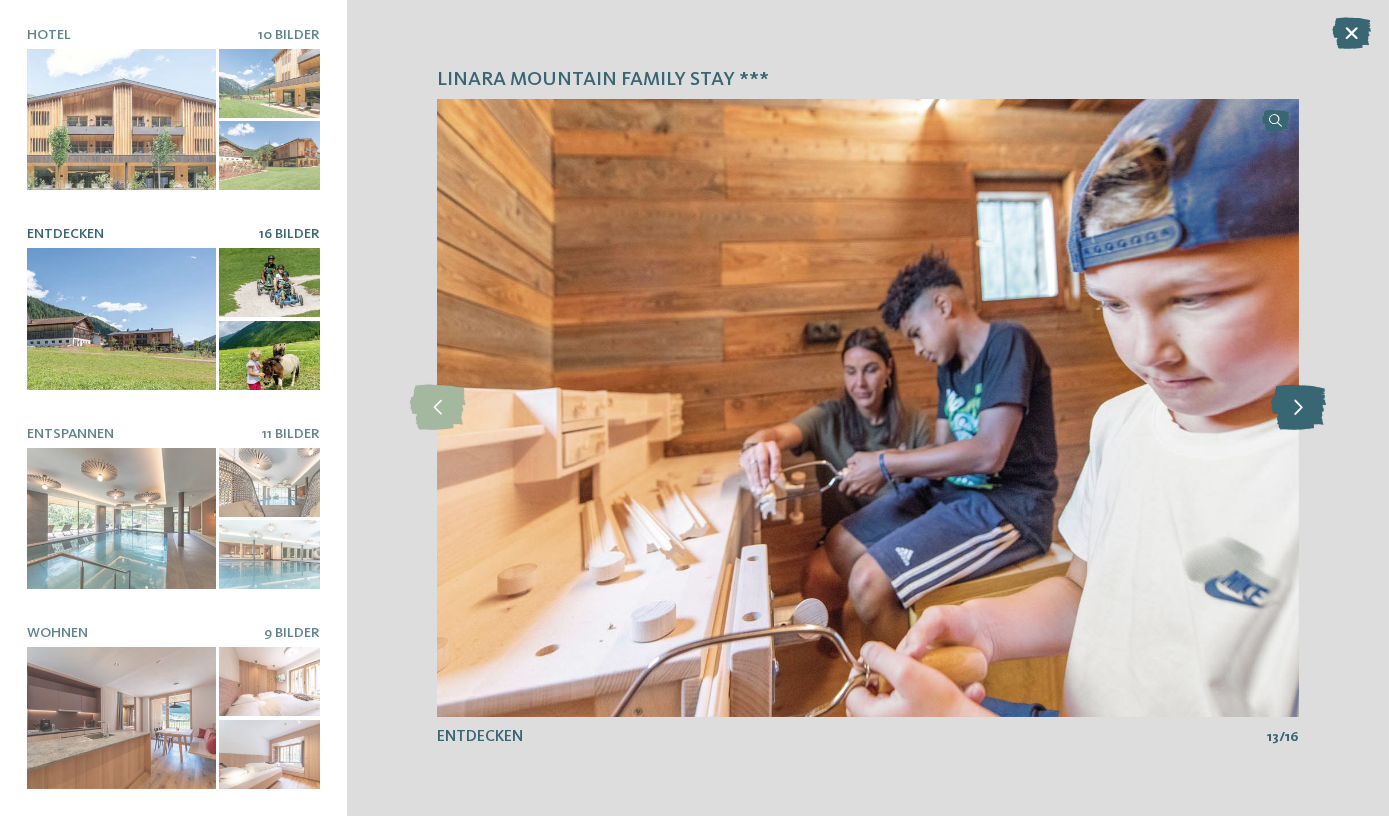 click at bounding box center [1298, 407] 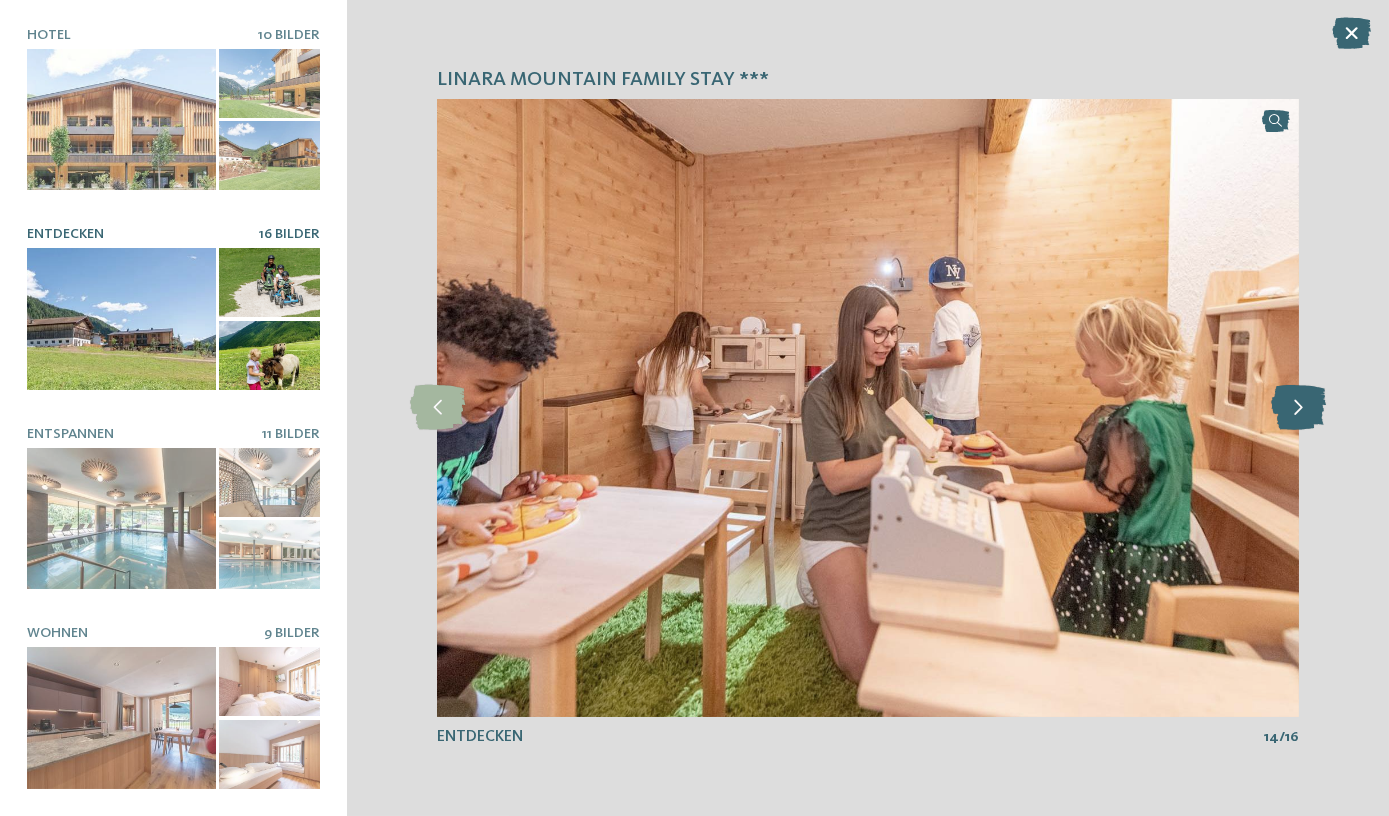 click at bounding box center (1298, 407) 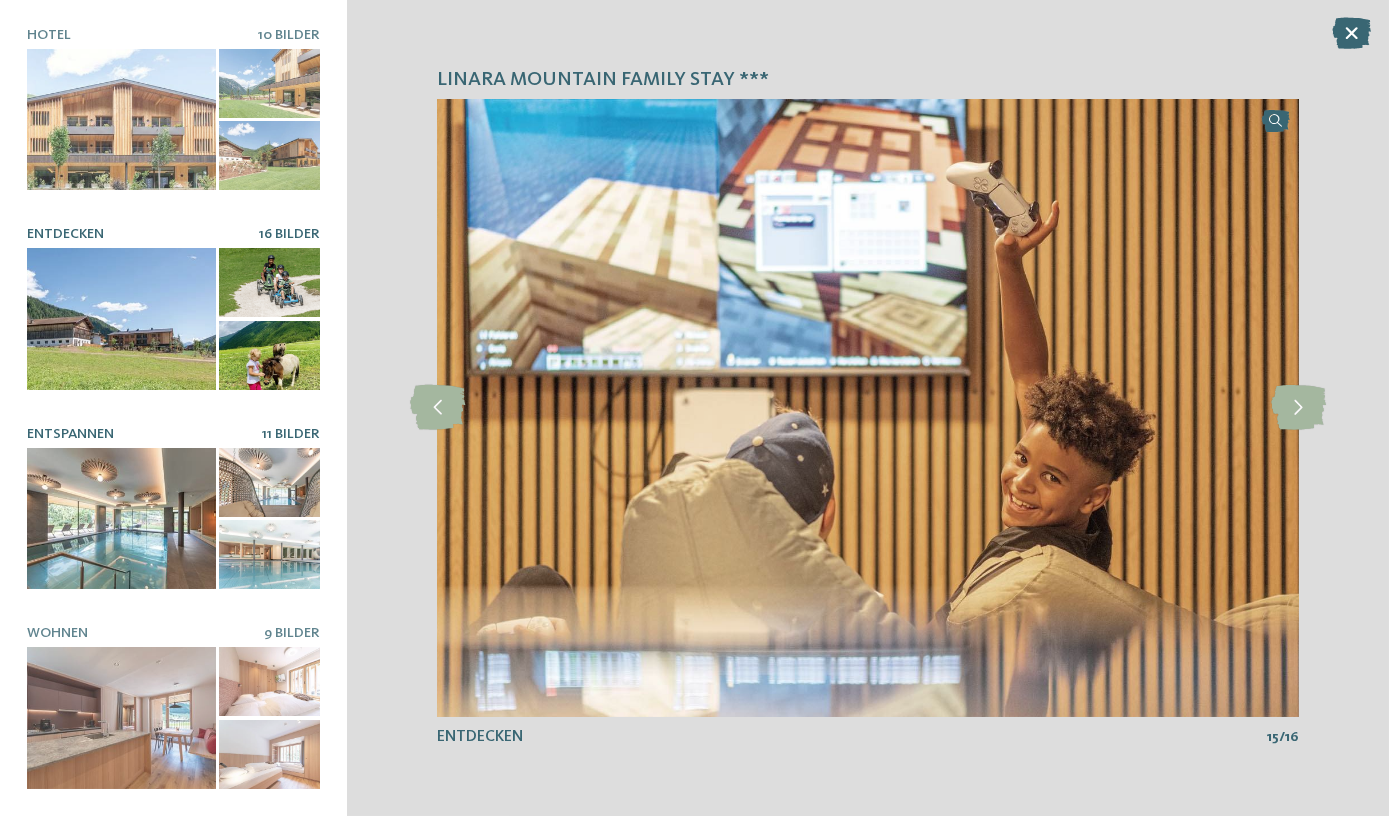 click at bounding box center (121, 519) 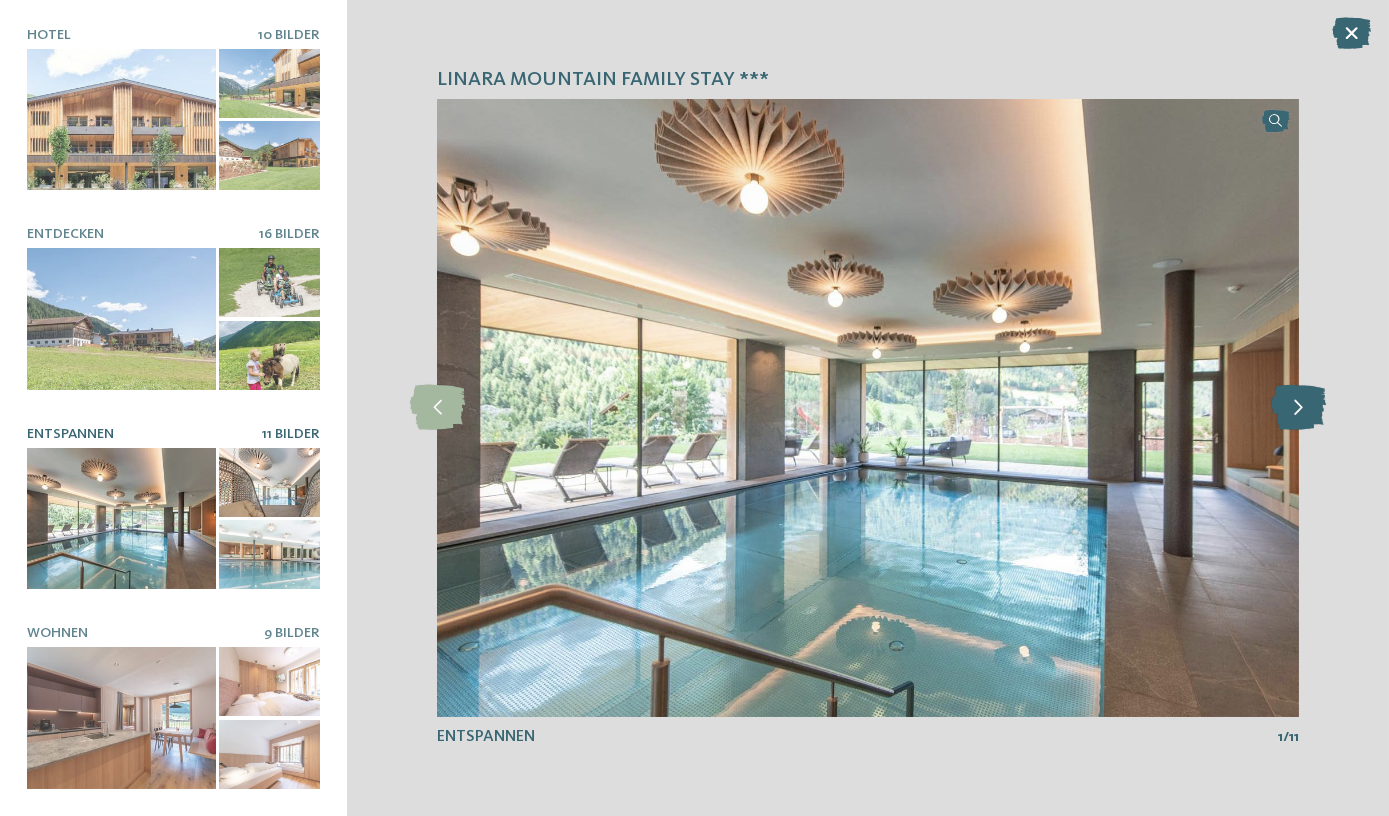 click at bounding box center (1298, 407) 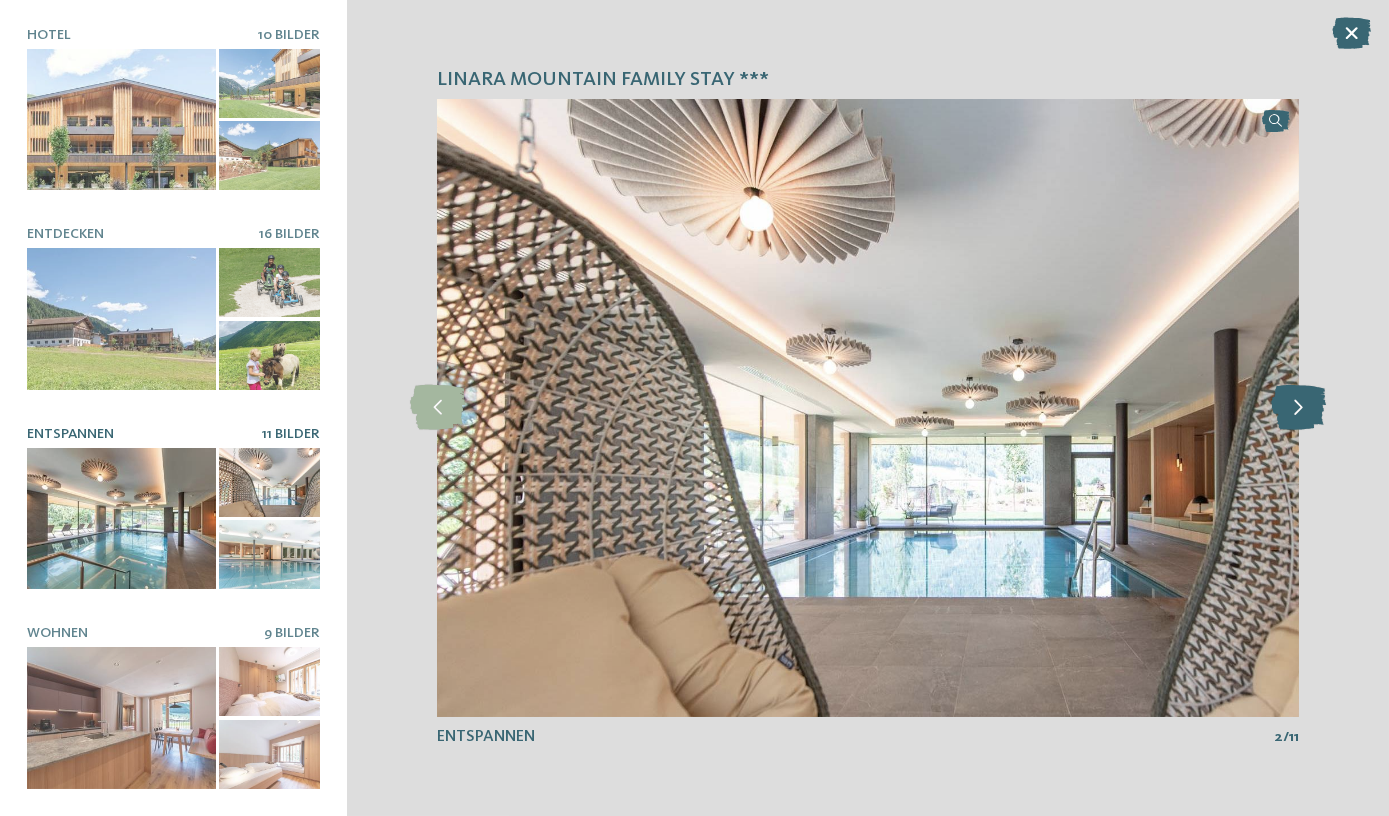 click at bounding box center [1298, 407] 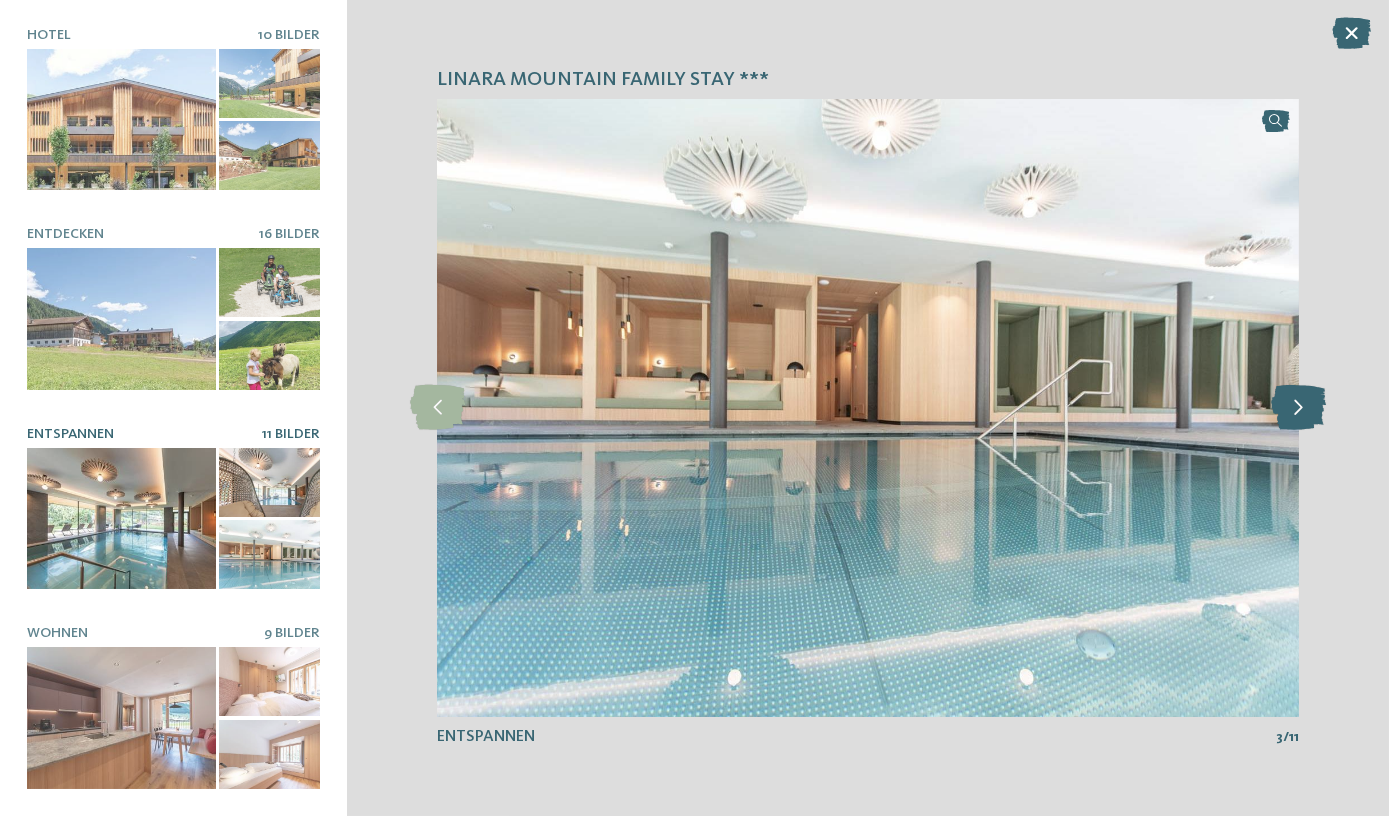 click at bounding box center [1298, 407] 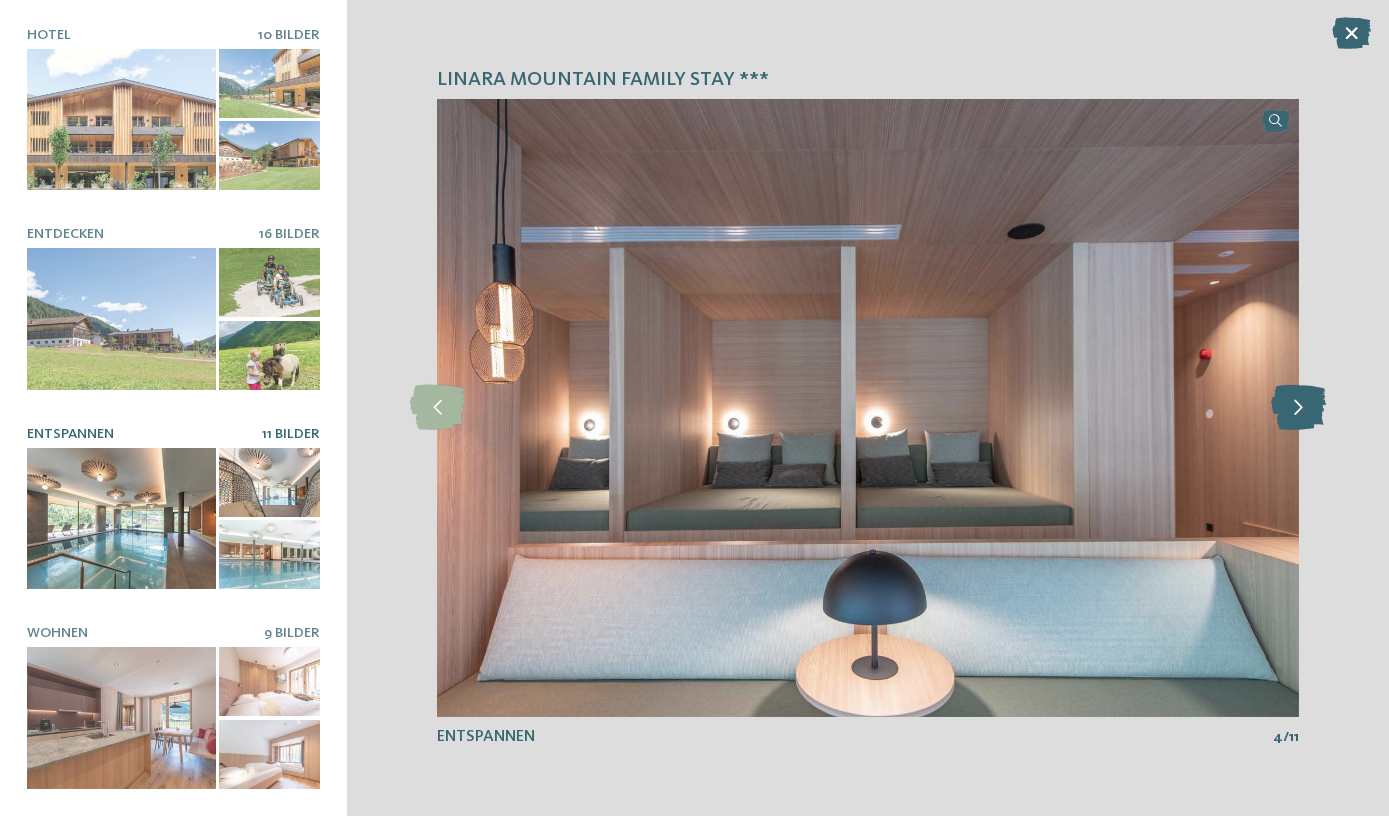 click at bounding box center [1298, 407] 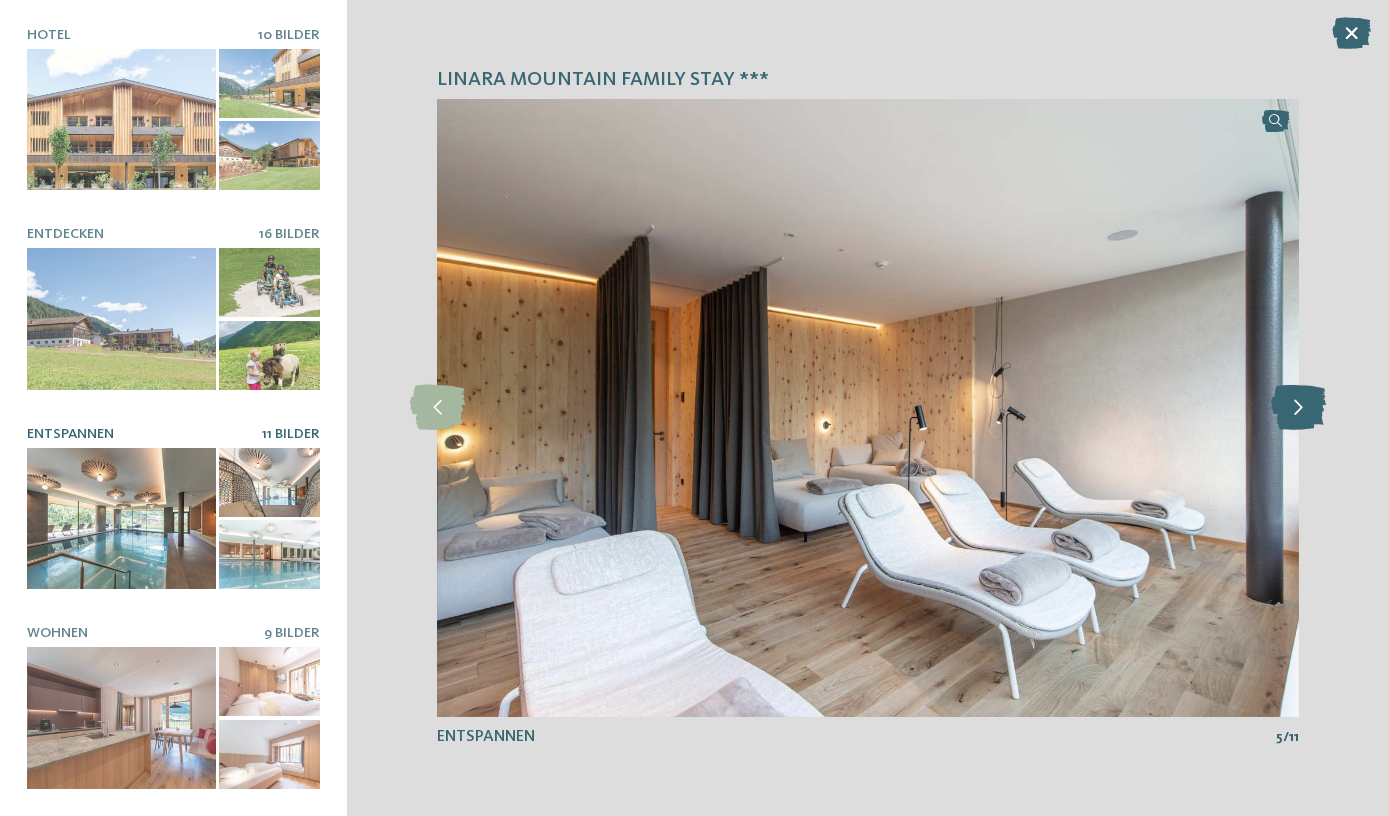 click at bounding box center [1298, 407] 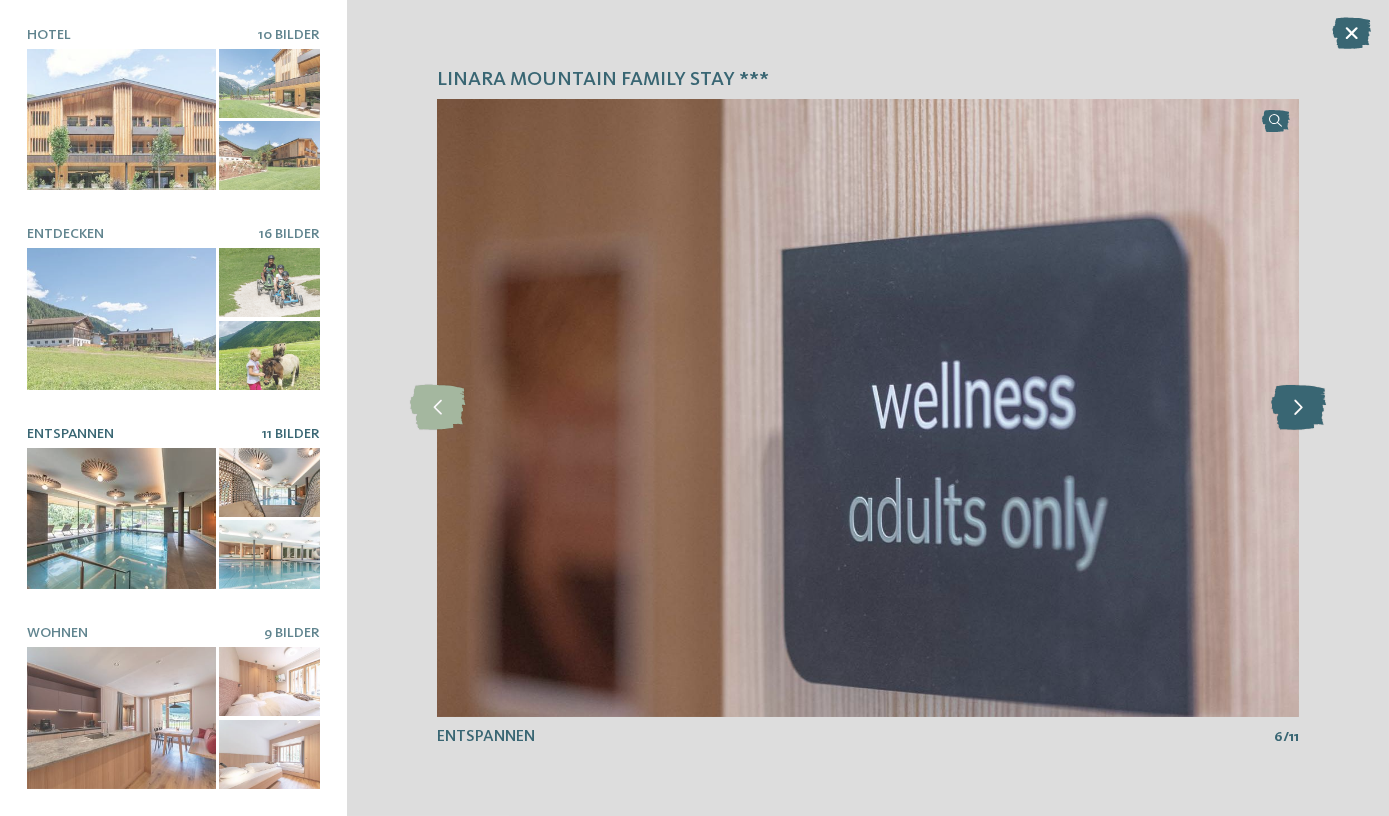 click at bounding box center [1298, 407] 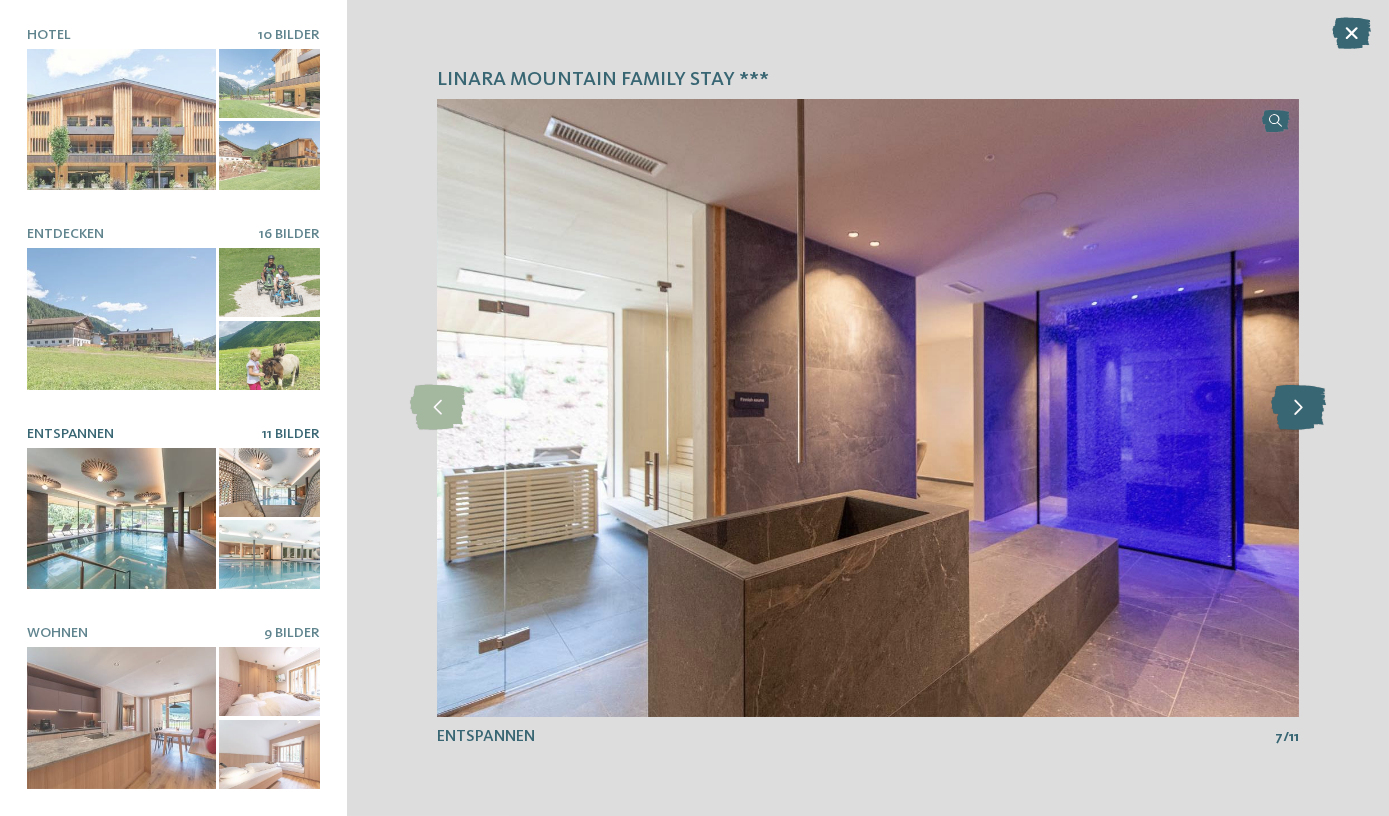 click at bounding box center [1298, 407] 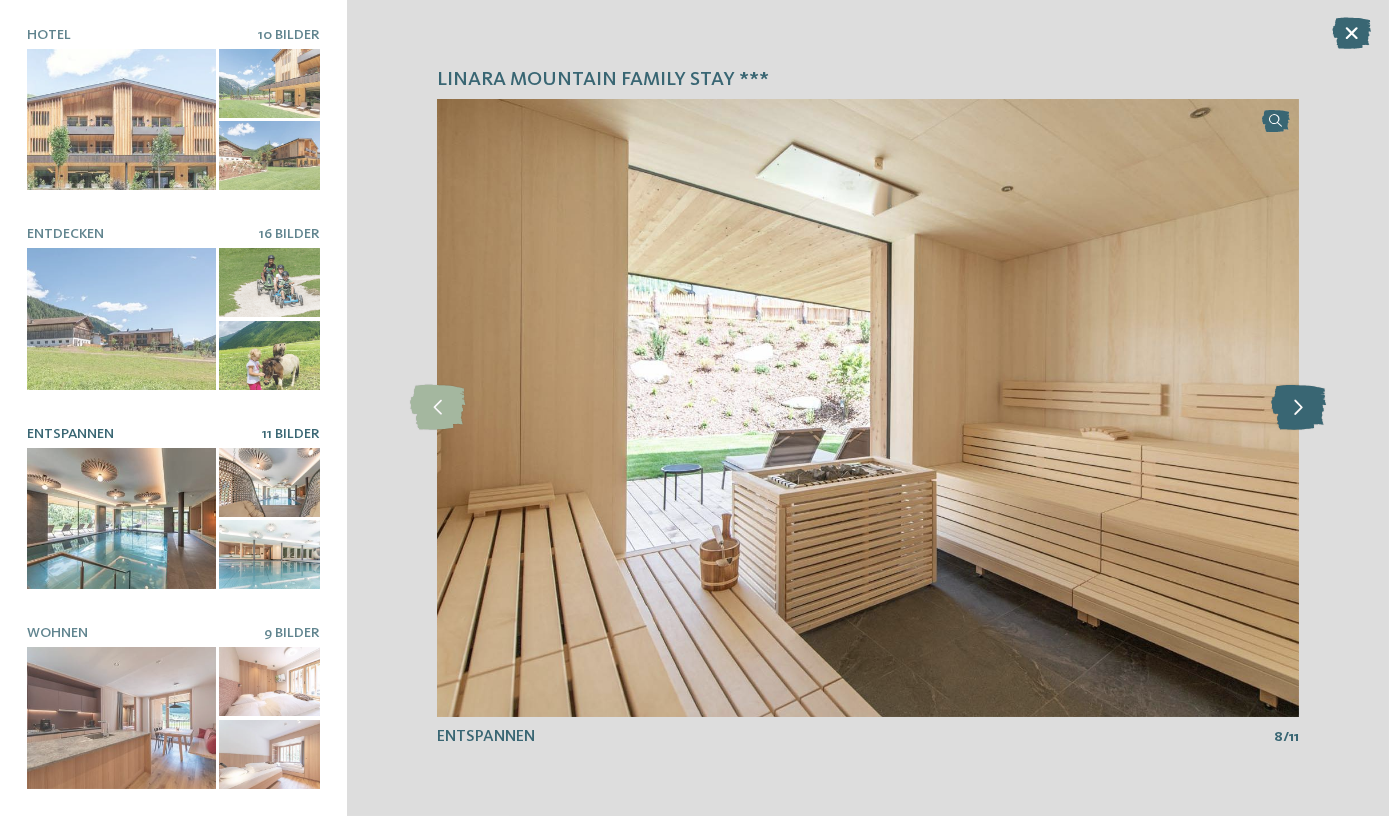 click at bounding box center (1298, 407) 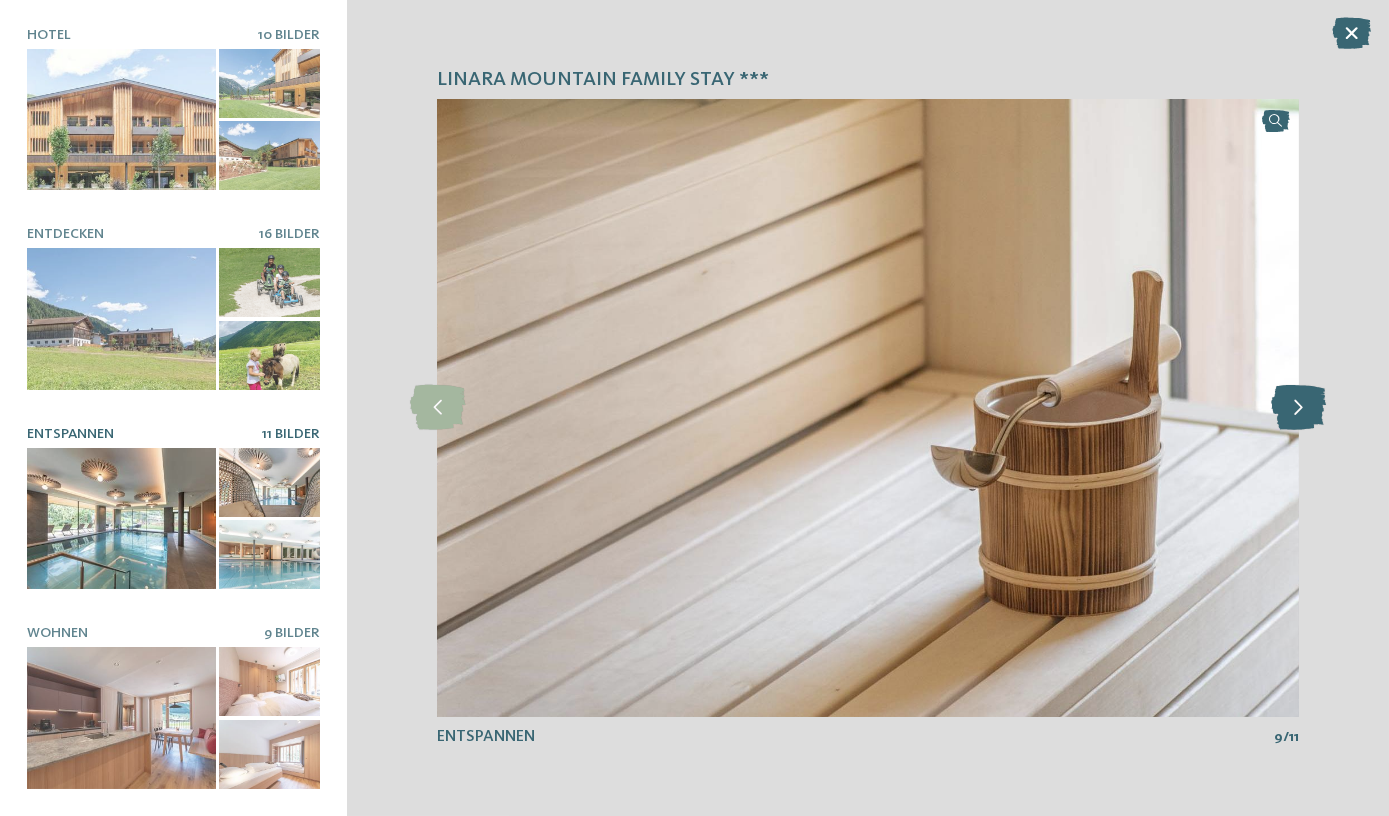 click at bounding box center [1298, 407] 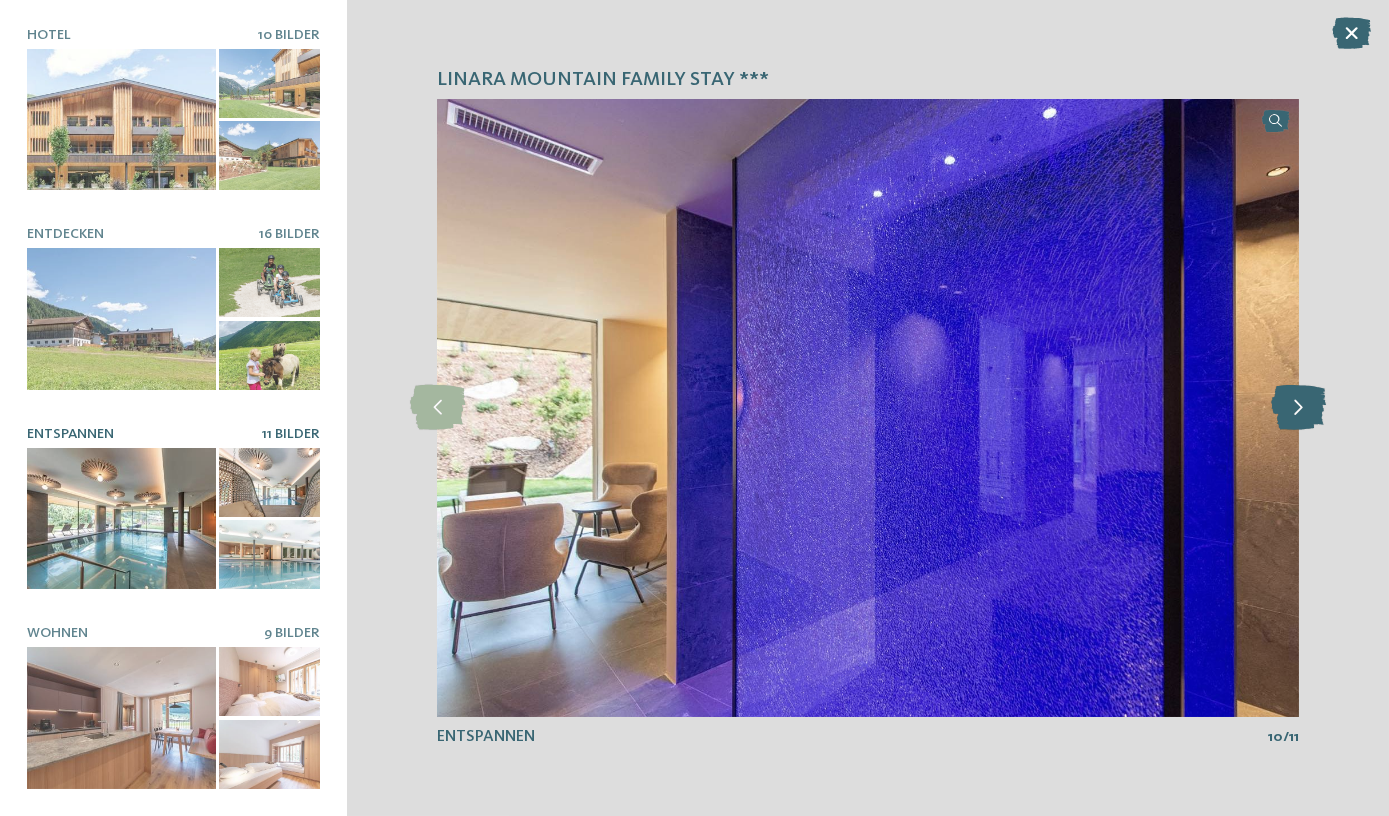 click at bounding box center (1298, 407) 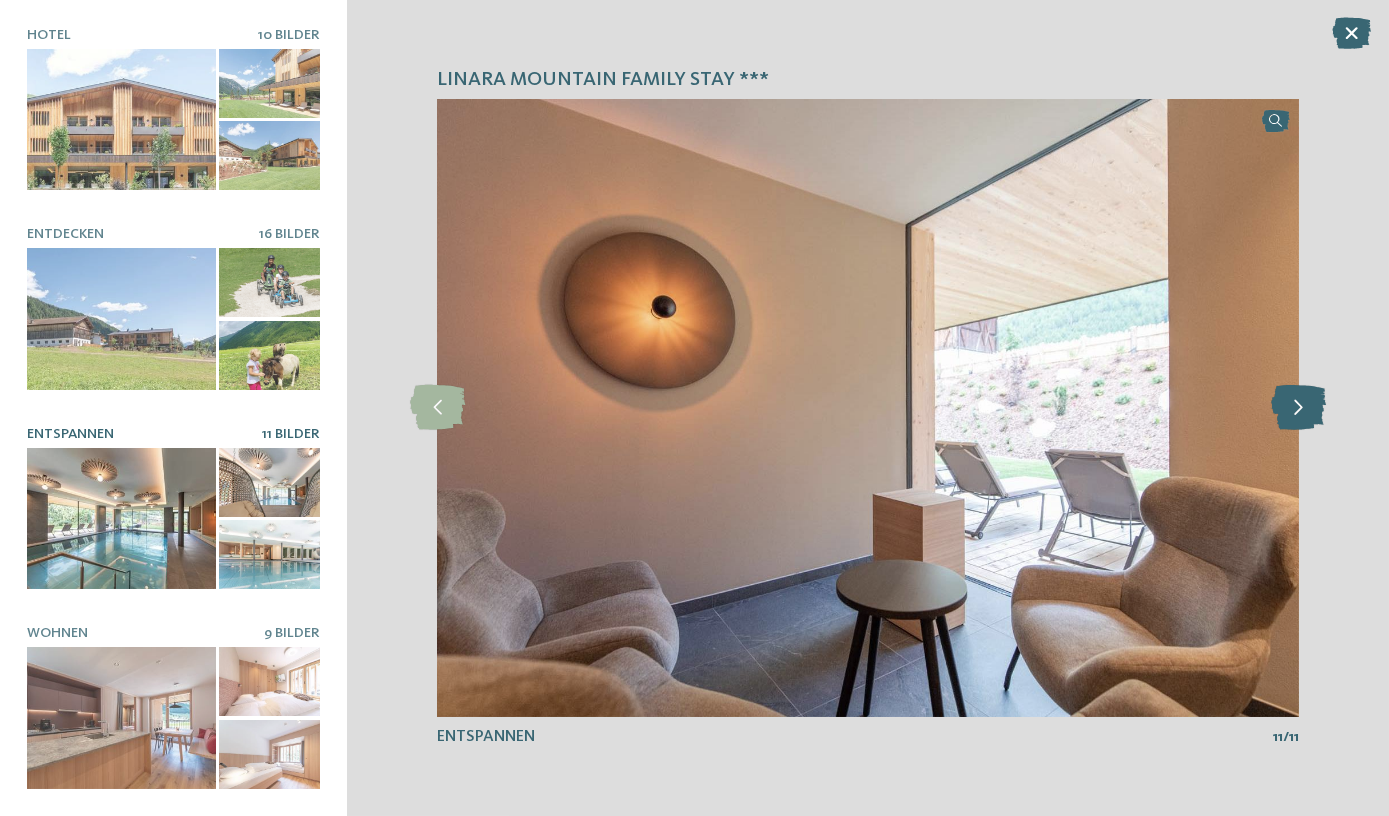 click at bounding box center (1298, 407) 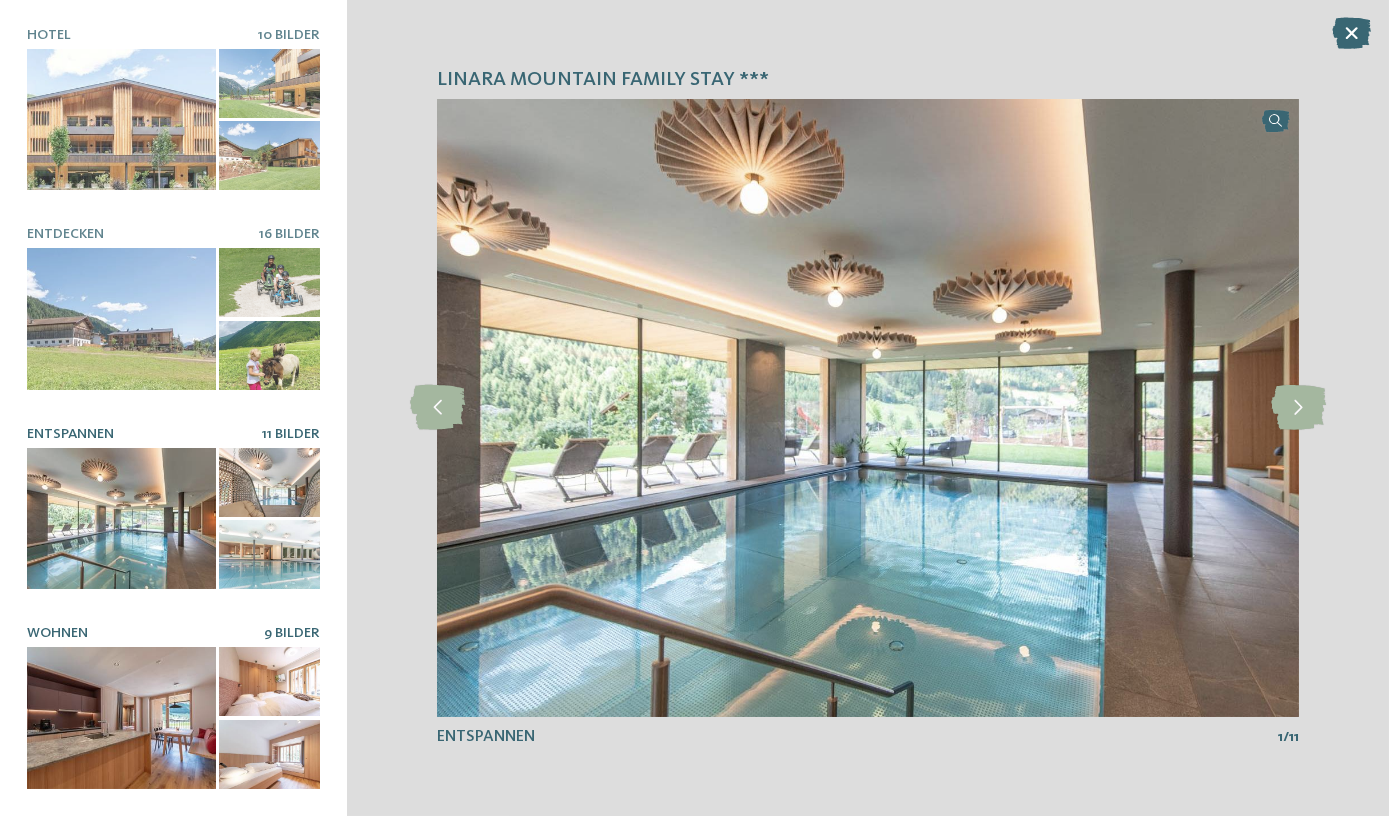 click at bounding box center [121, 718] 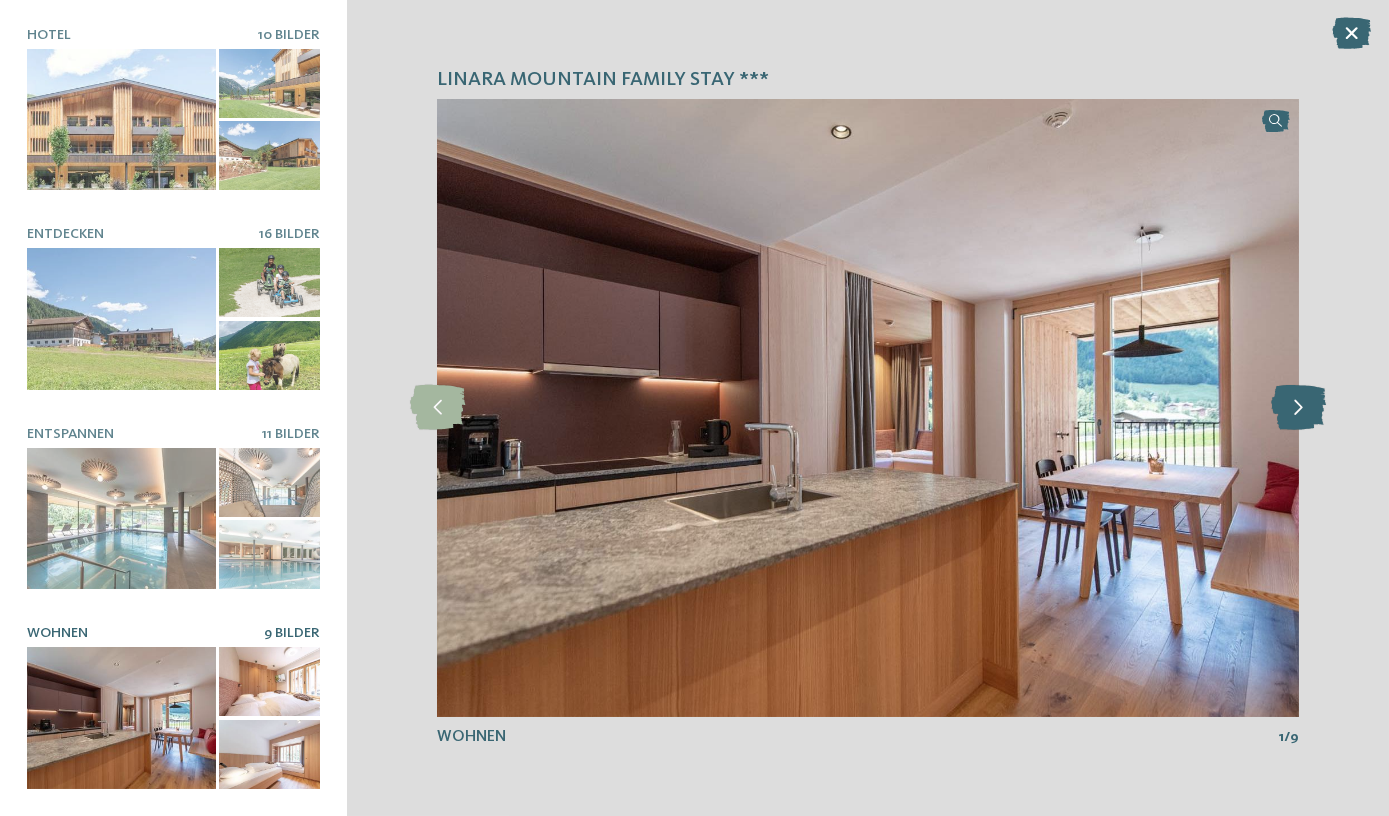 click at bounding box center [1298, 407] 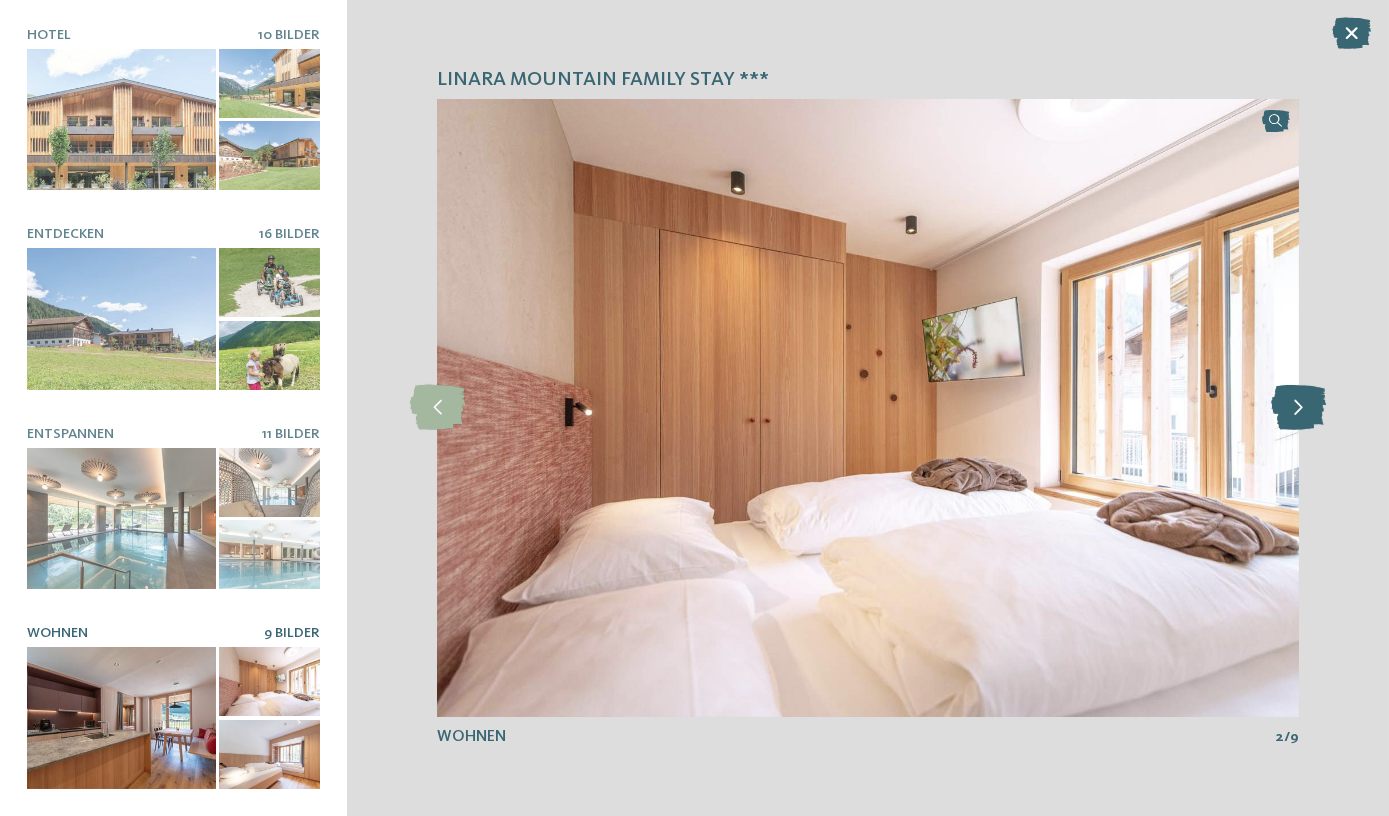 click at bounding box center (1298, 407) 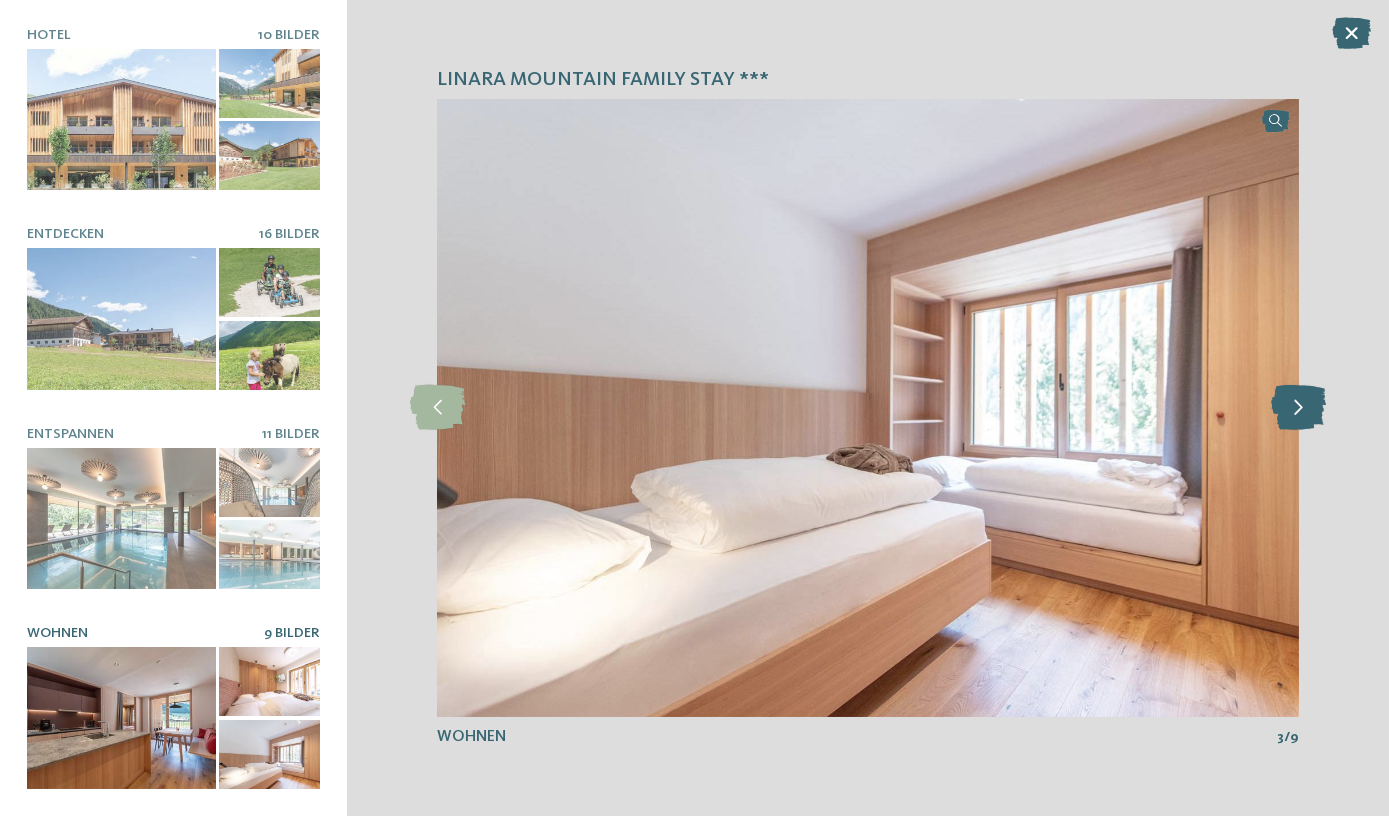 click at bounding box center [1298, 407] 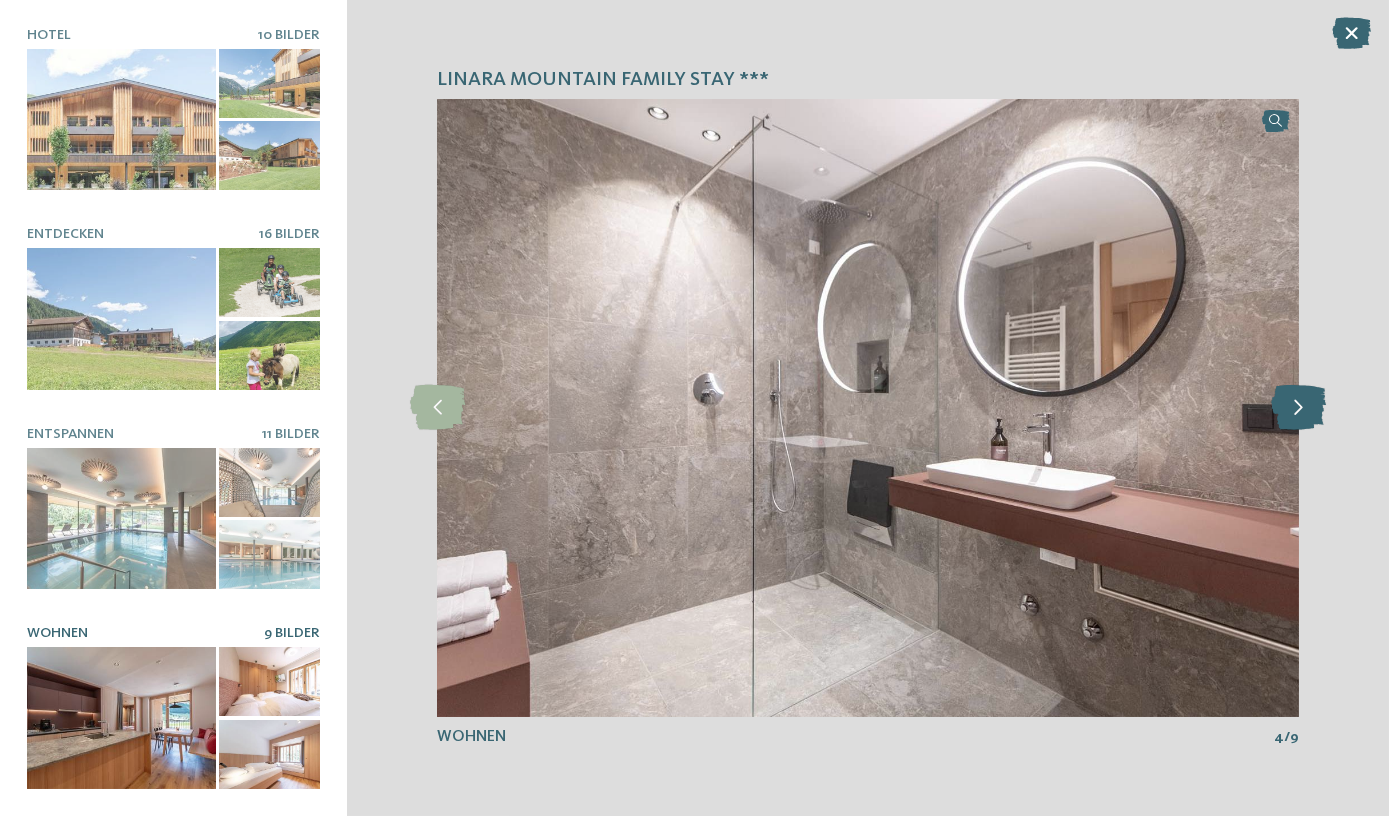 click at bounding box center [1298, 407] 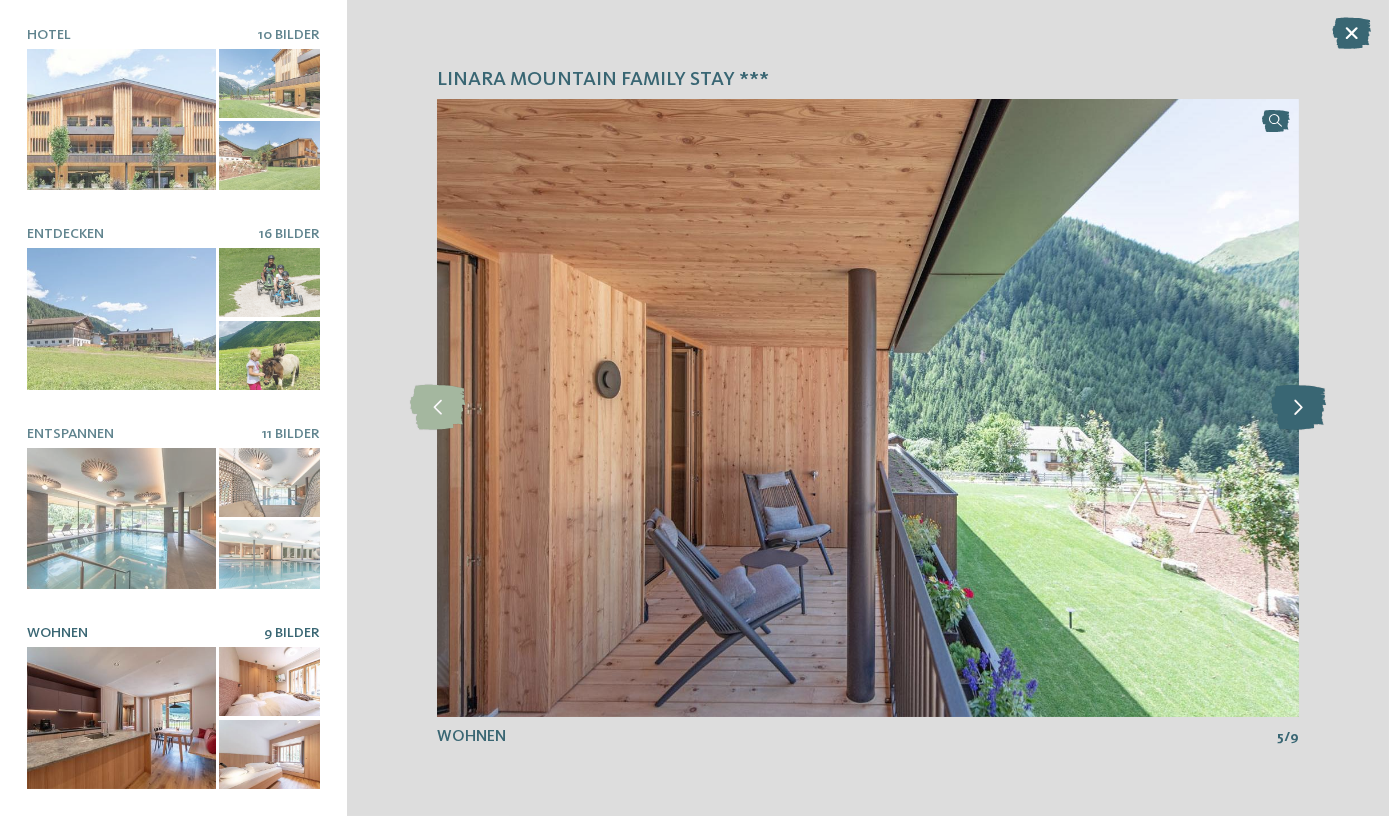 click at bounding box center (1298, 407) 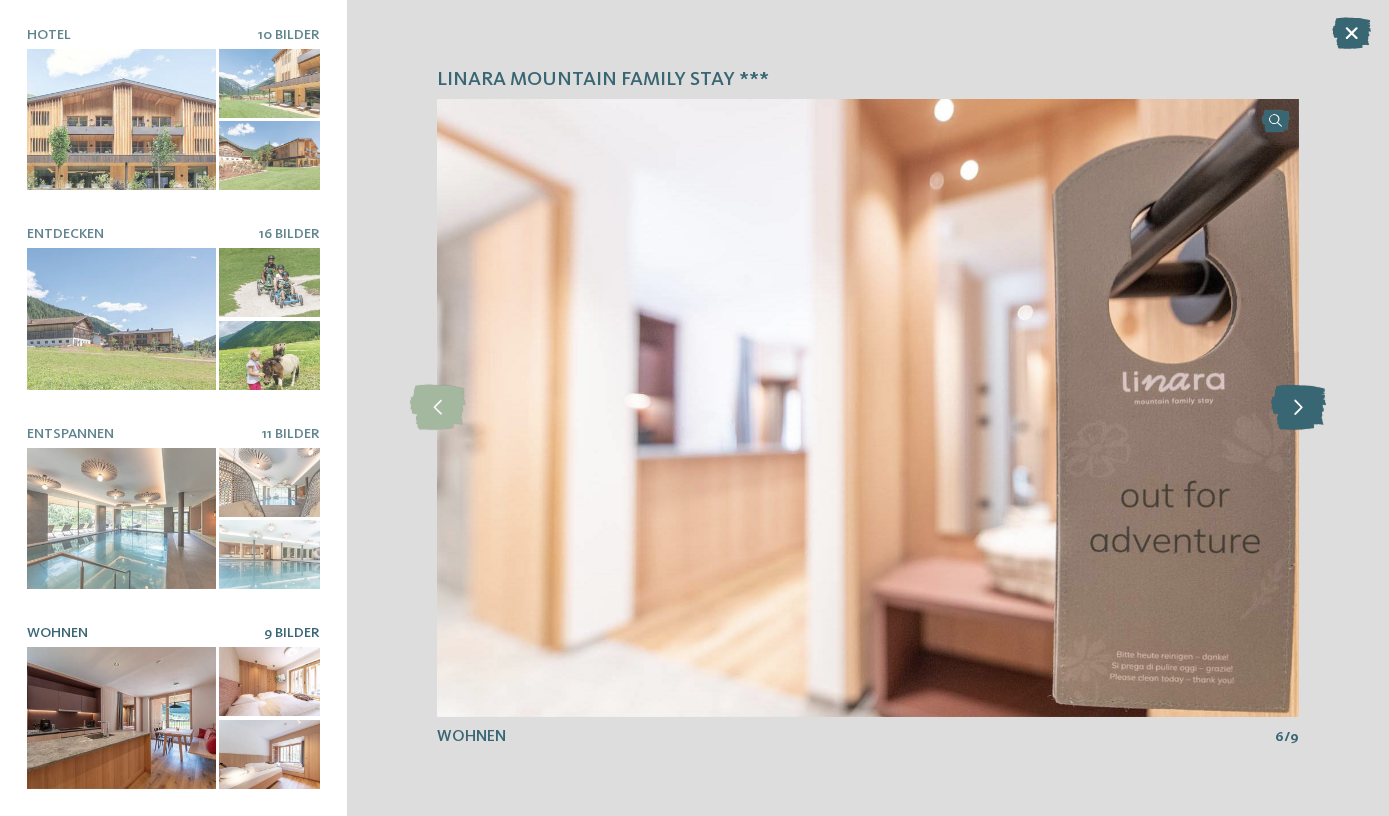 click at bounding box center (1298, 407) 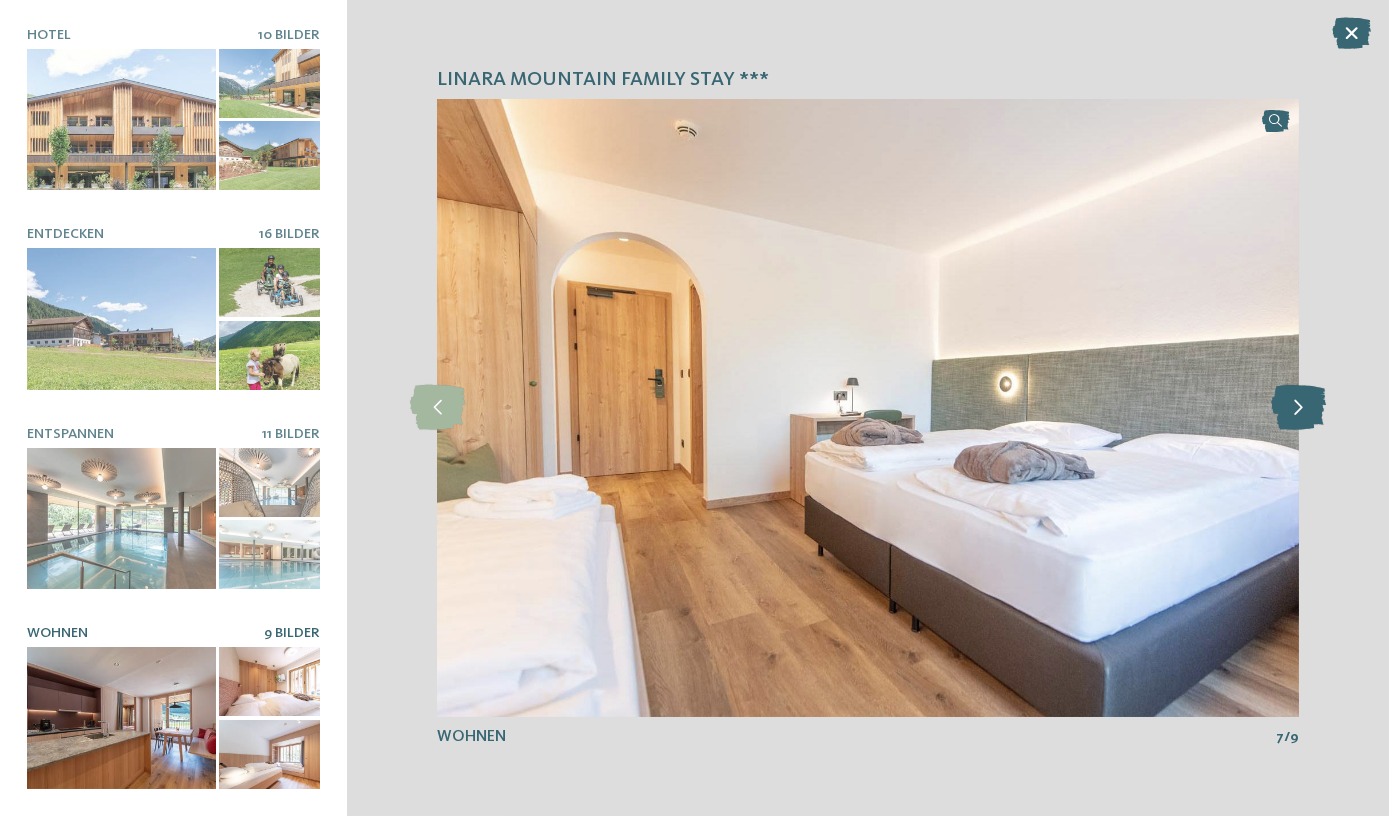 click at bounding box center (1298, 407) 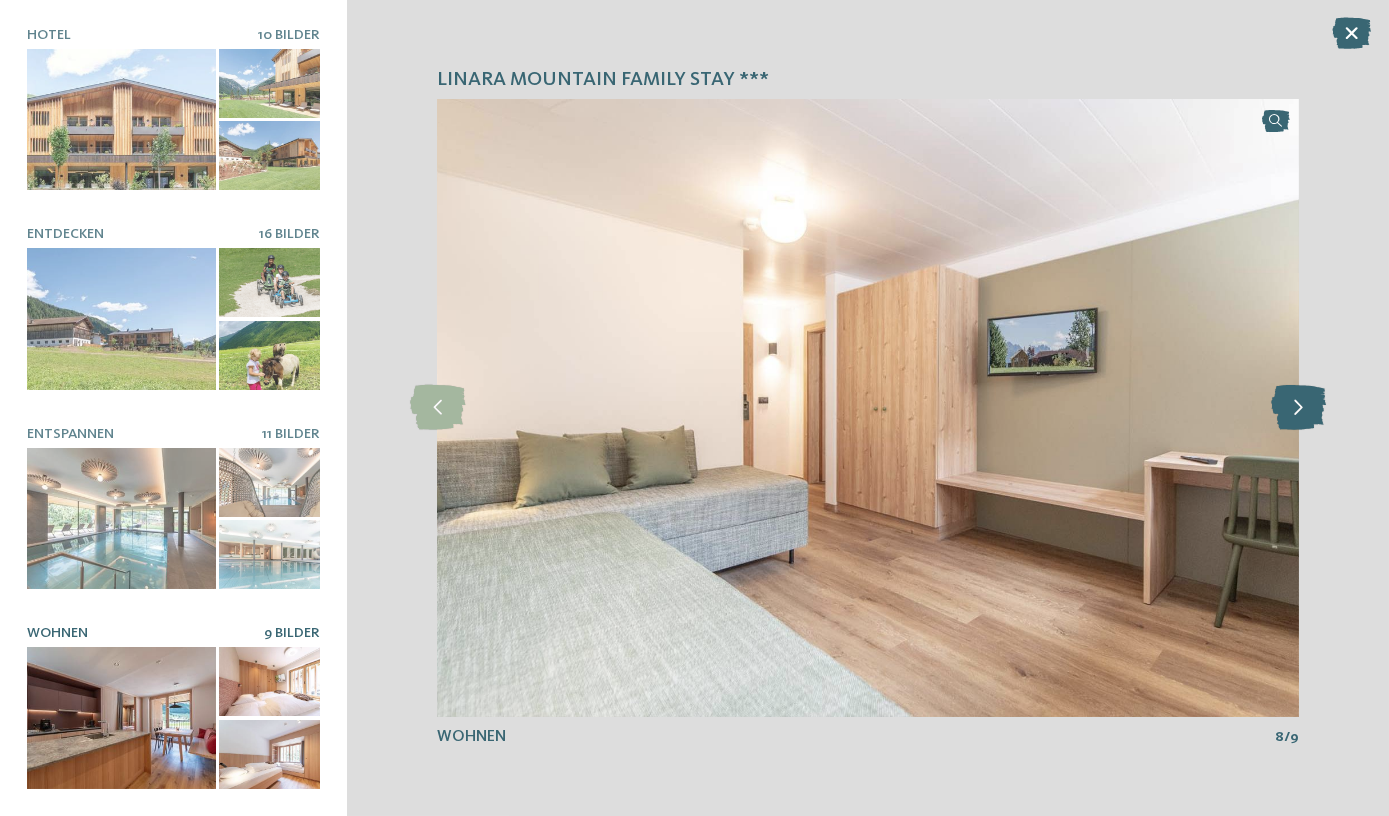 click at bounding box center (1298, 407) 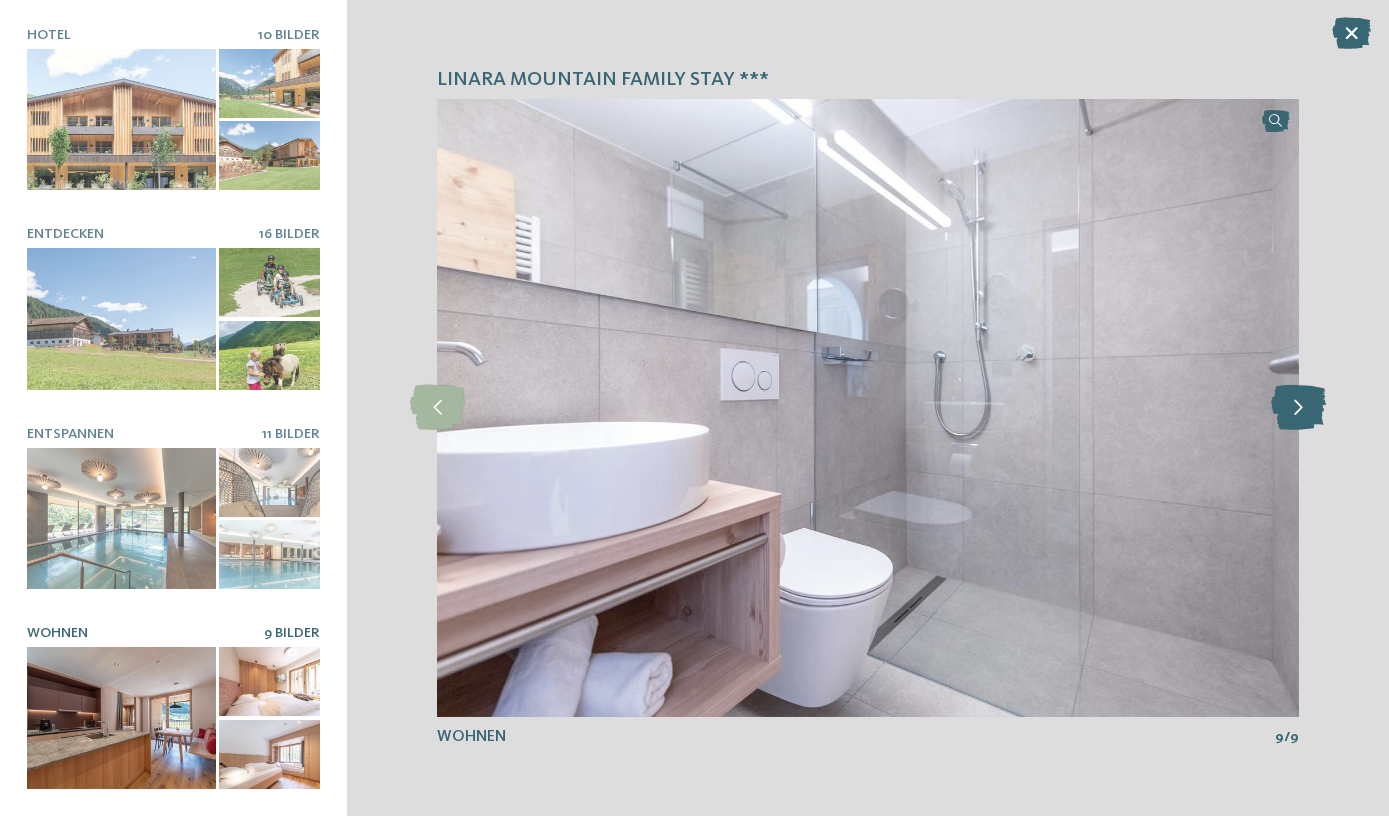 click at bounding box center (1298, 407) 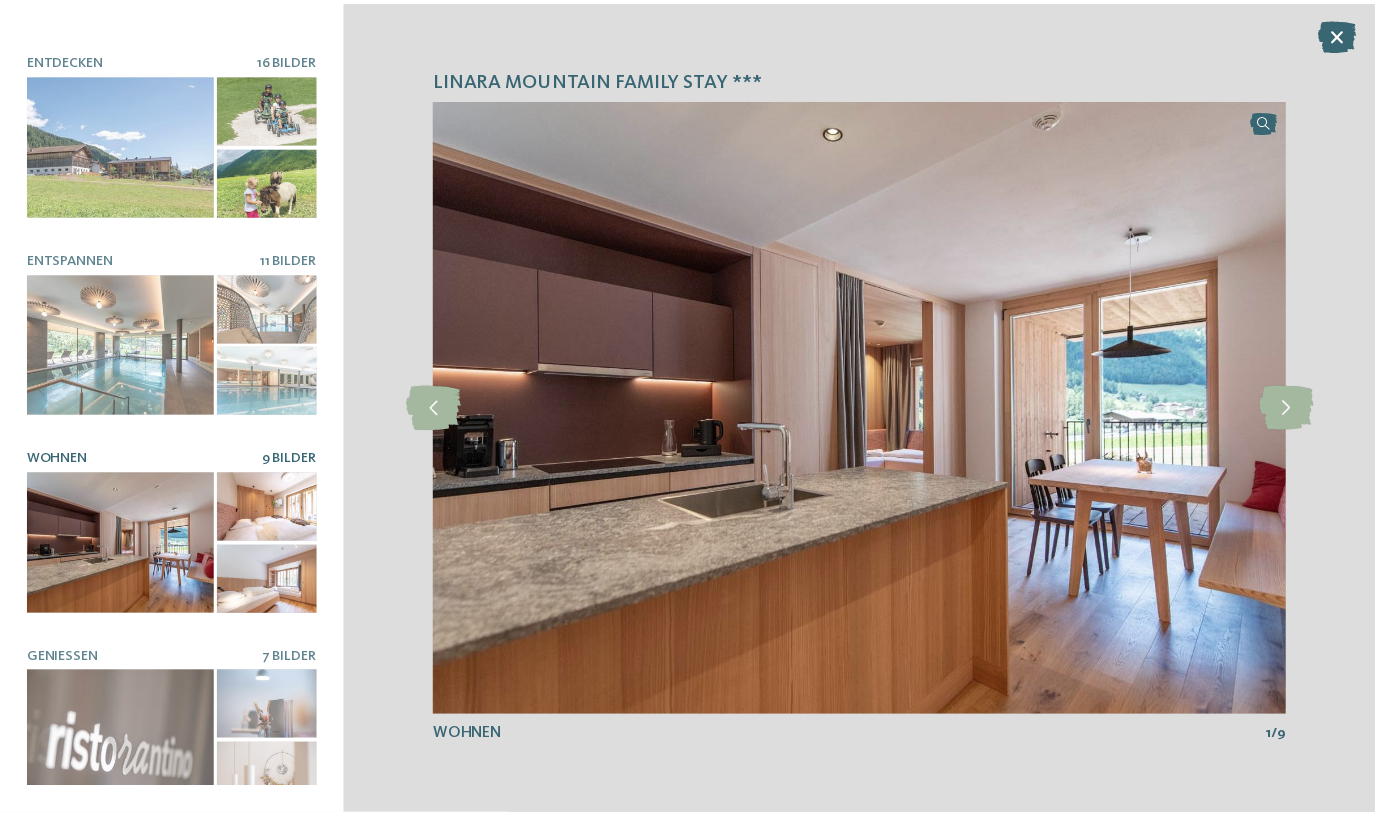 scroll, scrollTop: 176, scrollLeft: 0, axis: vertical 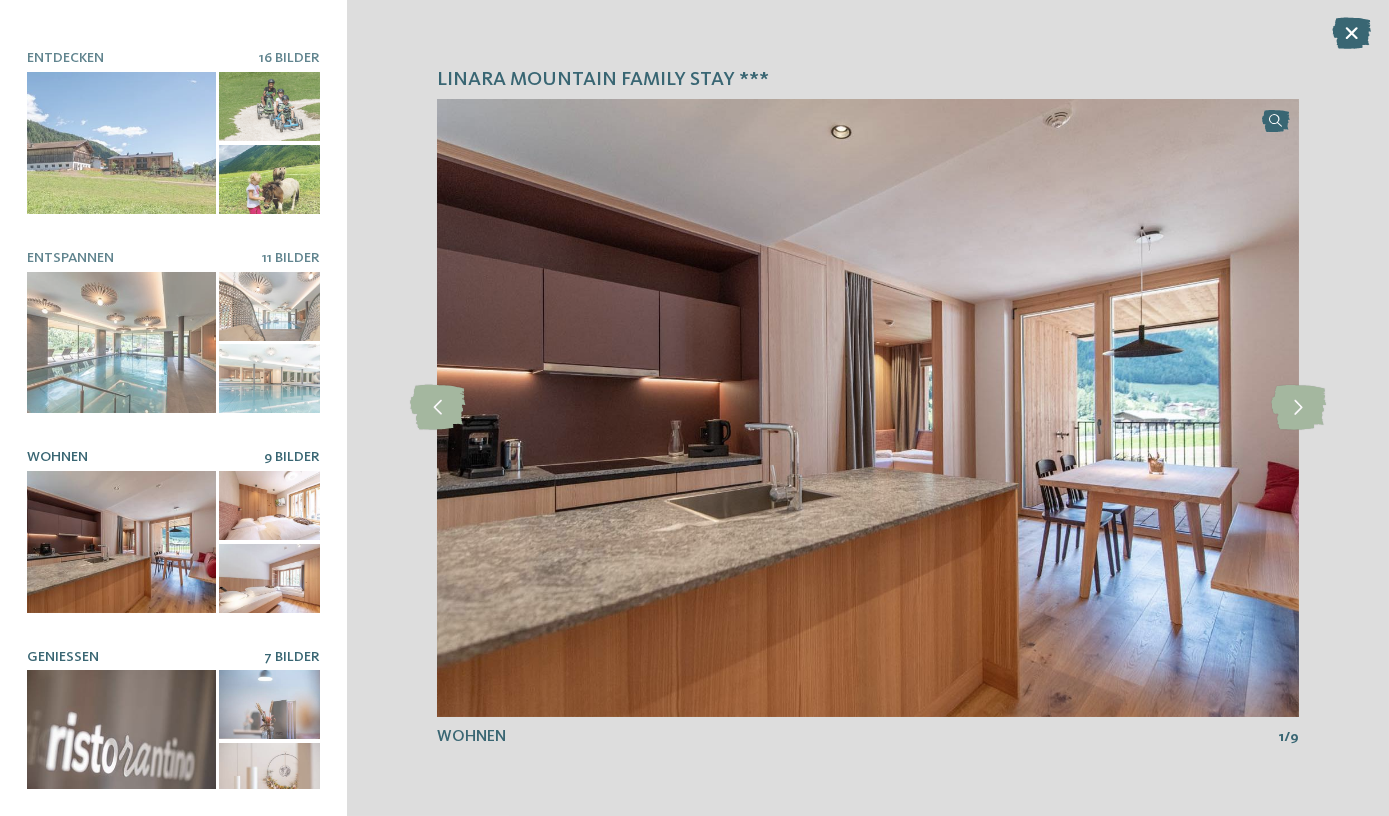click at bounding box center [121, 741] 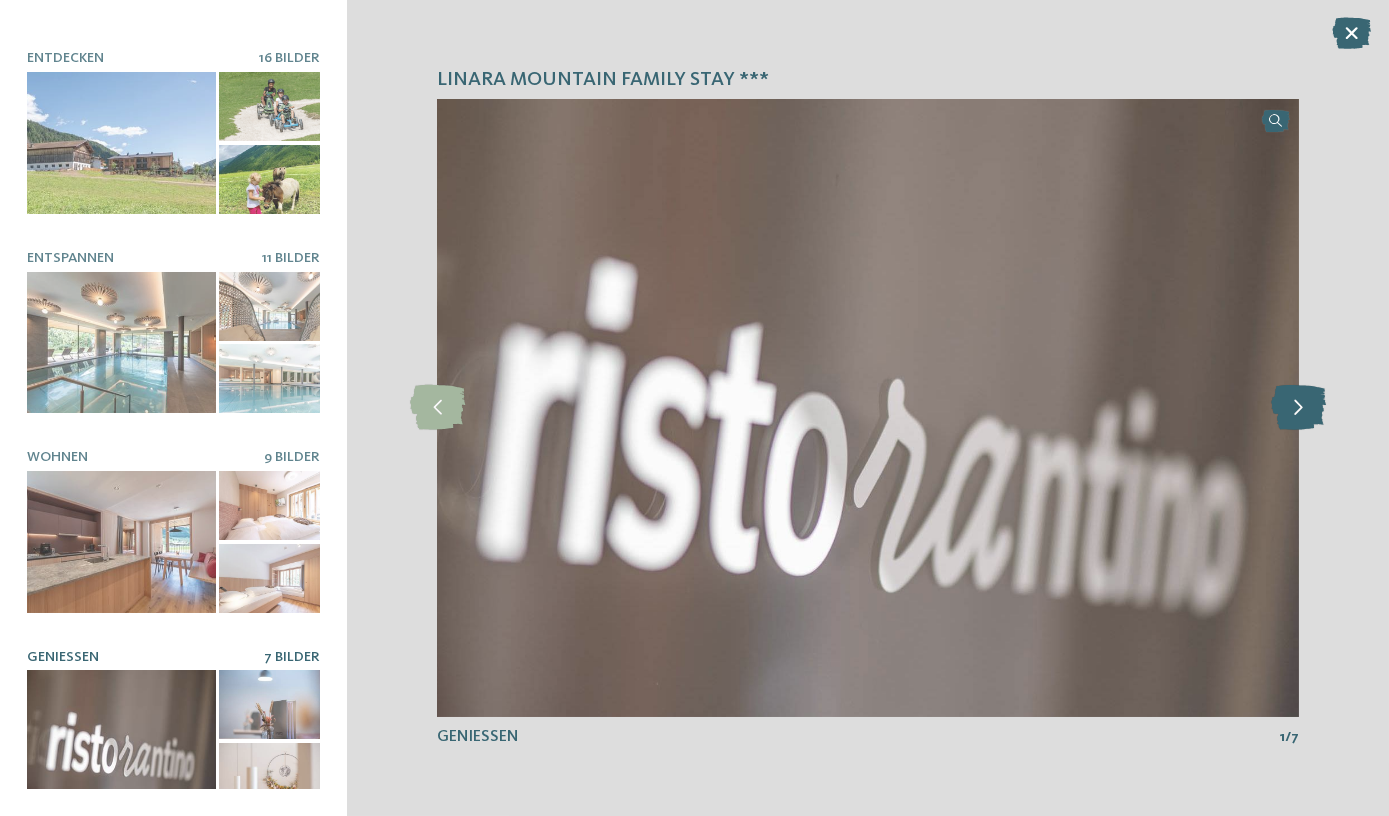 click at bounding box center [1298, 407] 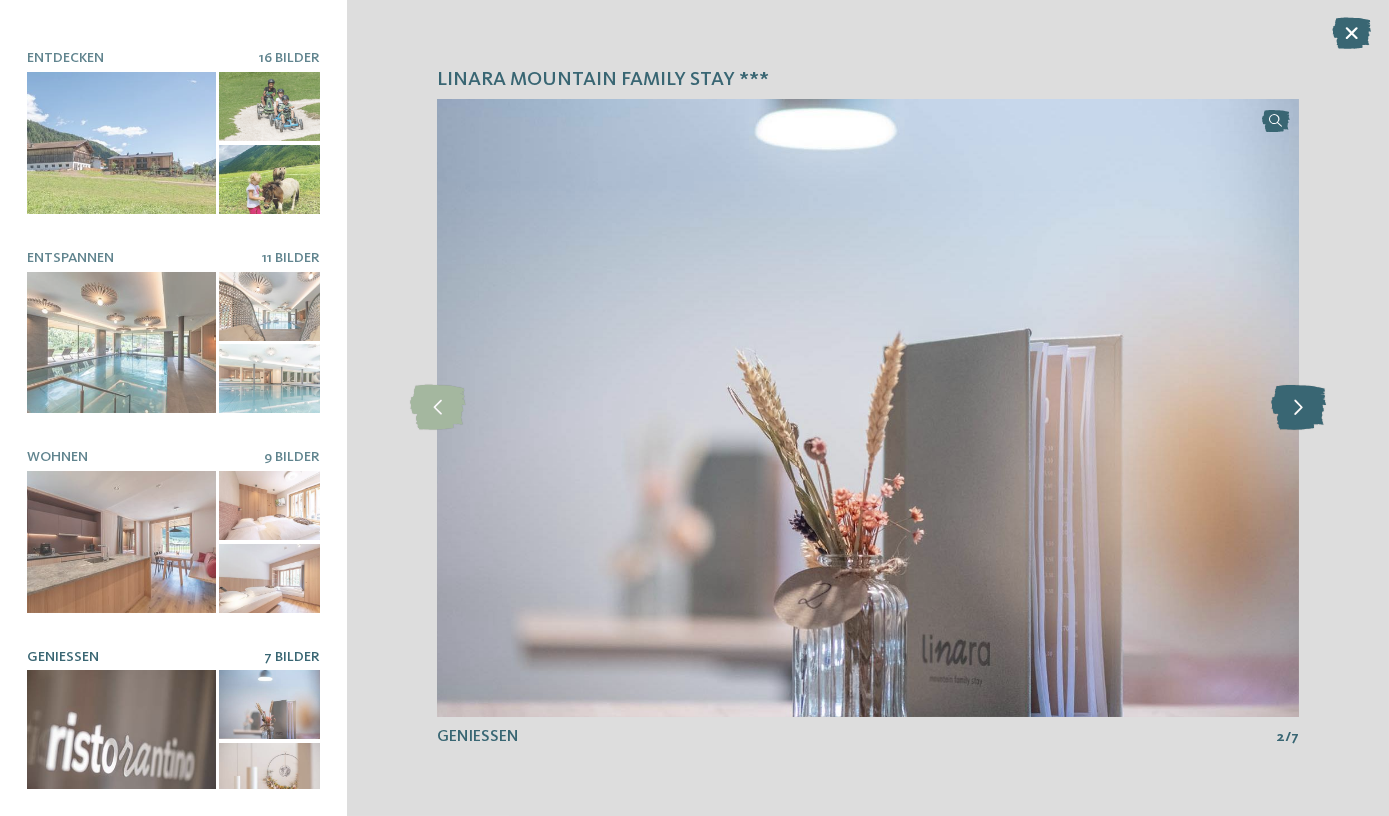 click at bounding box center [1298, 407] 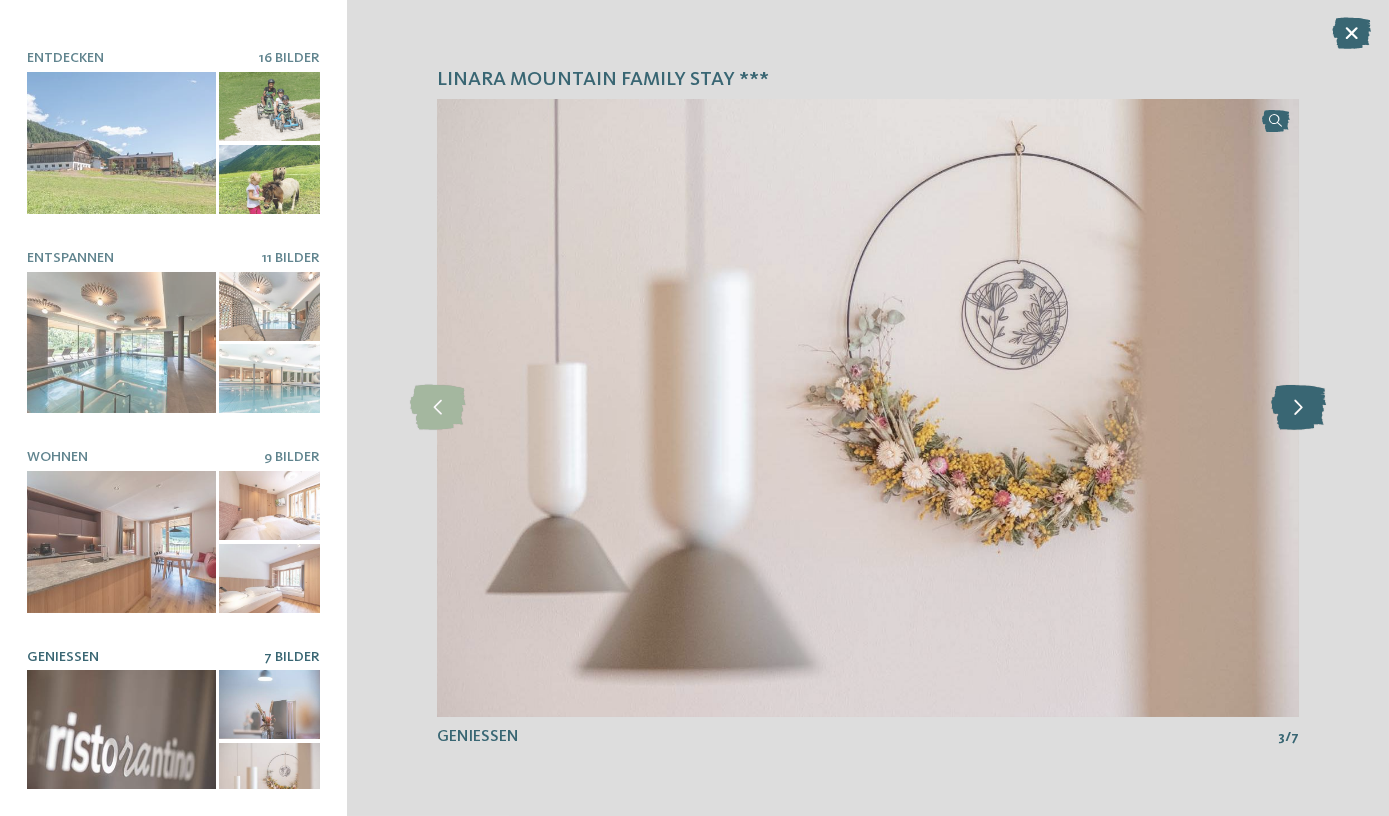 click at bounding box center (1298, 407) 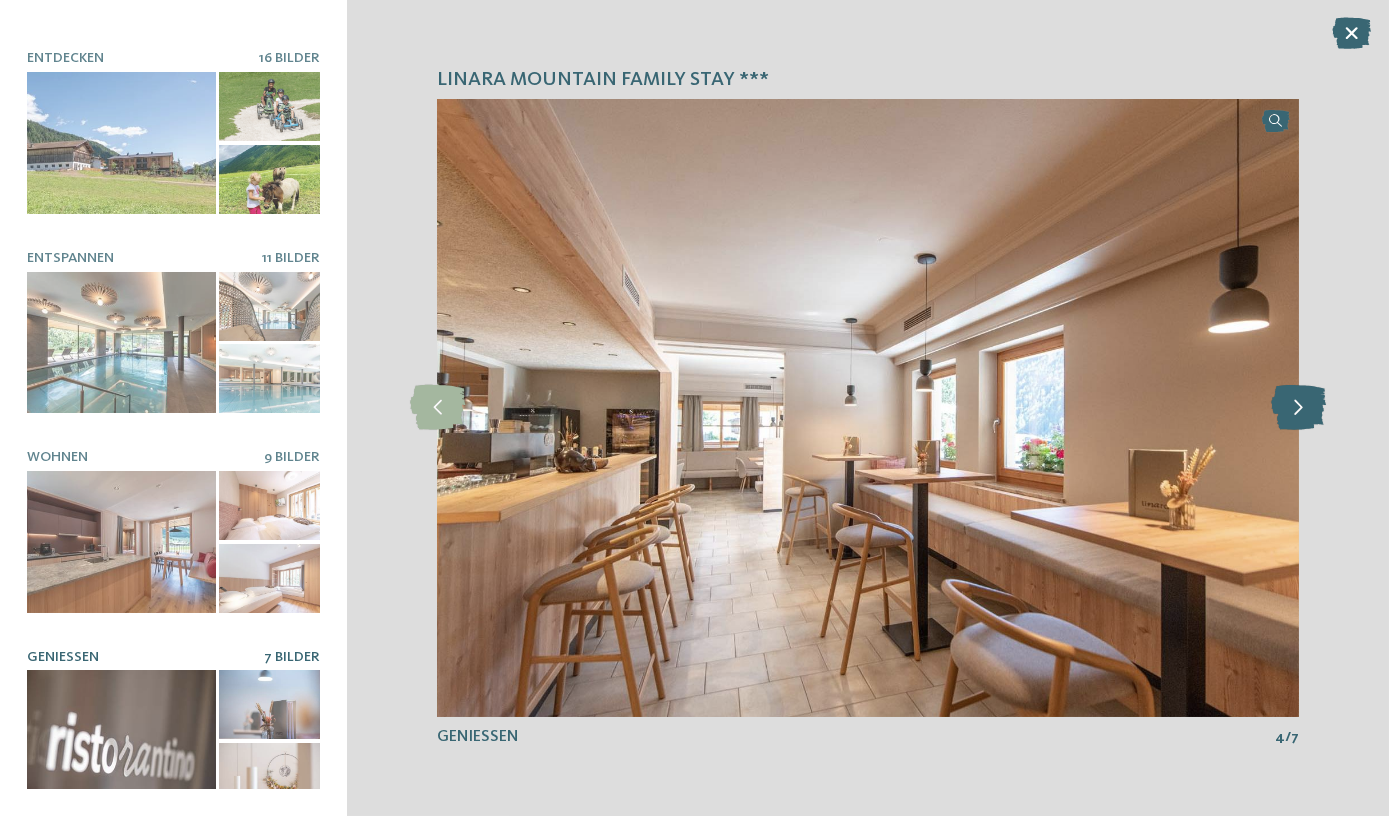 click at bounding box center (1298, 407) 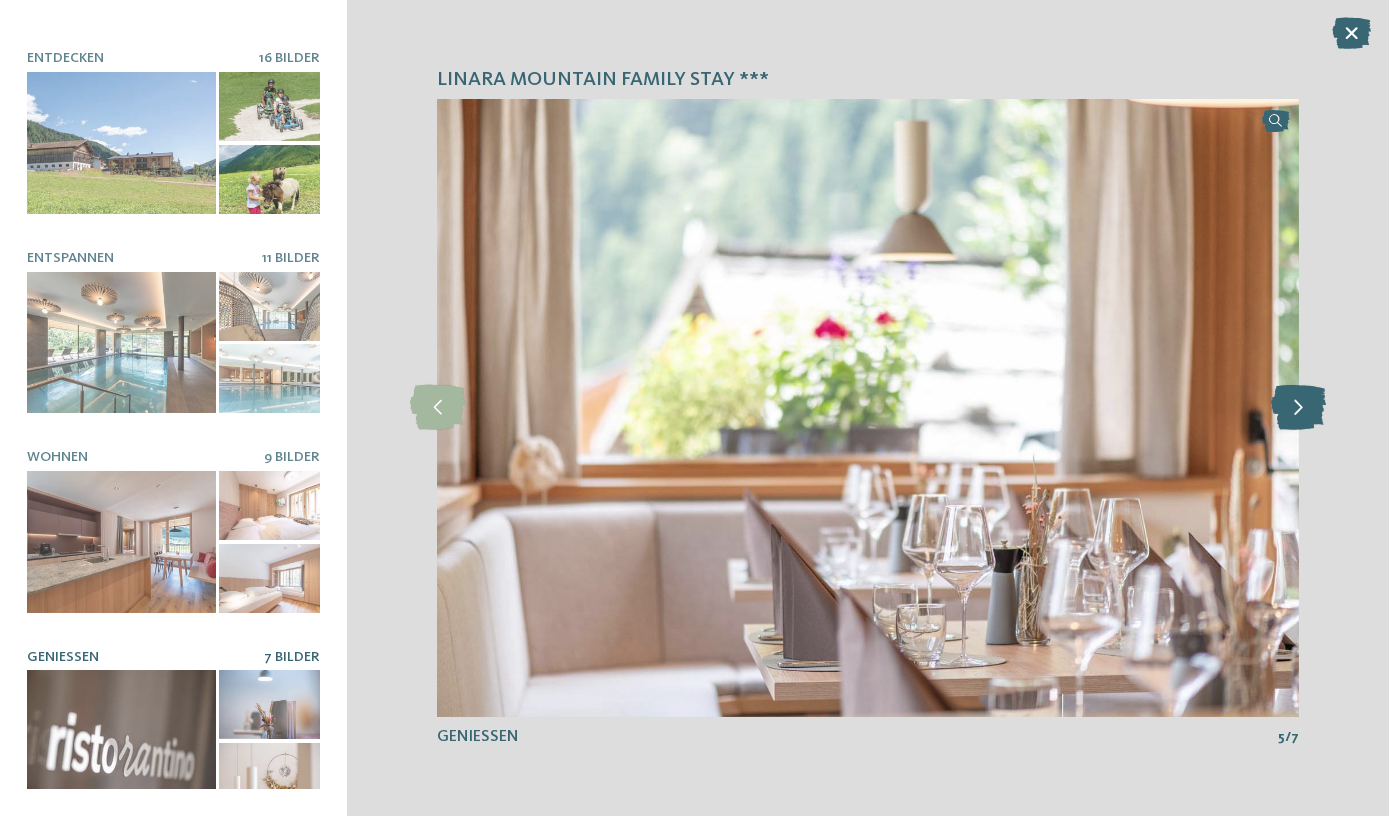 click at bounding box center (1298, 407) 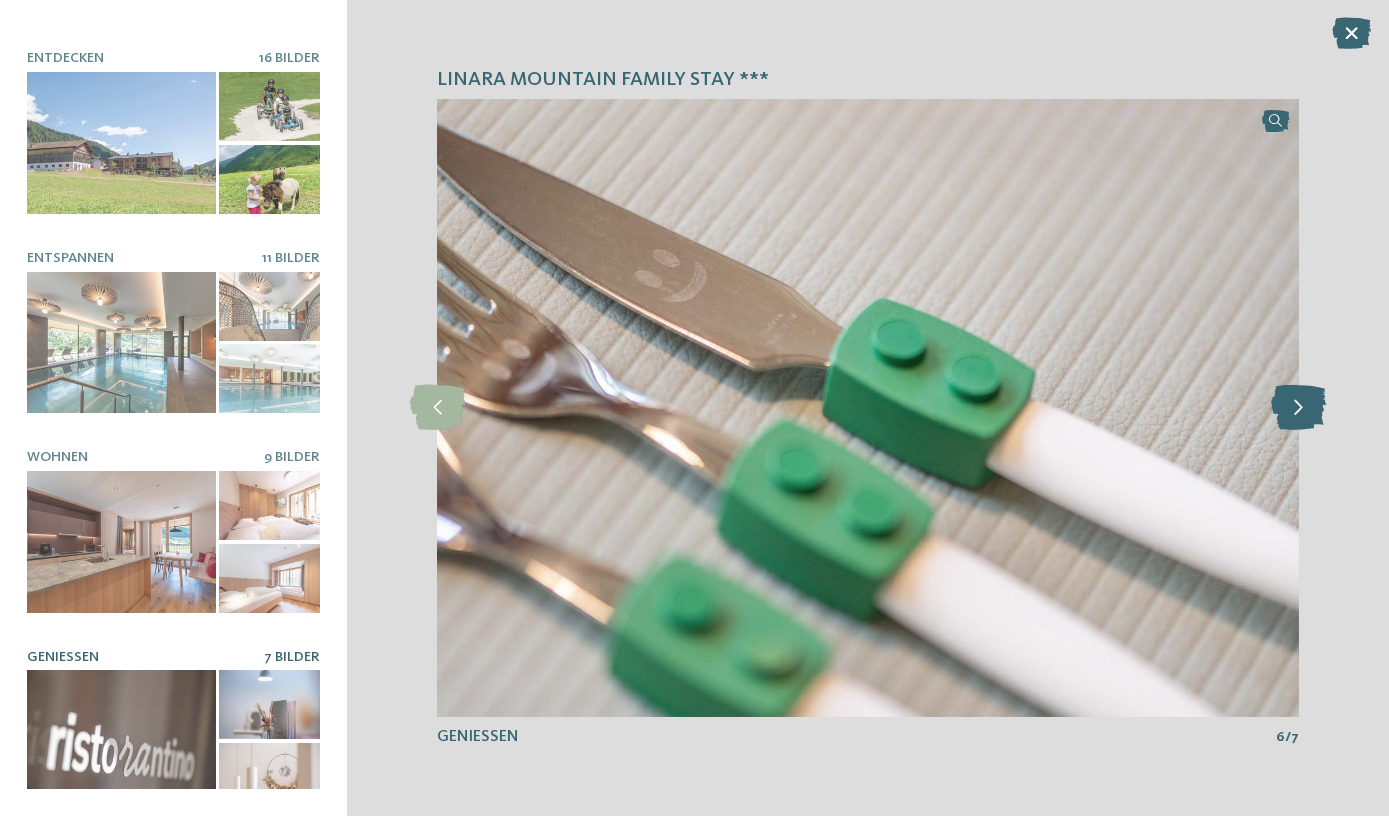 click at bounding box center (1298, 407) 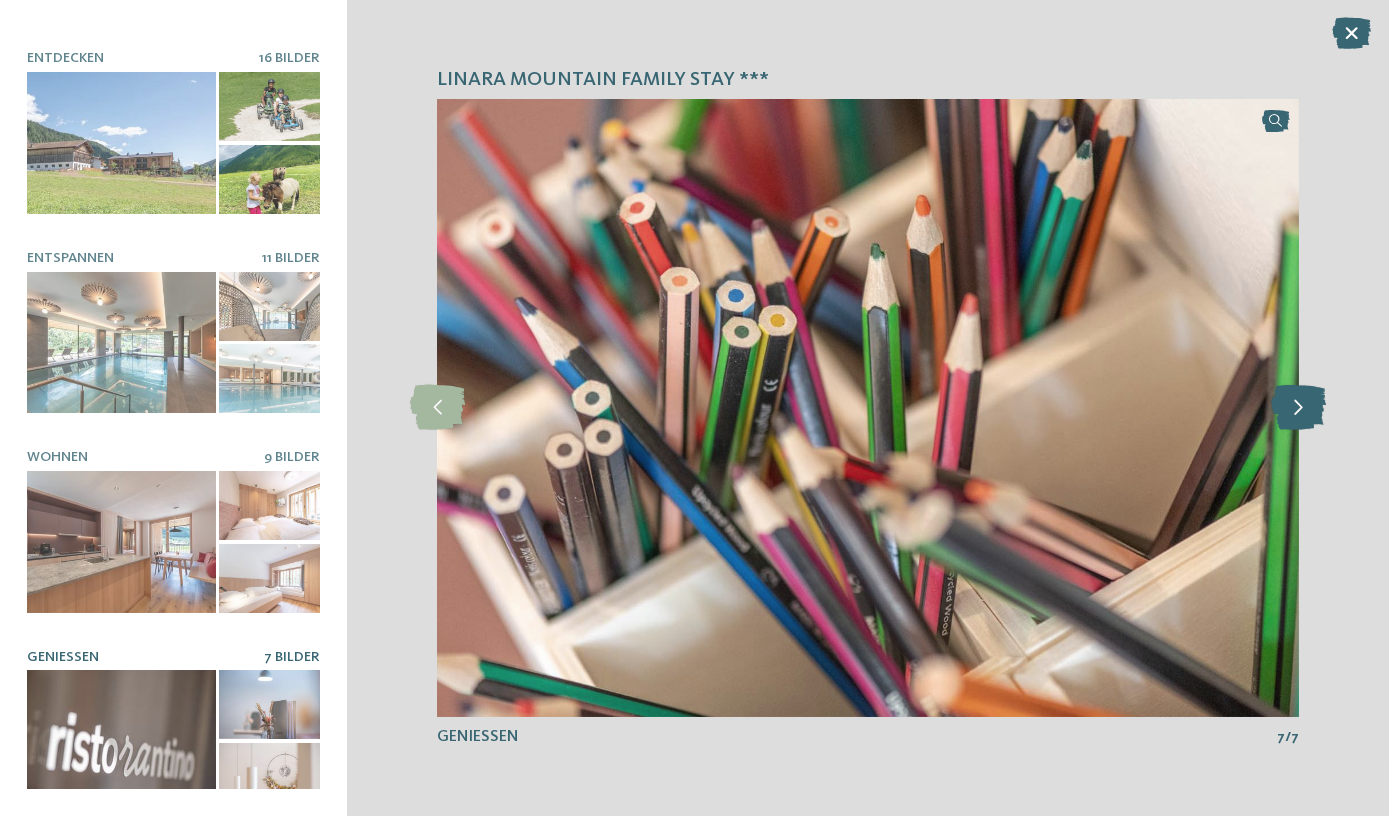 click at bounding box center [1298, 407] 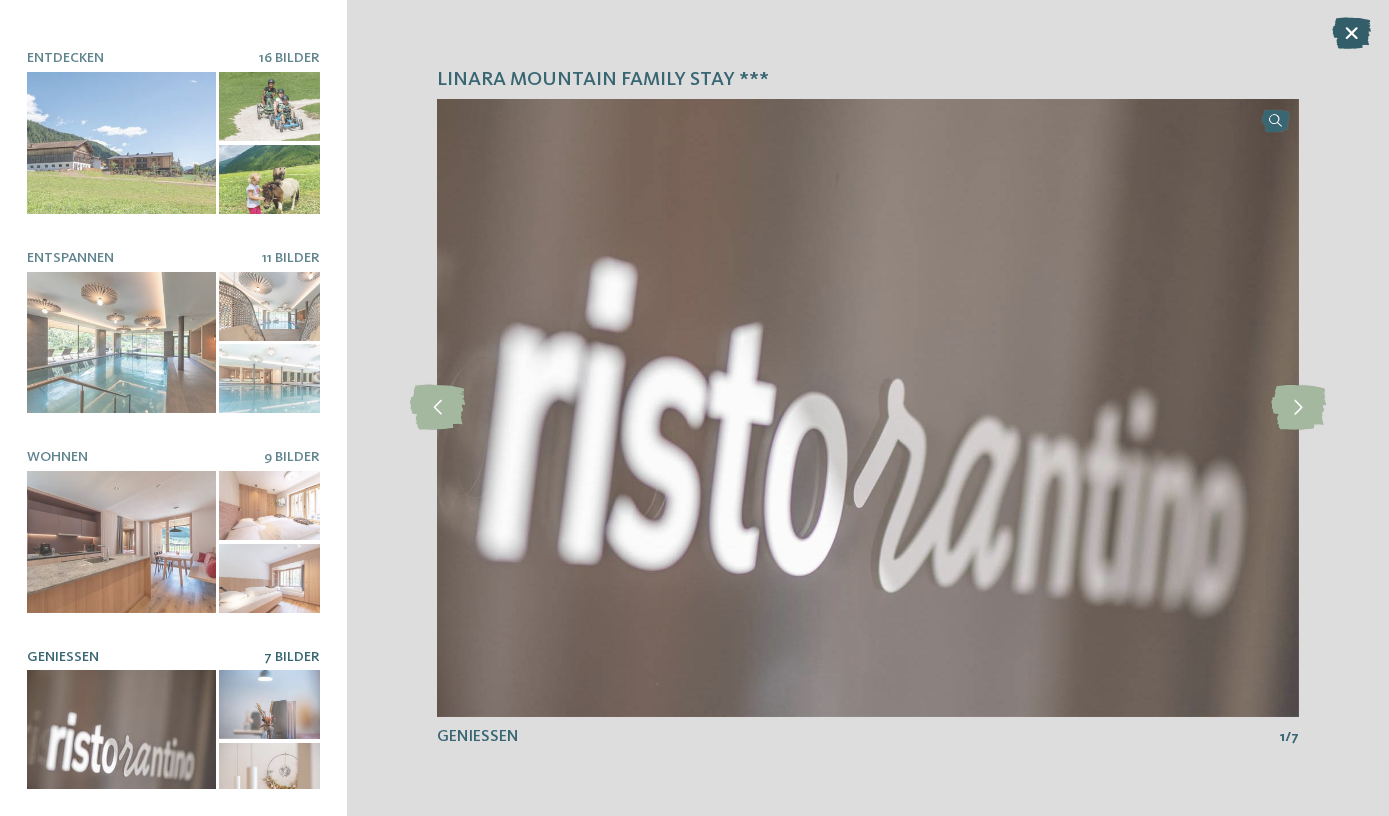 click at bounding box center (1351, 33) 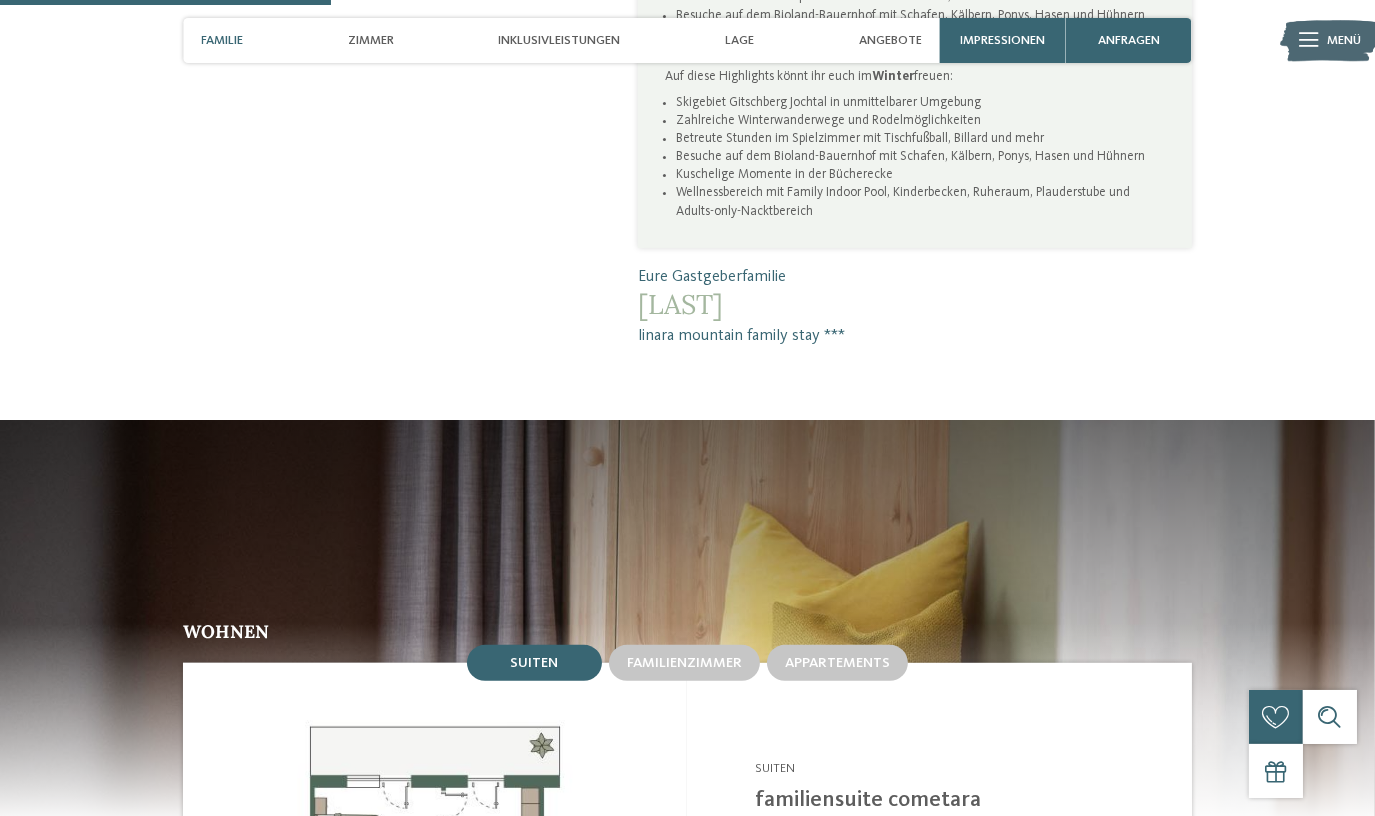 scroll, scrollTop: 1909, scrollLeft: 0, axis: vertical 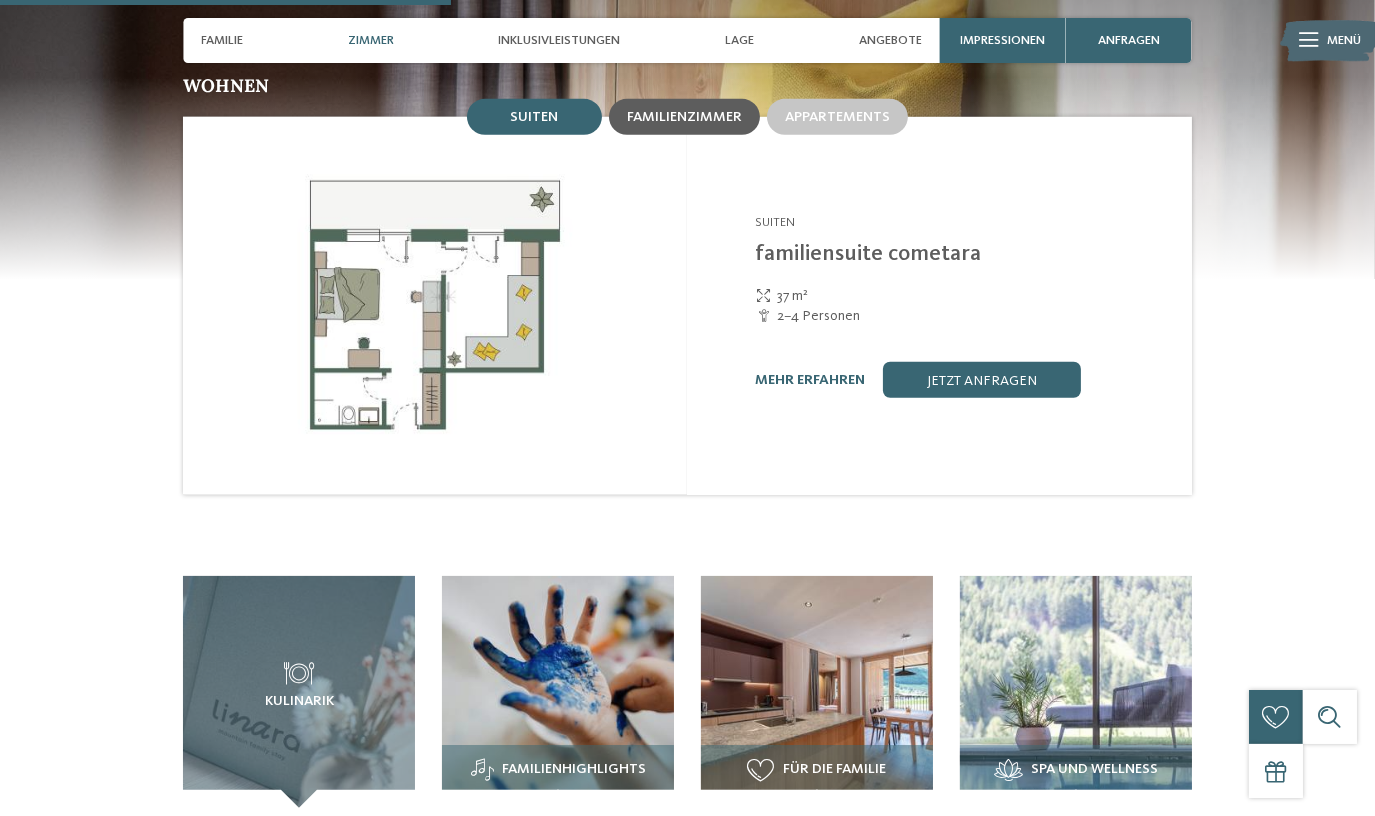 click on "Familienzimmer" at bounding box center (684, 117) 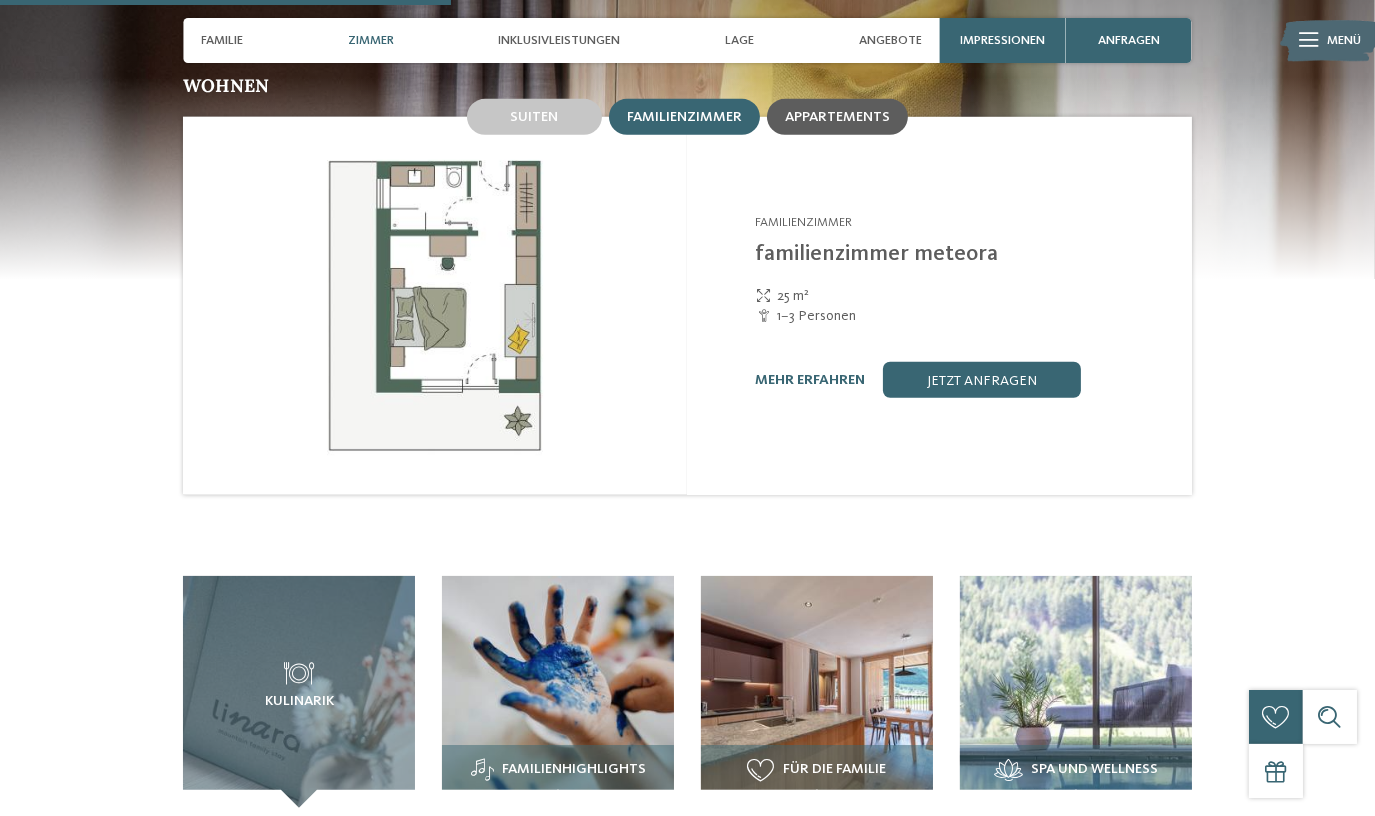 click on "Appartements" at bounding box center (837, 117) 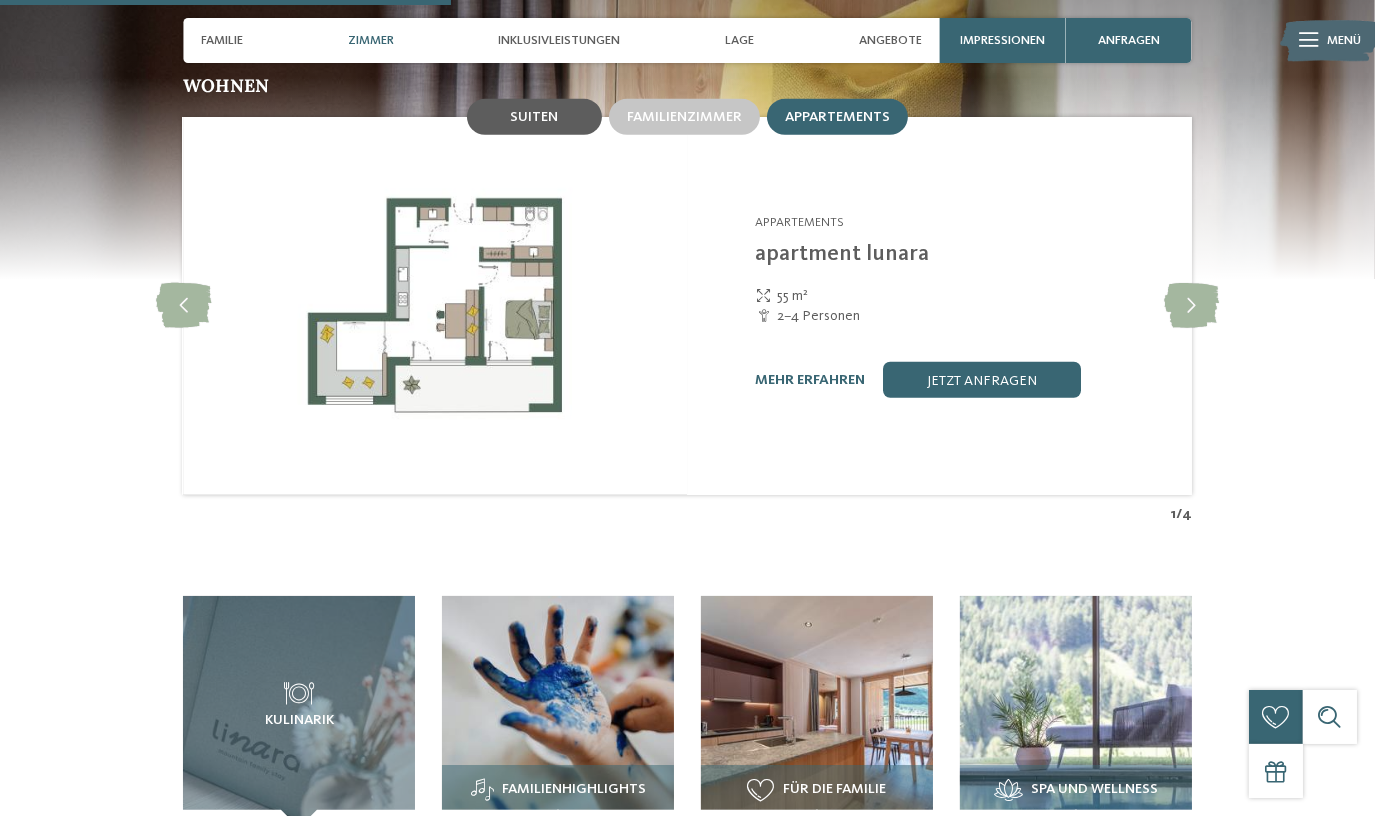 click on "Suiten" at bounding box center (534, 117) 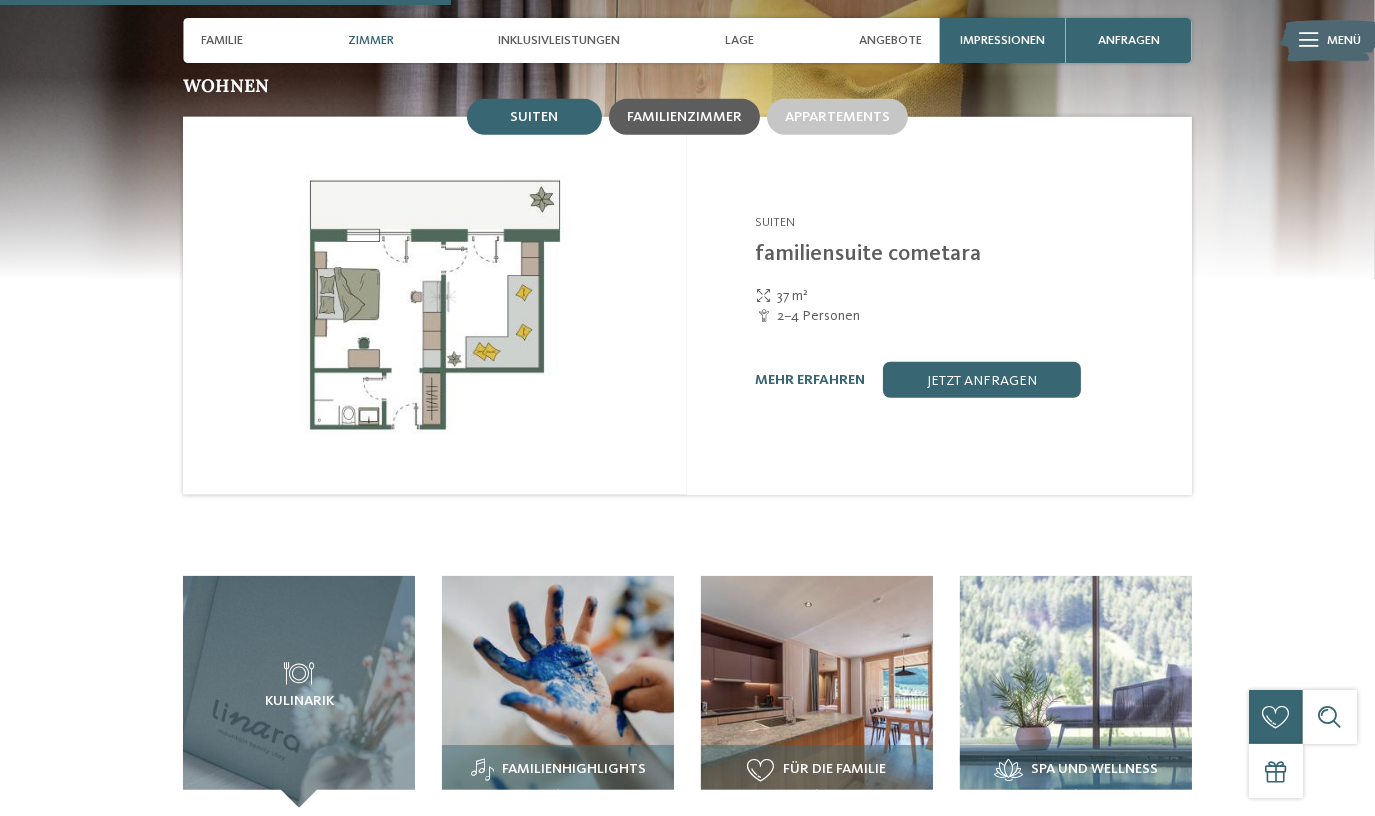 click on "Familienzimmer" at bounding box center (684, 117) 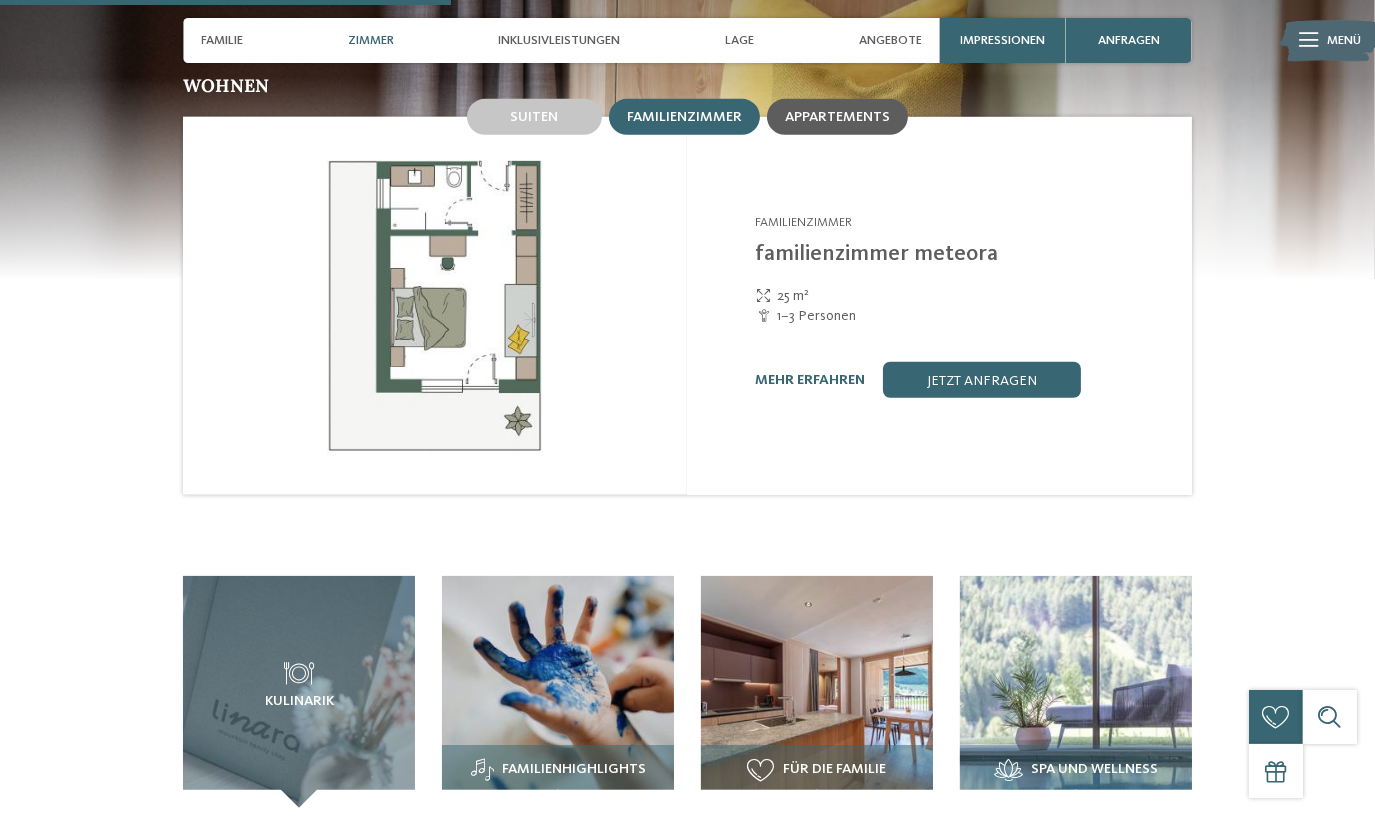 click on "Appartements" at bounding box center (837, 117) 